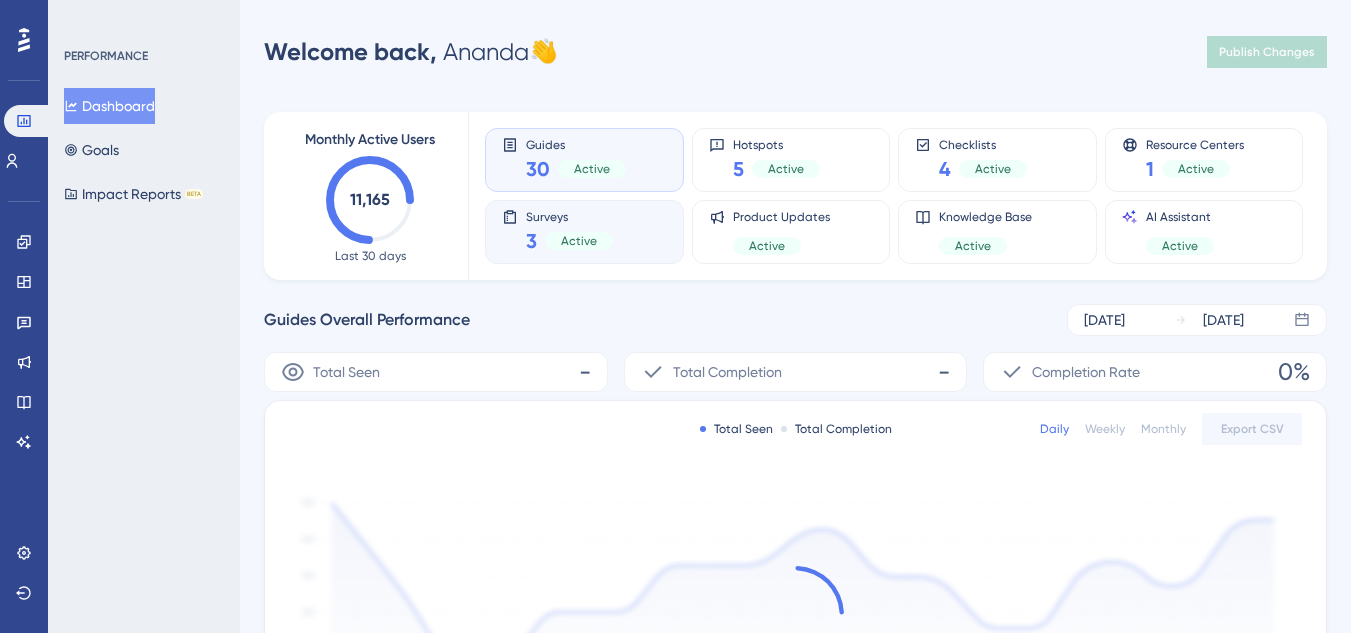 scroll, scrollTop: 0, scrollLeft: 0, axis: both 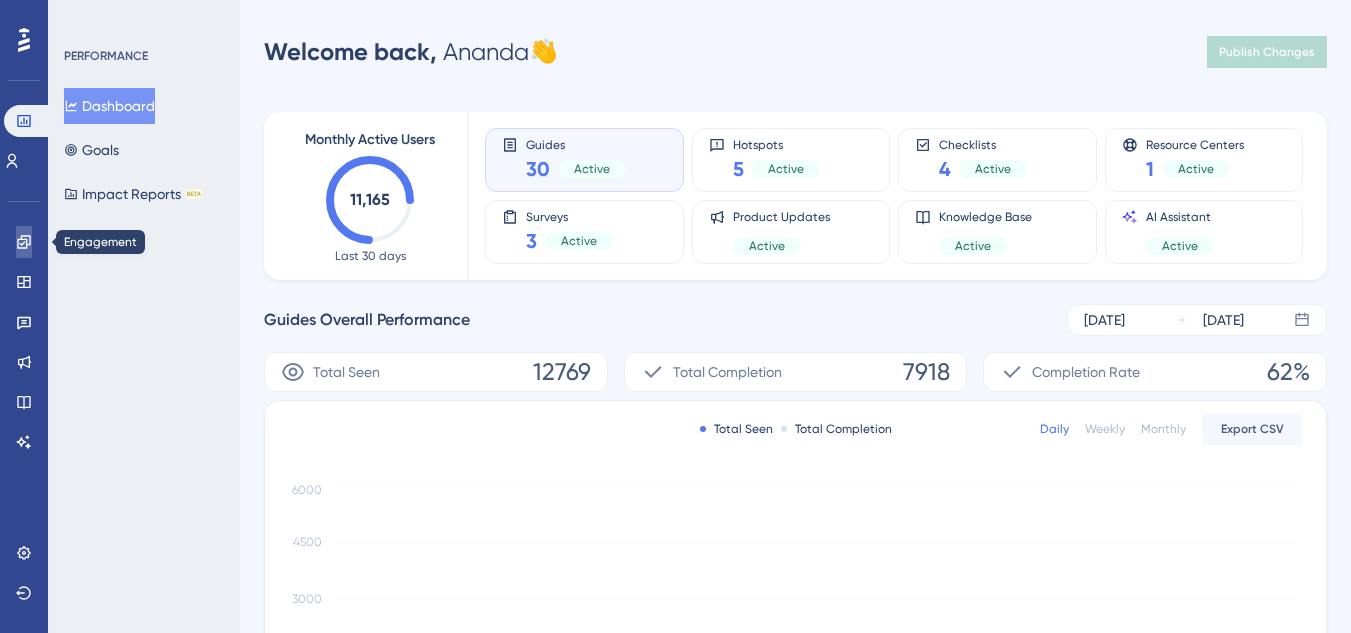 click 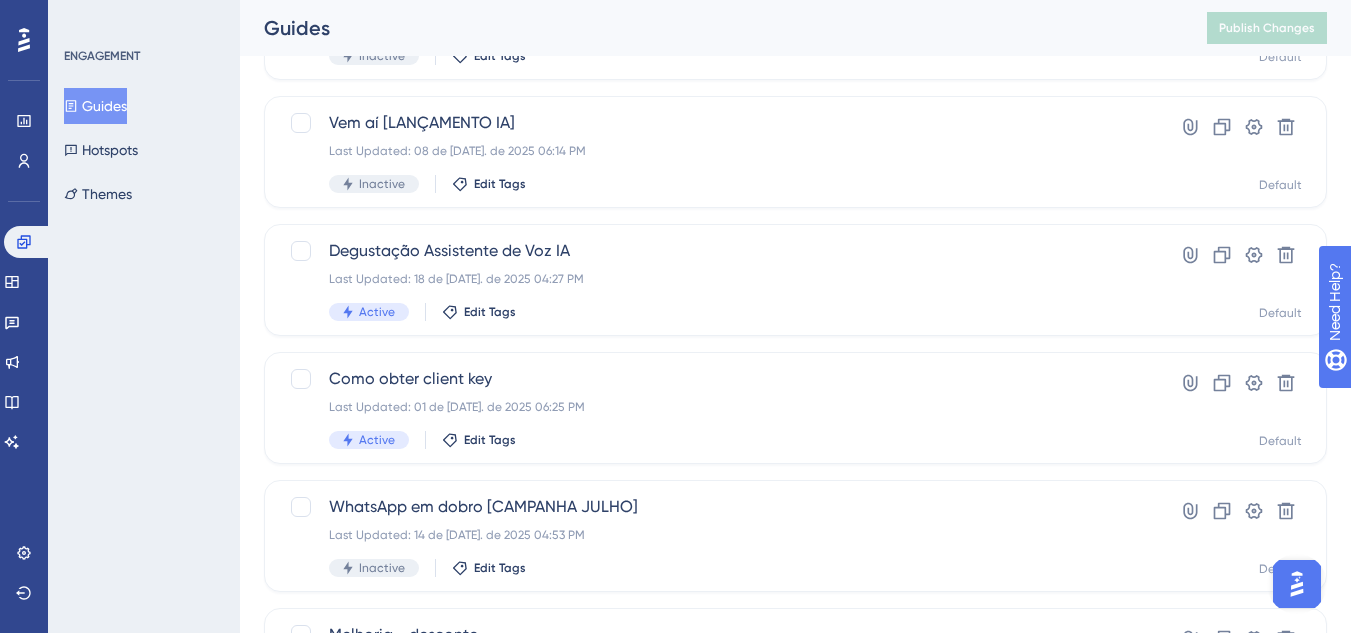 scroll, scrollTop: 800, scrollLeft: 0, axis: vertical 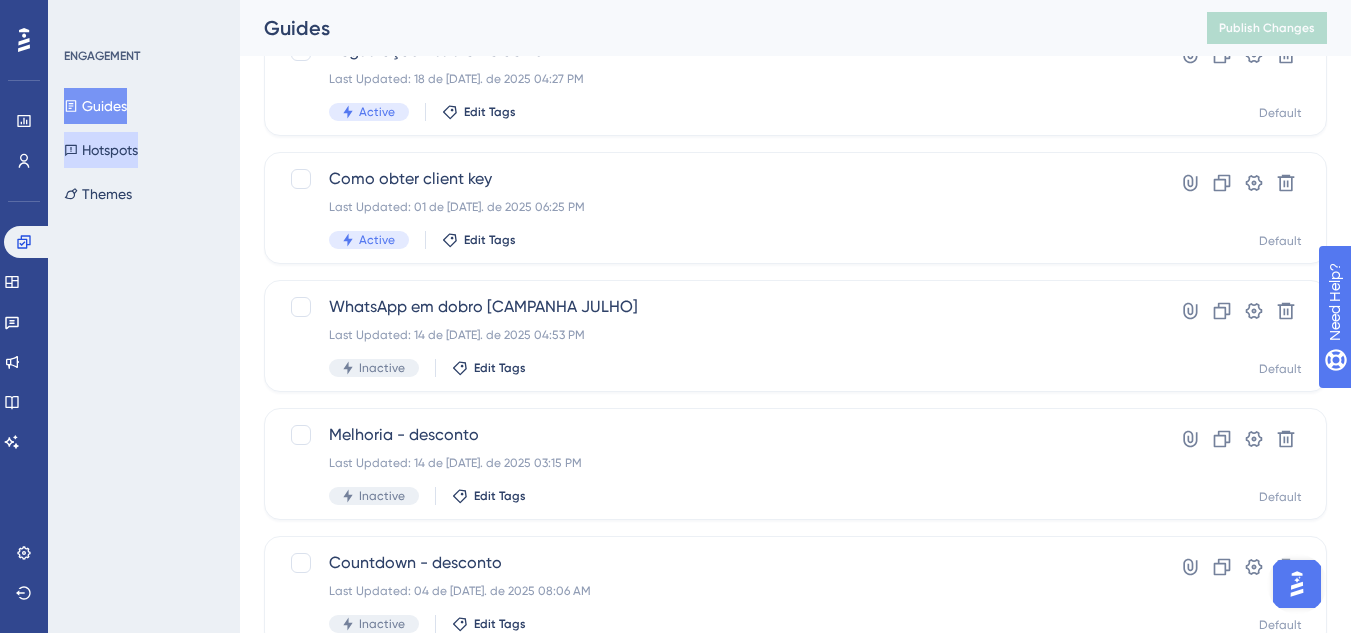 click on "Hotspots" at bounding box center (101, 150) 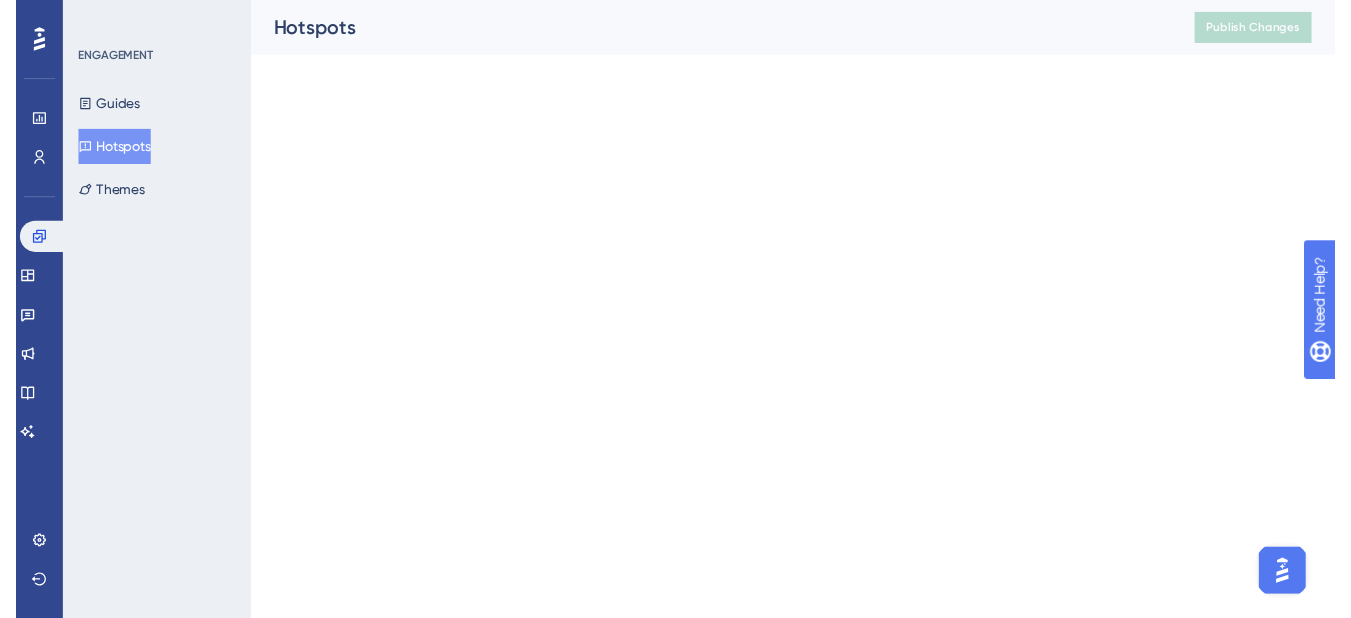 scroll, scrollTop: 0, scrollLeft: 0, axis: both 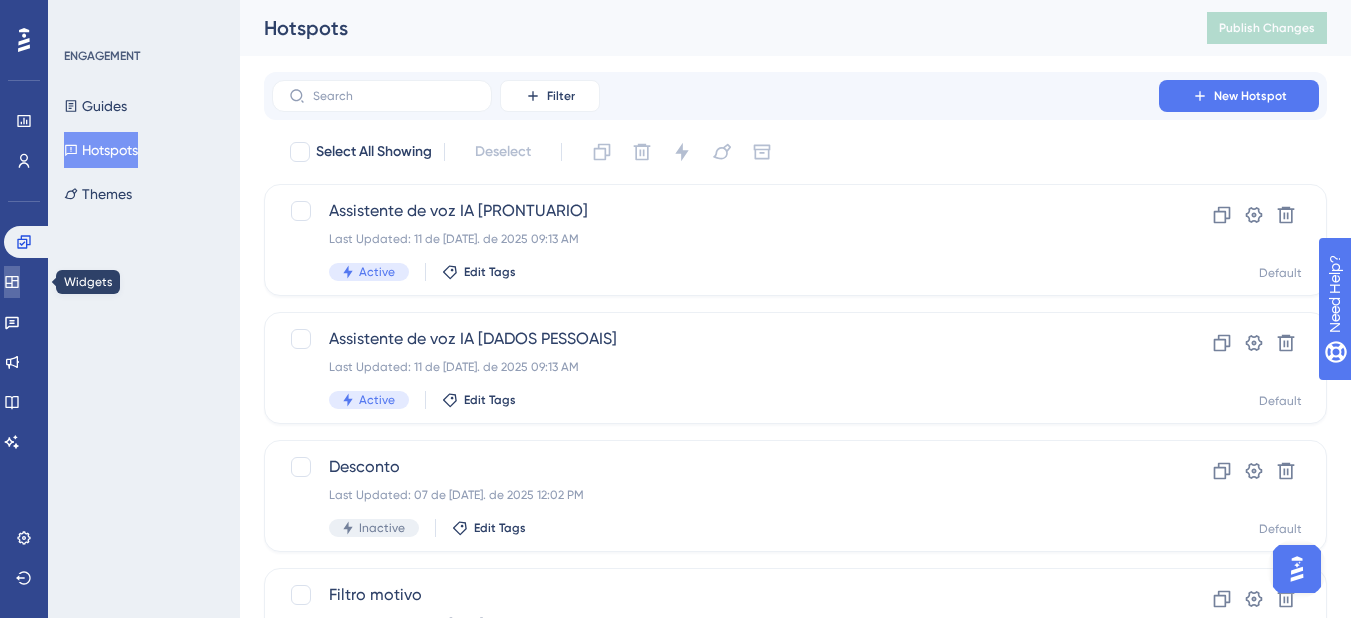 click 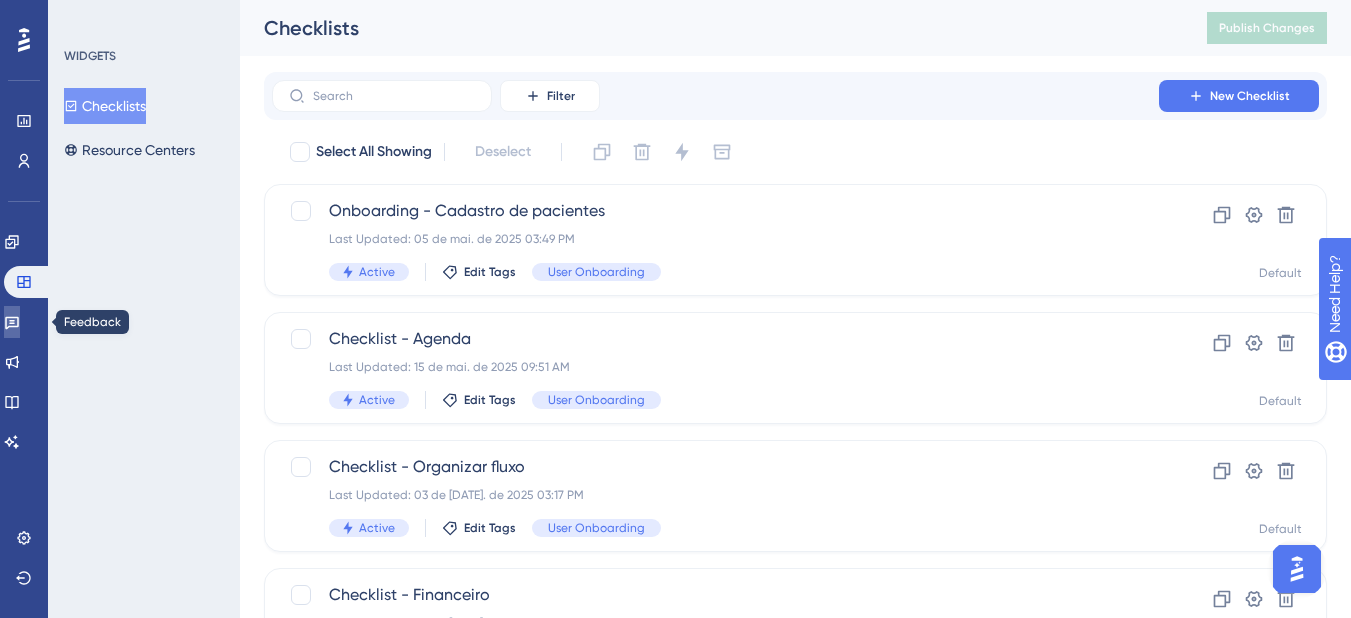 click 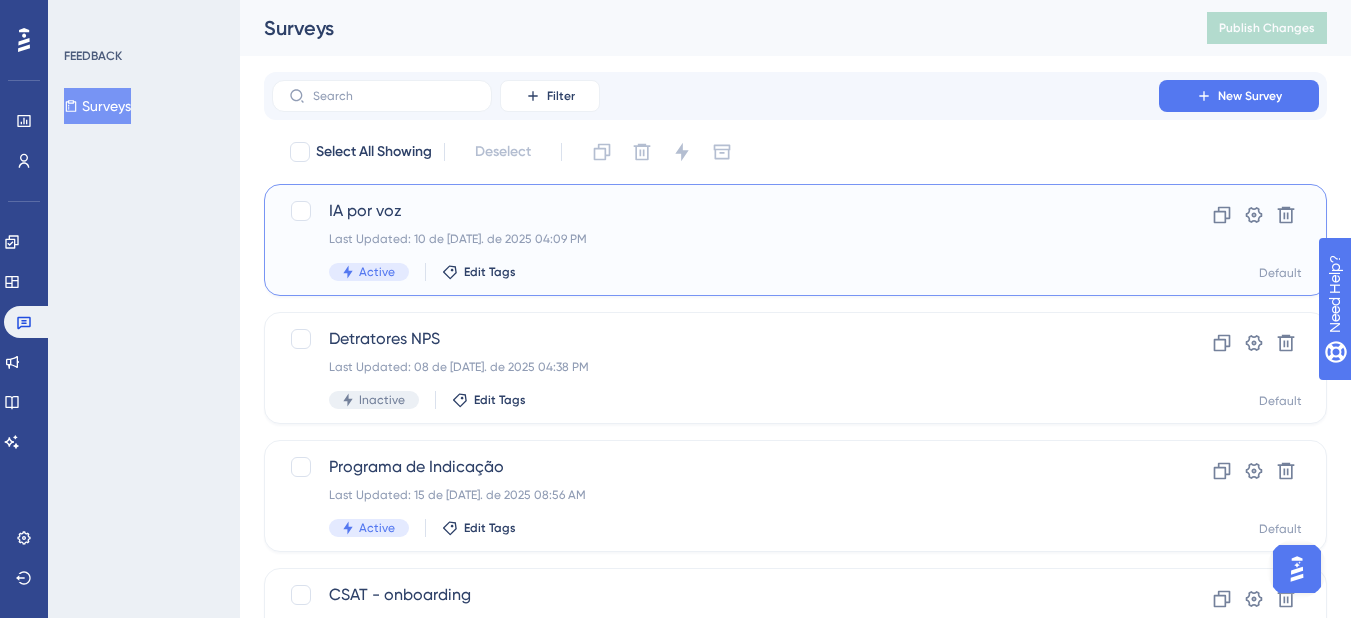 click on "IA por voz" at bounding box center [715, 211] 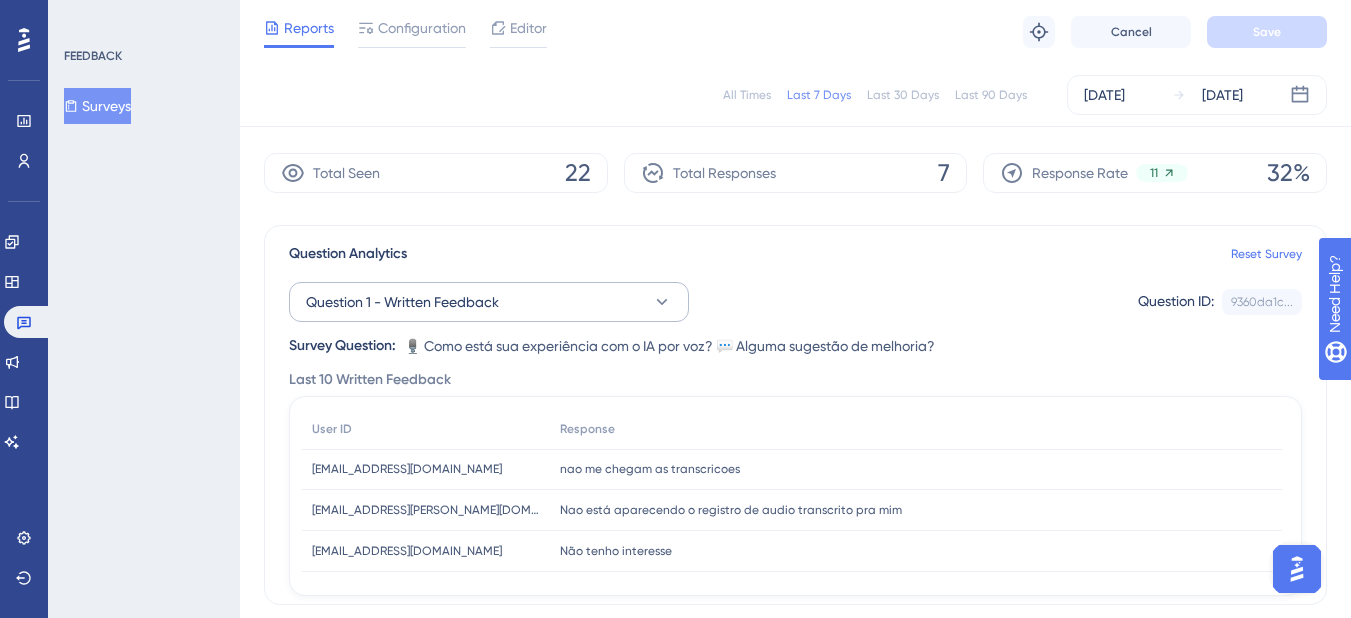 scroll, scrollTop: 100, scrollLeft: 0, axis: vertical 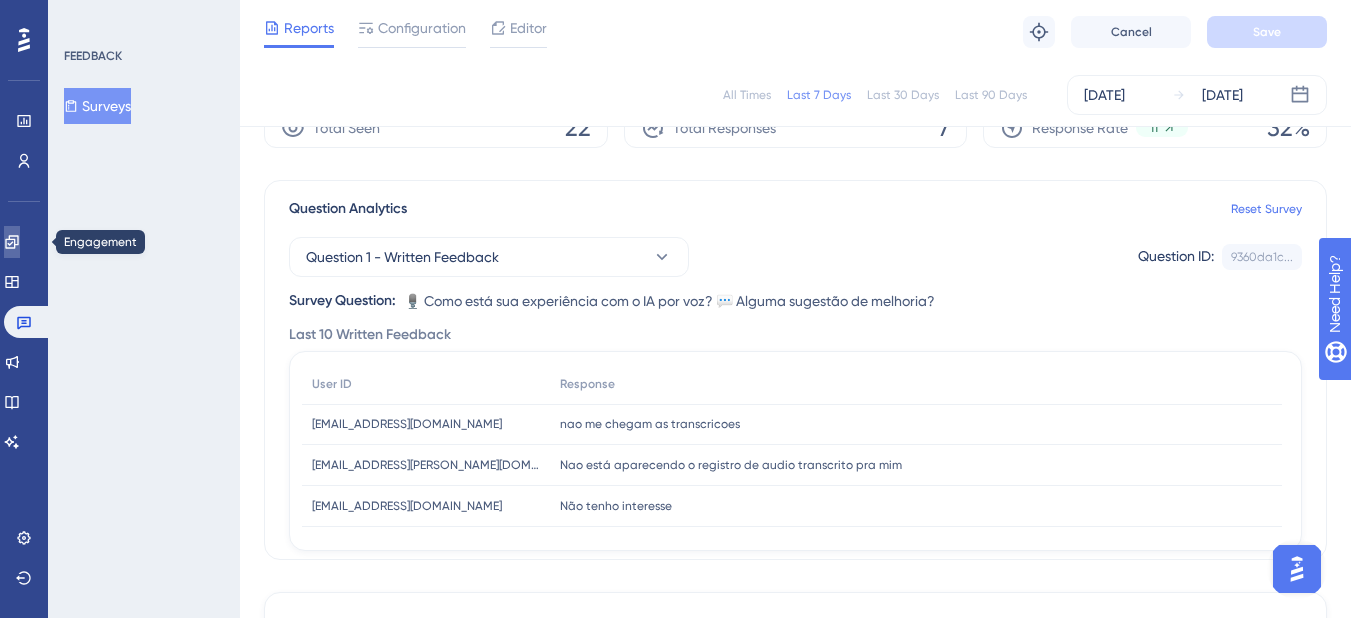 click 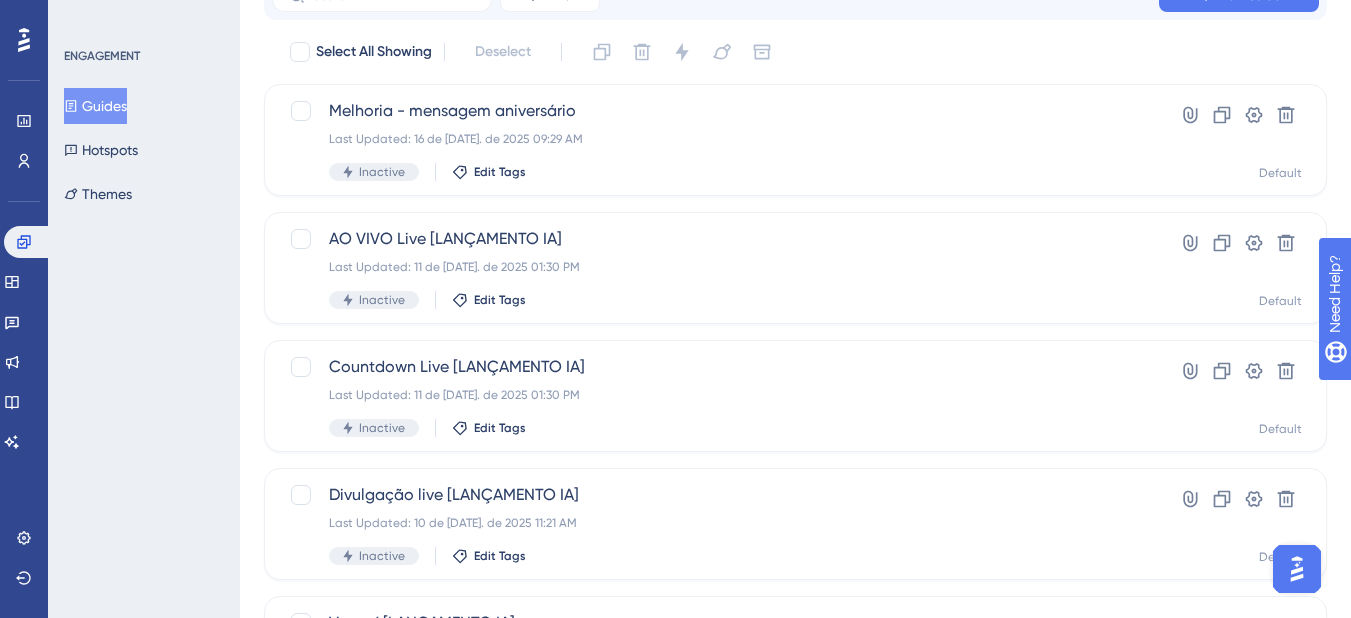 scroll, scrollTop: 0, scrollLeft: 0, axis: both 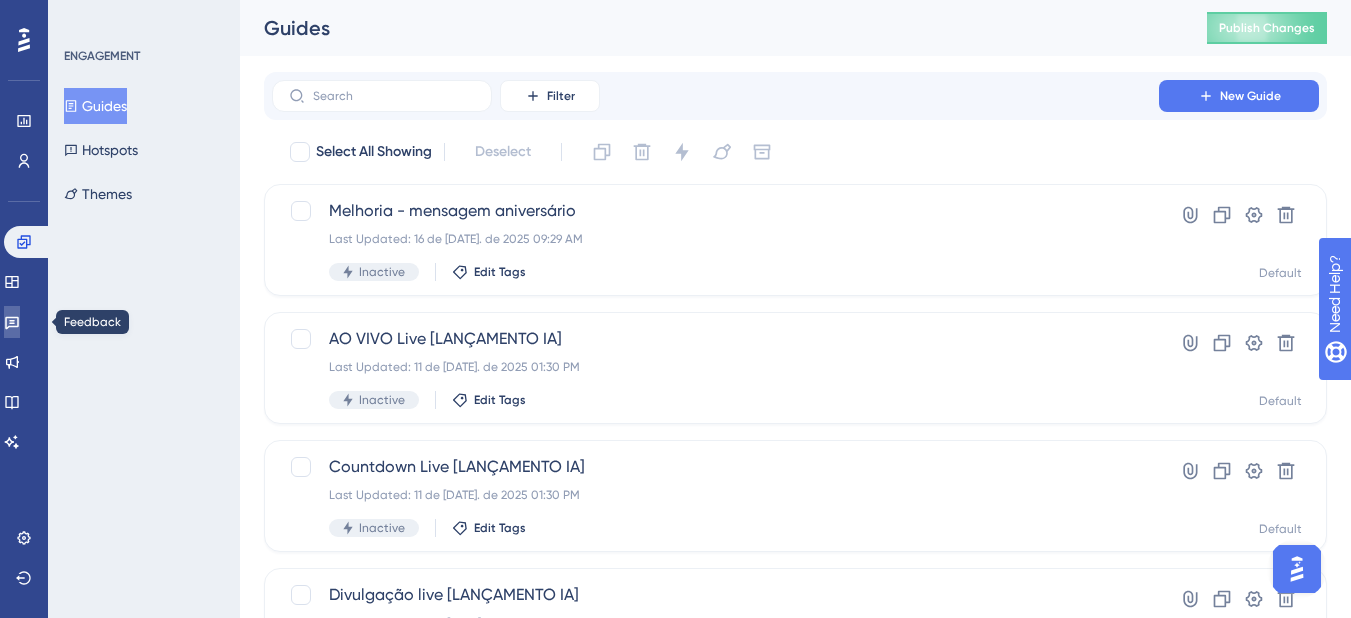 click at bounding box center (12, 322) 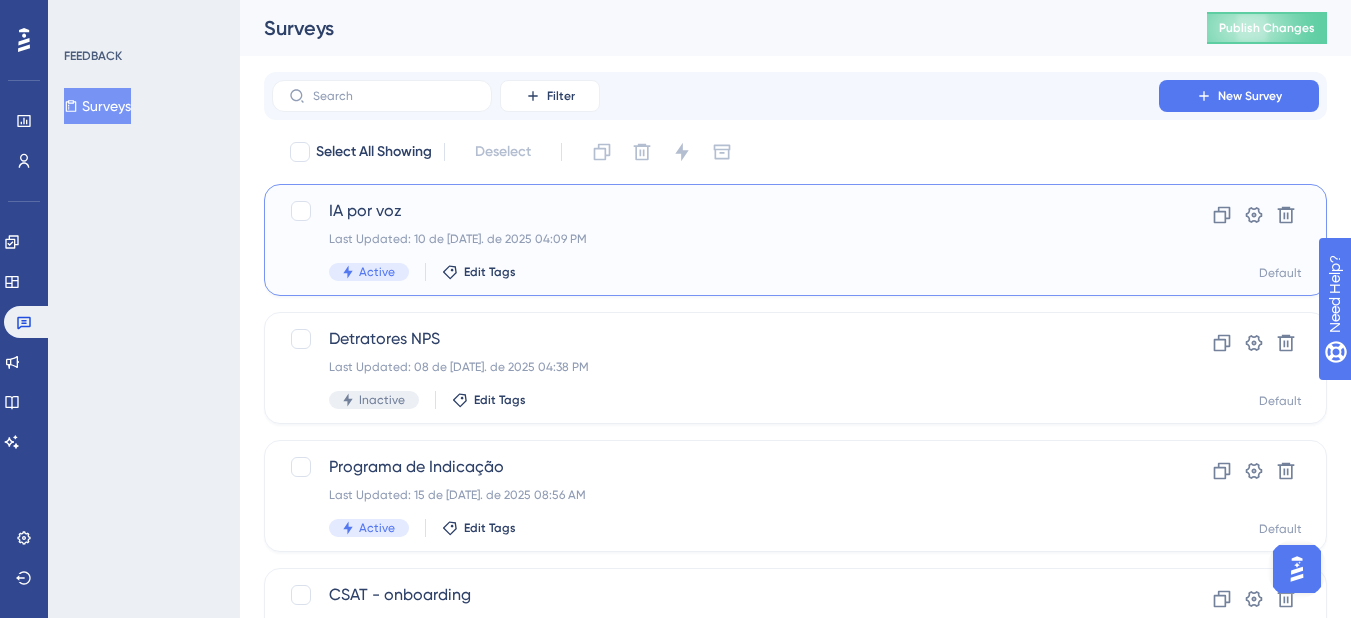 click on "IA por voz" at bounding box center (715, 211) 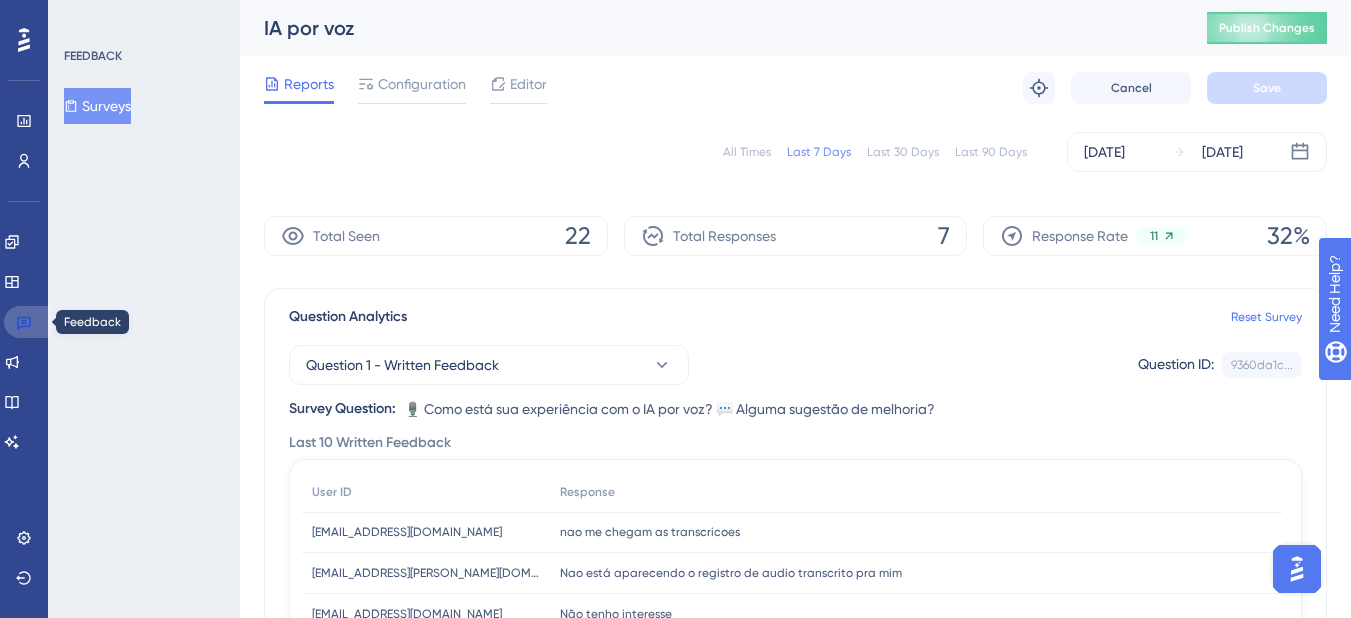 click at bounding box center [28, 322] 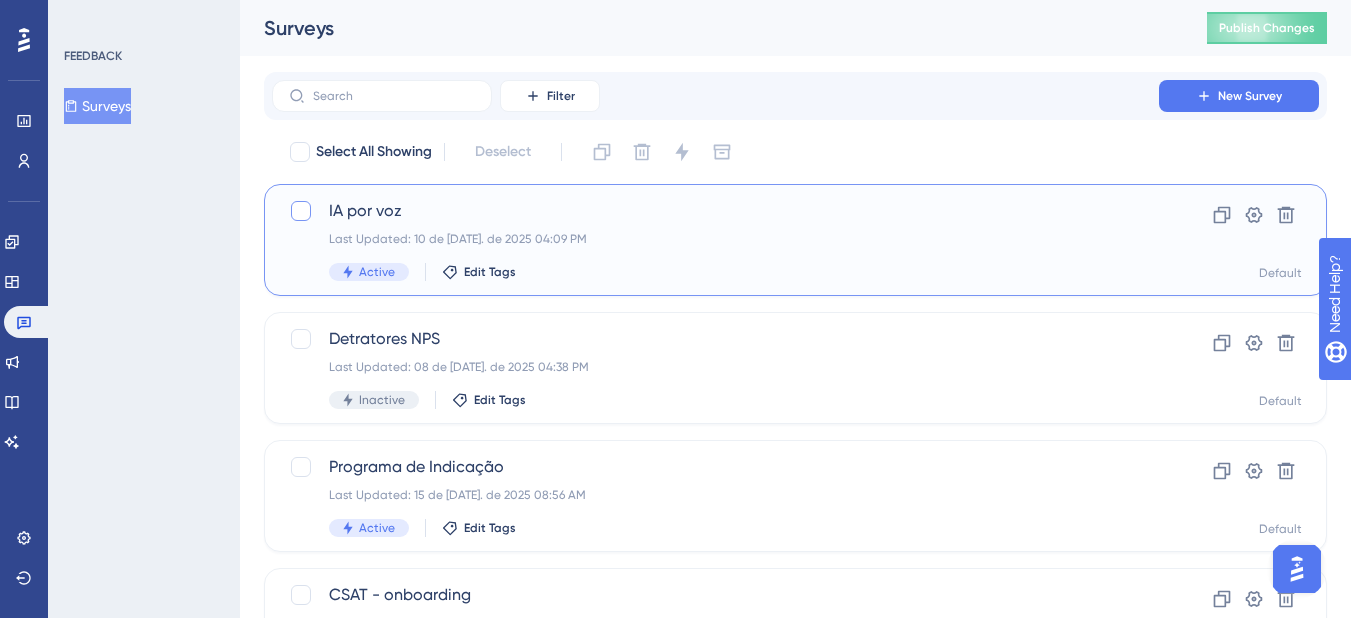 click at bounding box center [301, 211] 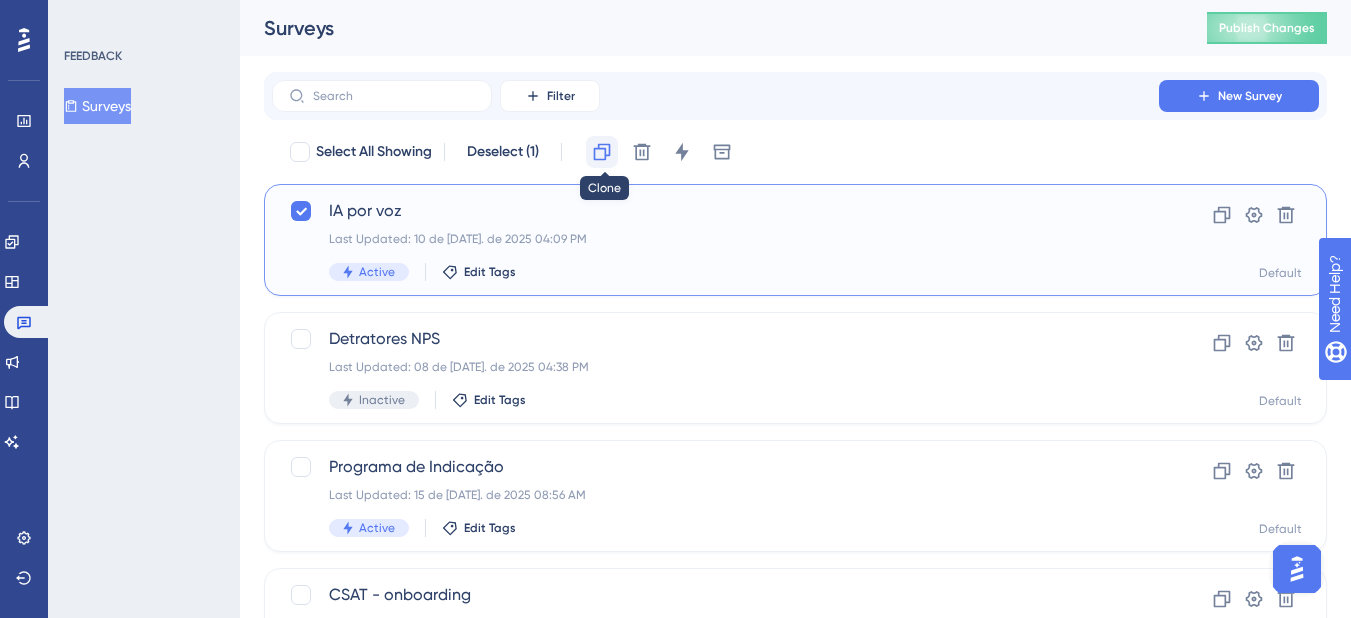 click at bounding box center [602, 152] 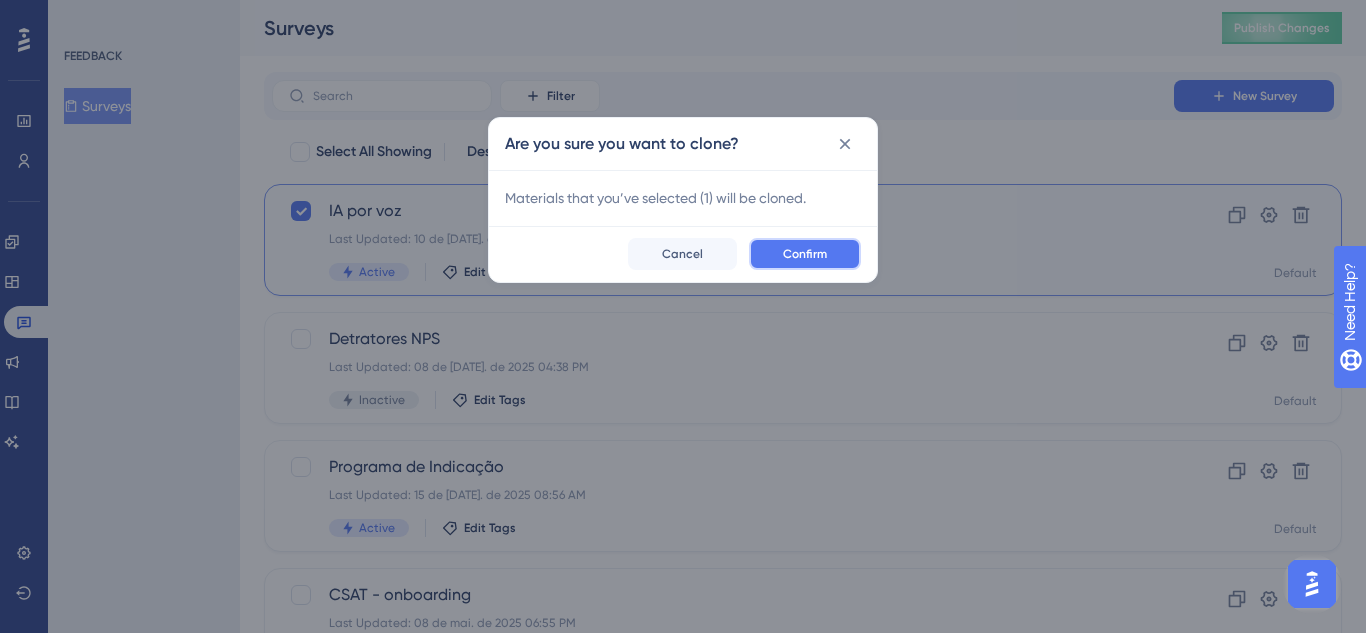 click on "Confirm" at bounding box center (805, 254) 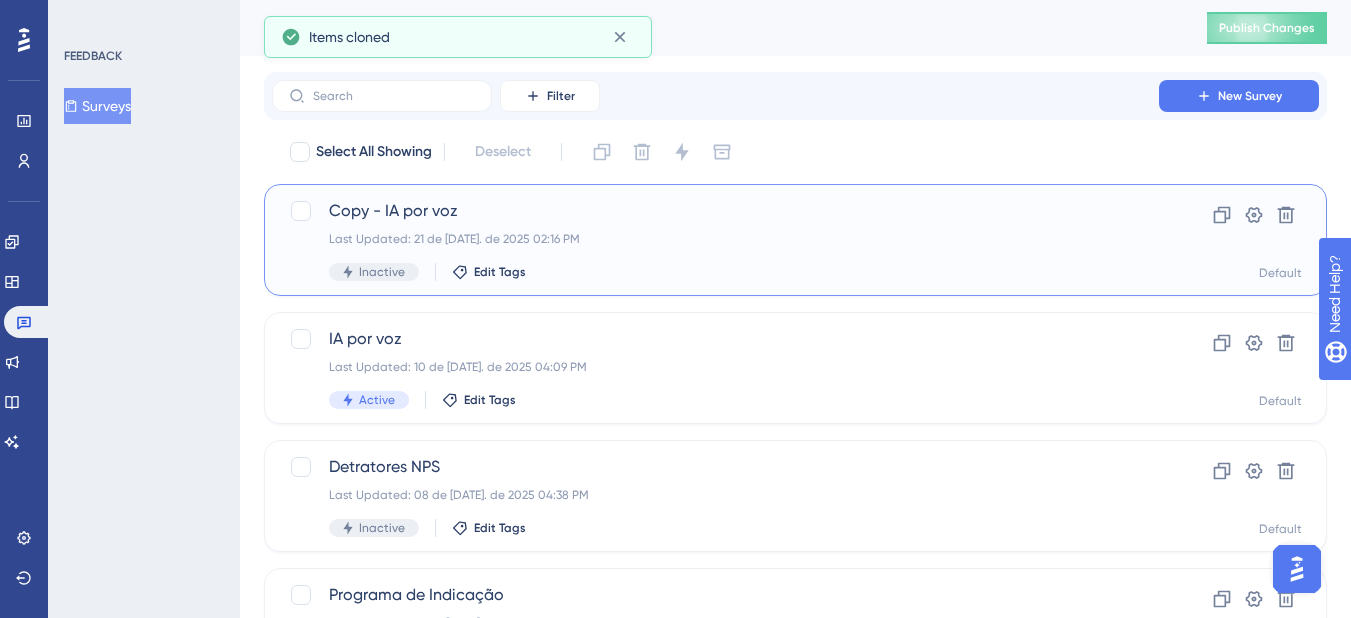 click on "Copy - IA por voz Last Updated: 21 de [DATE]. de 2025 02:16 PM Inactive Edit Tags" at bounding box center [715, 240] 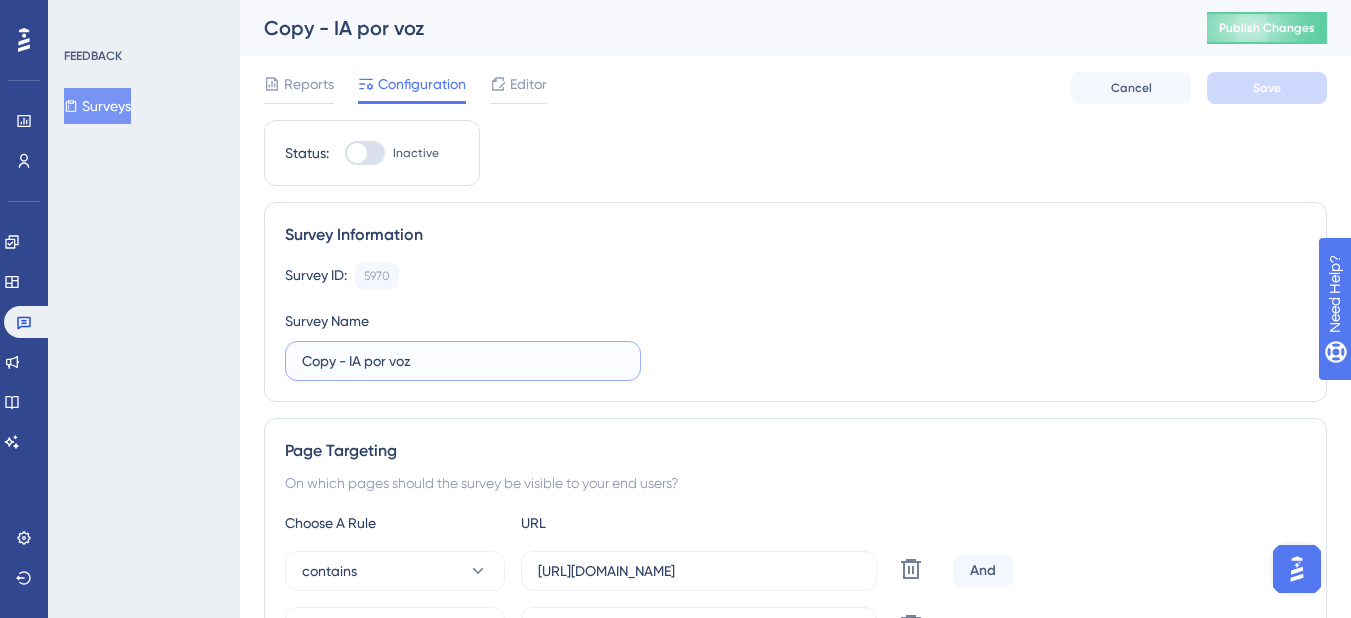 click on "Copy - IA por voz" at bounding box center [463, 361] 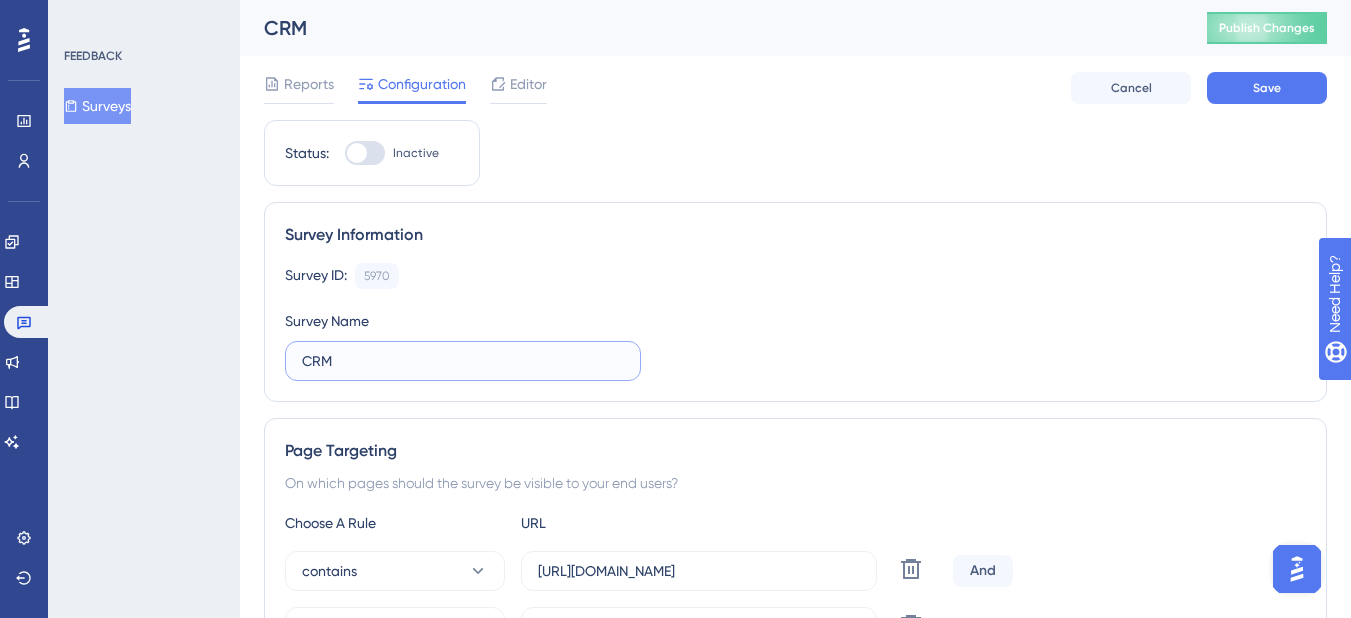 type on "CRM" 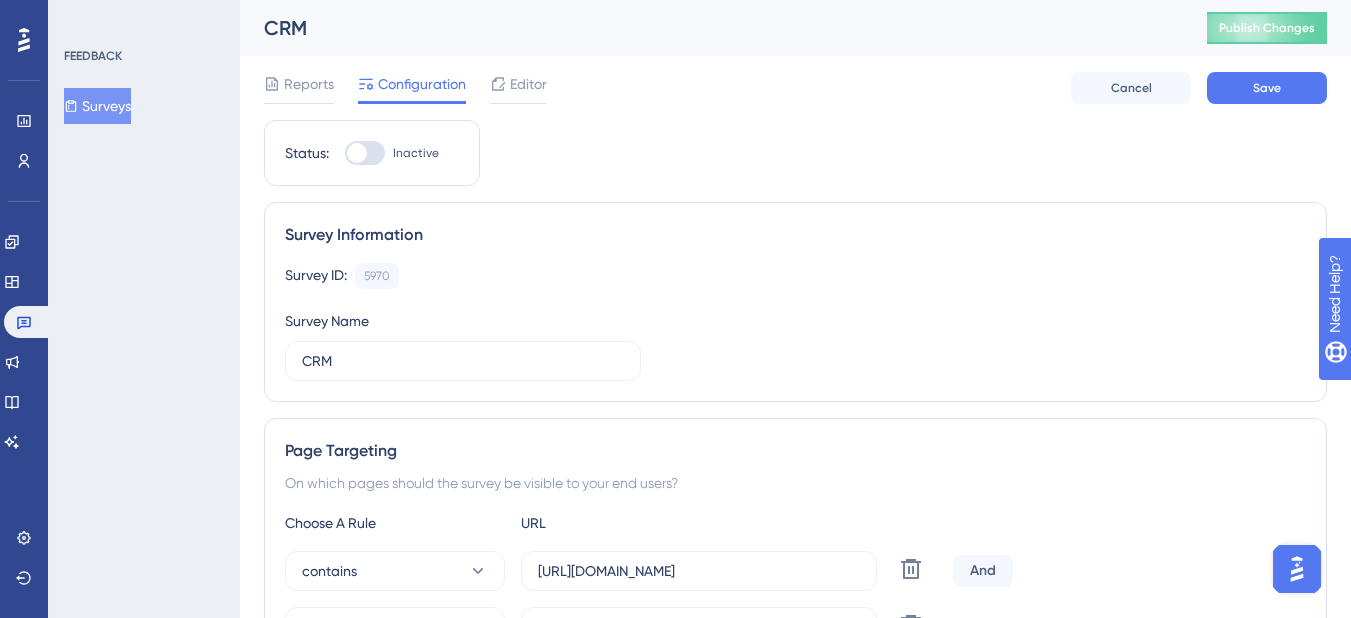 click on "Survey Information Survey ID: 5970 Copy Survey Name CRM" at bounding box center (795, 302) 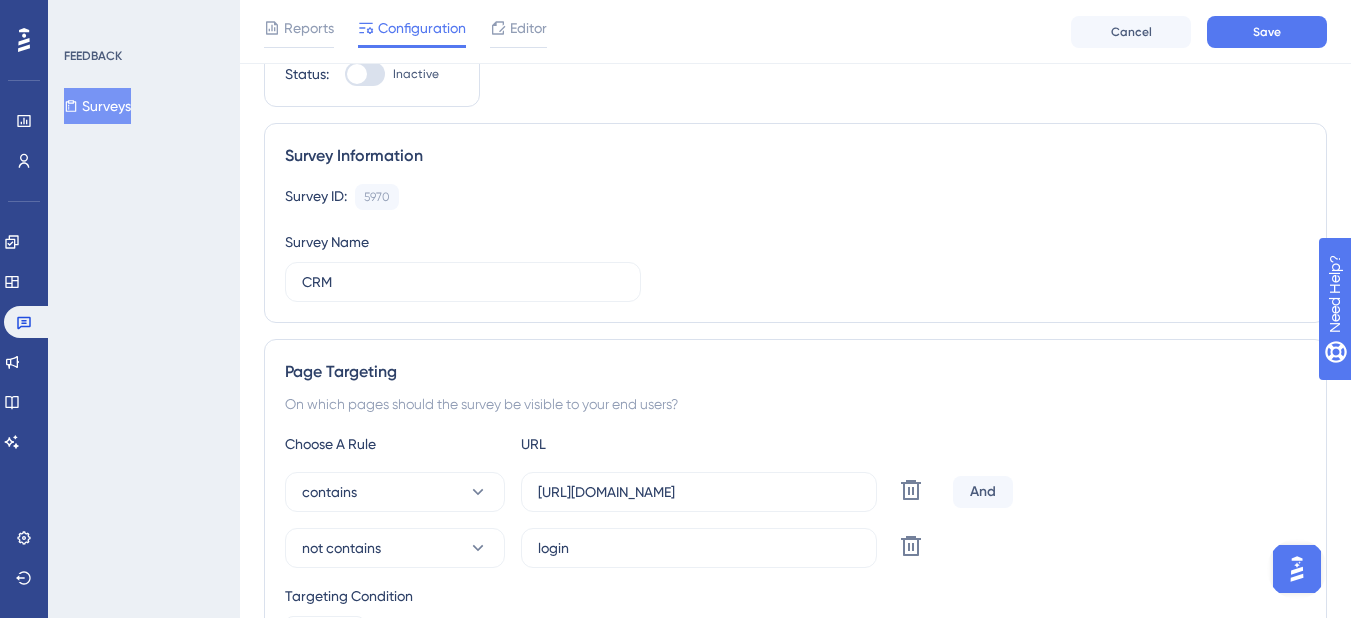 scroll, scrollTop: 200, scrollLeft: 0, axis: vertical 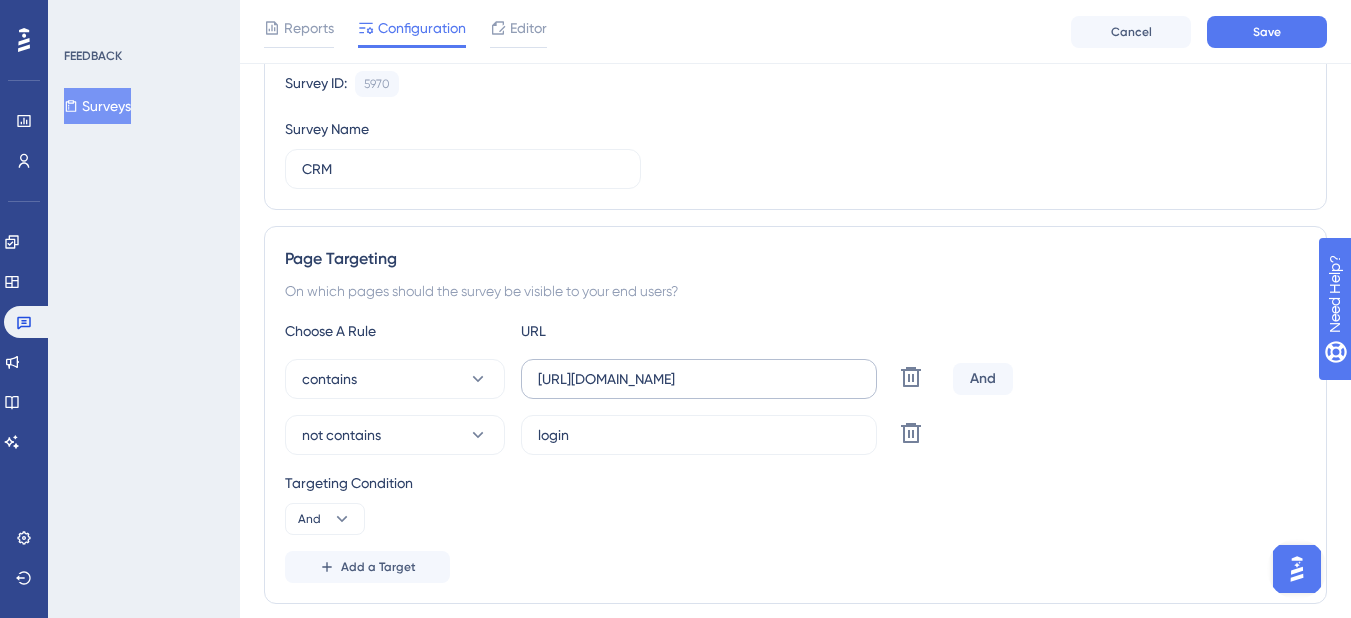 click on "[URL][DOMAIN_NAME]" at bounding box center [699, 379] 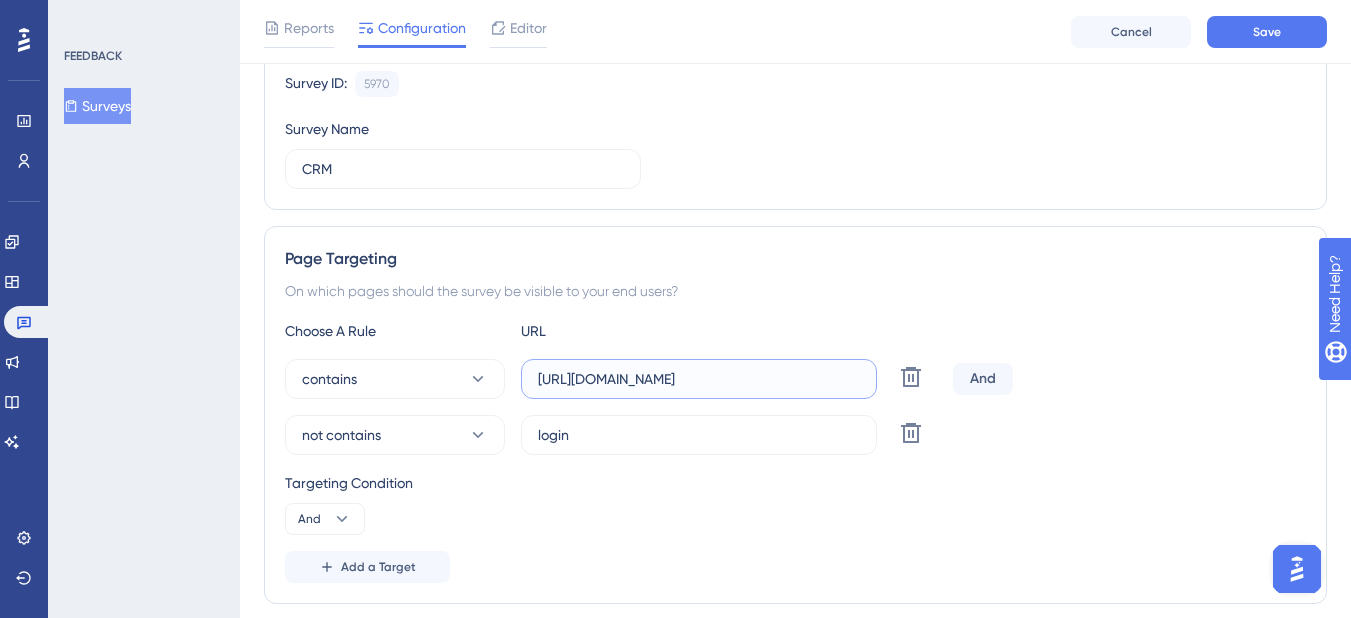 click on "[URL][DOMAIN_NAME]" at bounding box center [699, 379] 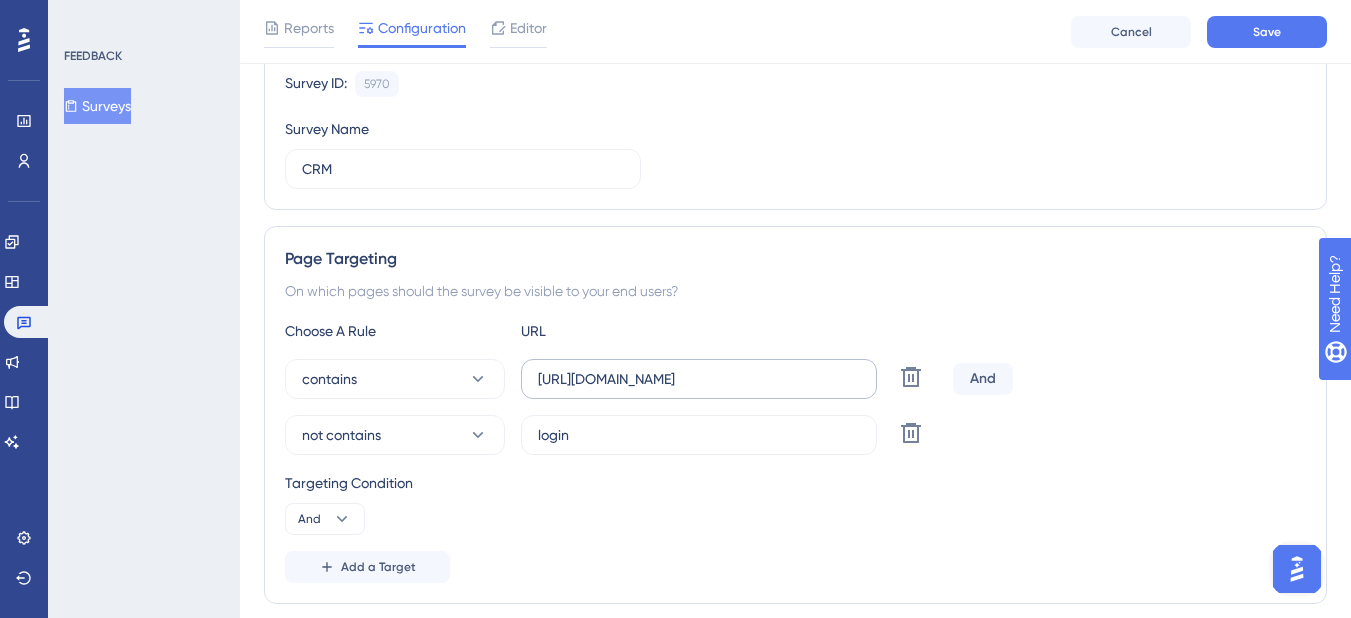 click on "[URL][DOMAIN_NAME]" at bounding box center [699, 379] 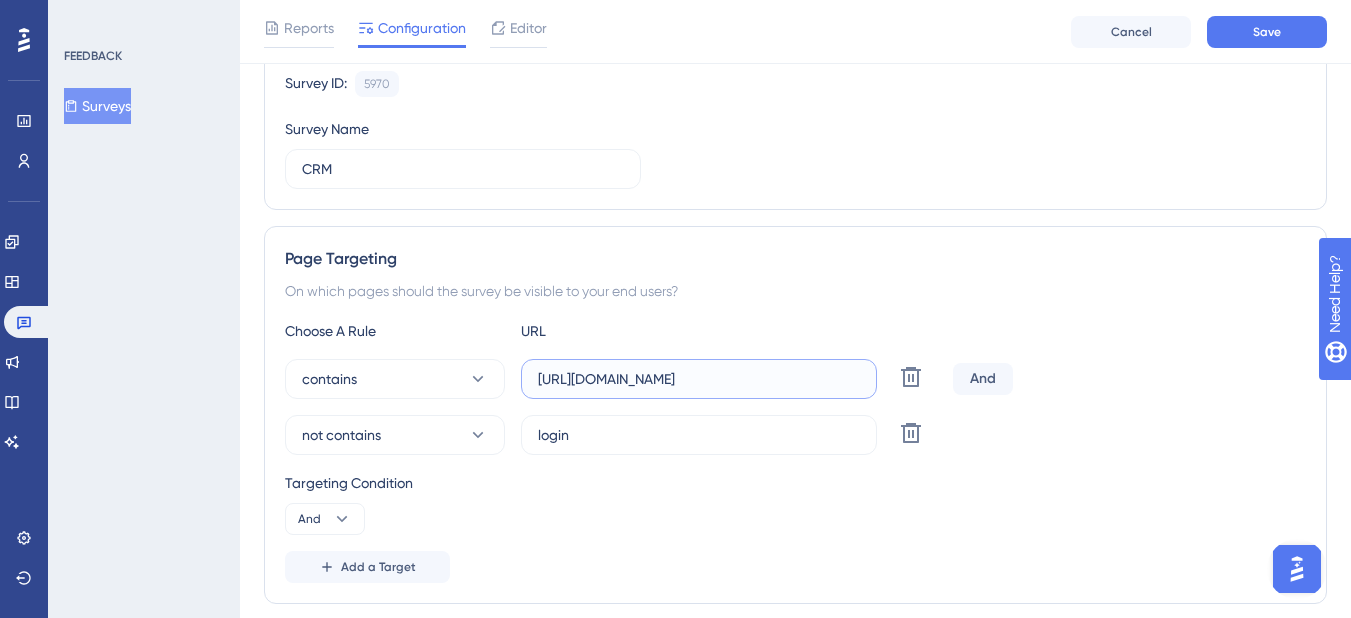 click on "[URL][DOMAIN_NAME]" at bounding box center (699, 379) 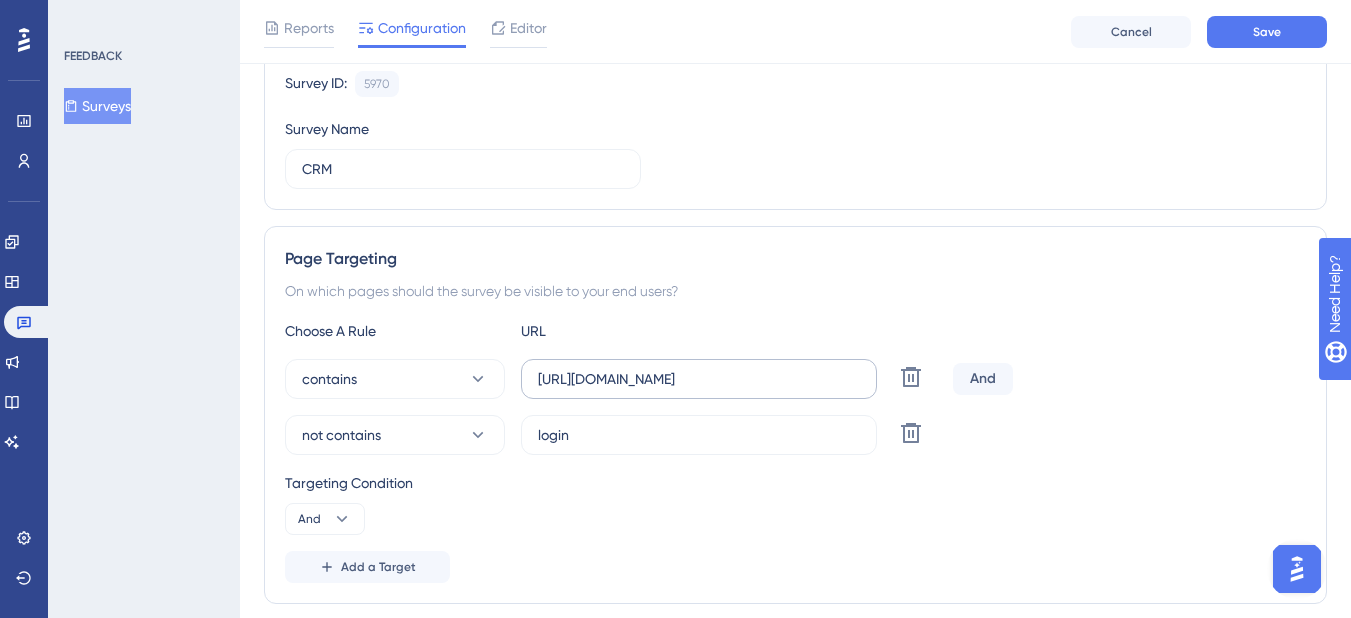 click on "[URL][DOMAIN_NAME]" at bounding box center [699, 379] 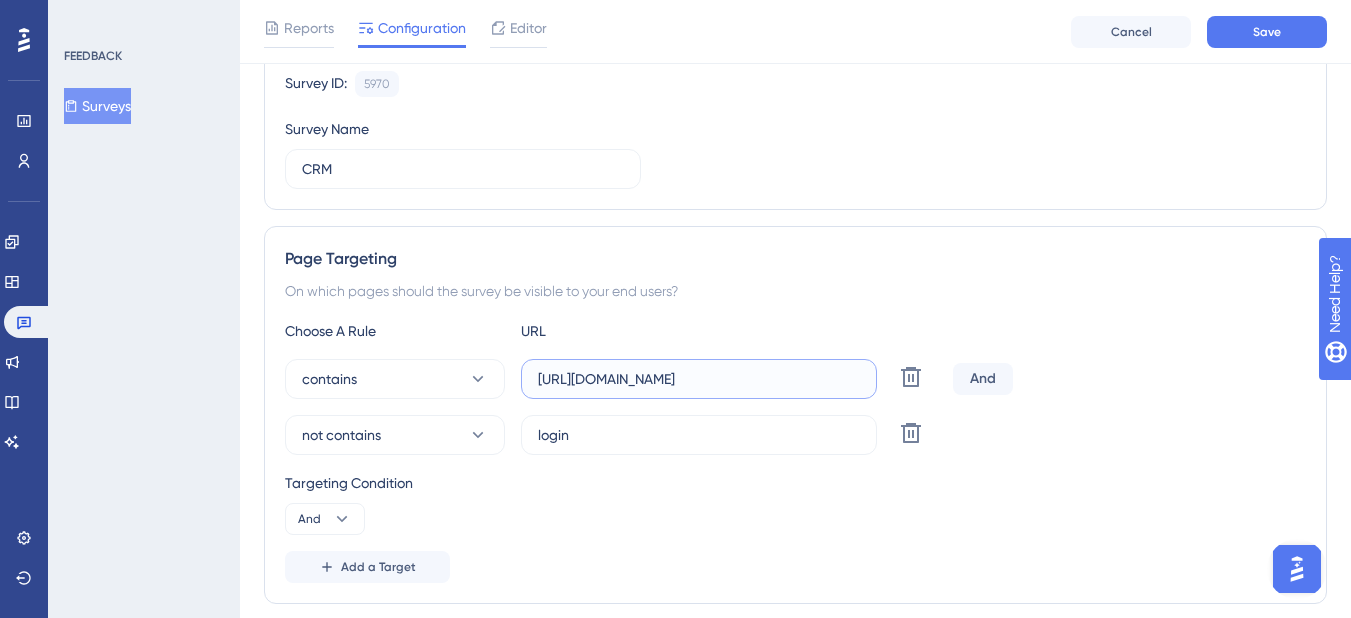 click on "[URL][DOMAIN_NAME]" at bounding box center [699, 379] 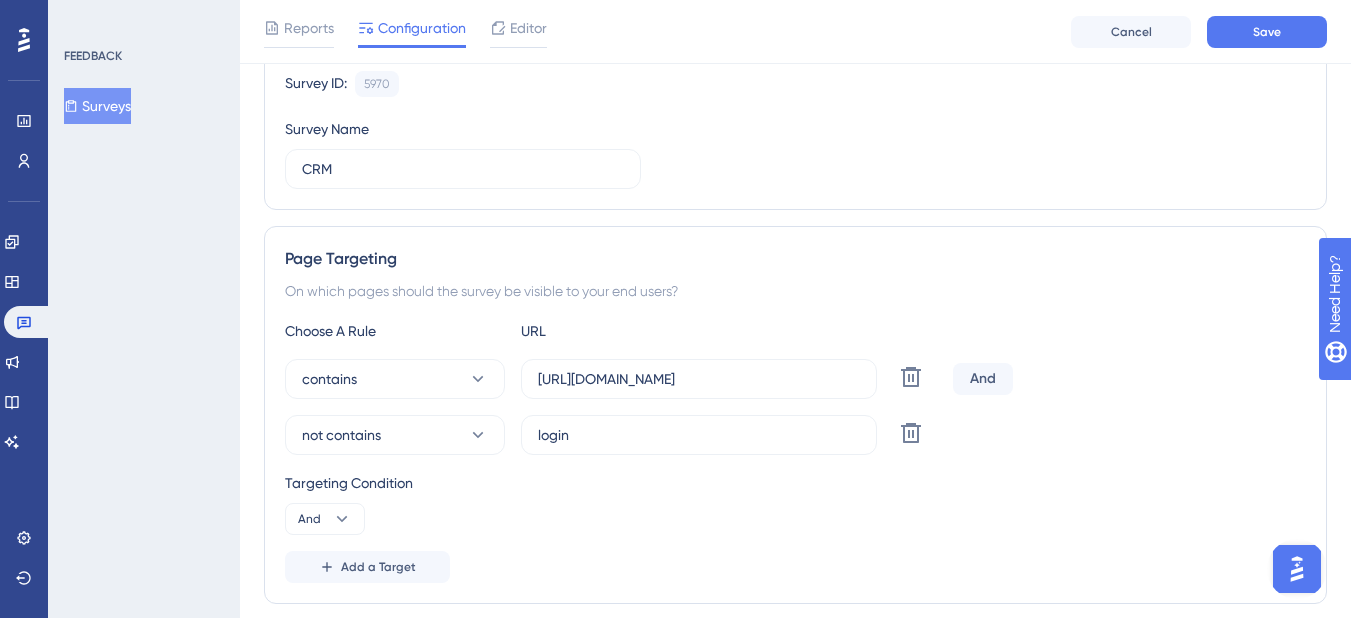 click on "Page Targeting On which pages should the survey be visible to your end users? Choose A Rule URL contains [URL][DOMAIN_NAME] Delete And not contains login Delete Targeting Condition And Add a Target" at bounding box center (795, 415) 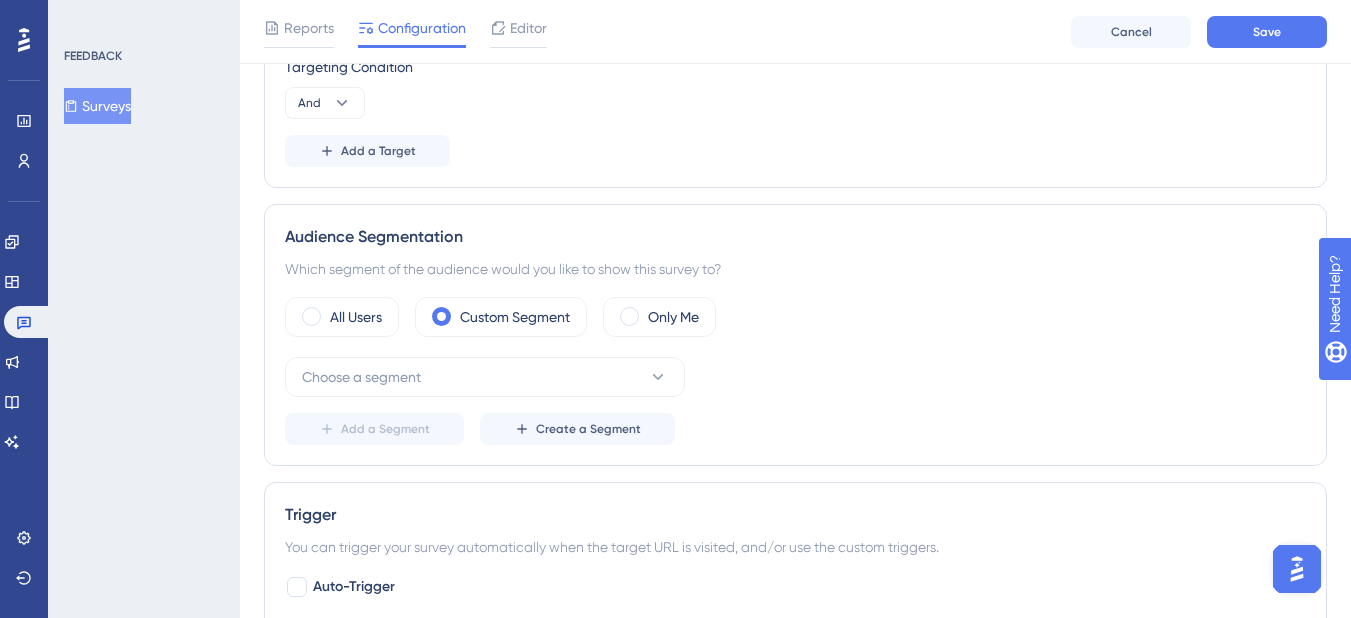 scroll, scrollTop: 542, scrollLeft: 0, axis: vertical 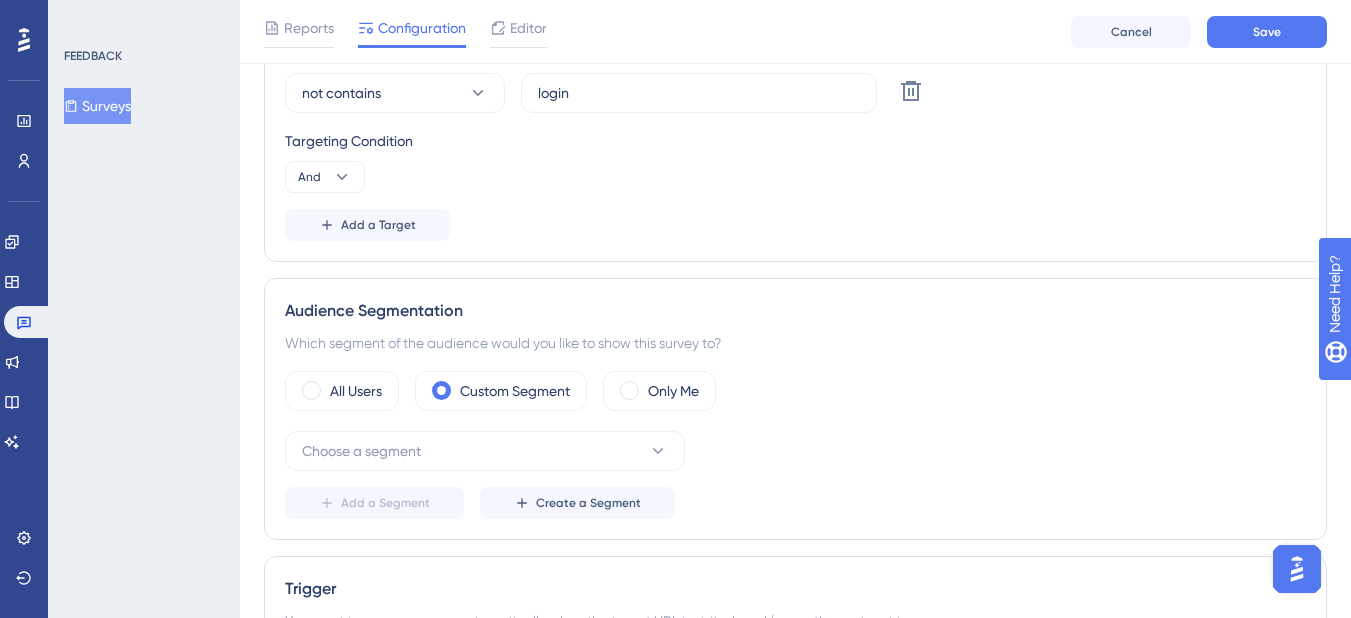click on "All Users Custom Segment Only Me Choose a segment Add a Segment Create a Segment" at bounding box center [795, 445] 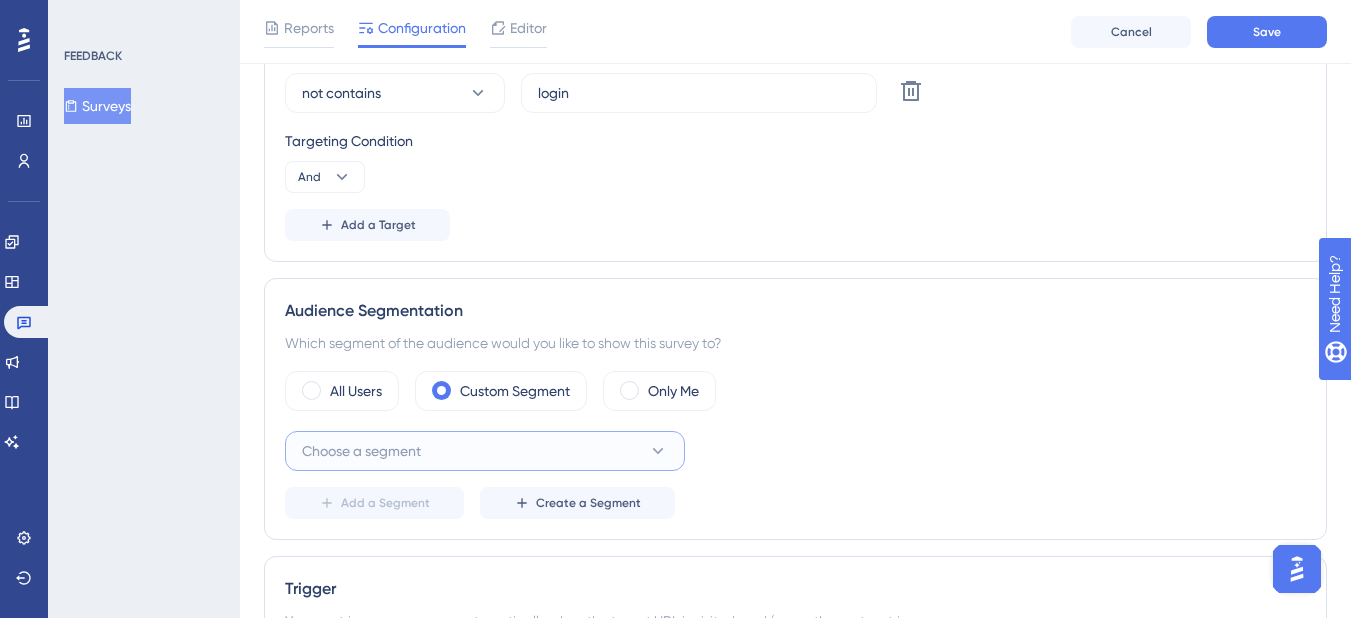 click on "Choose a segment" at bounding box center (485, 451) 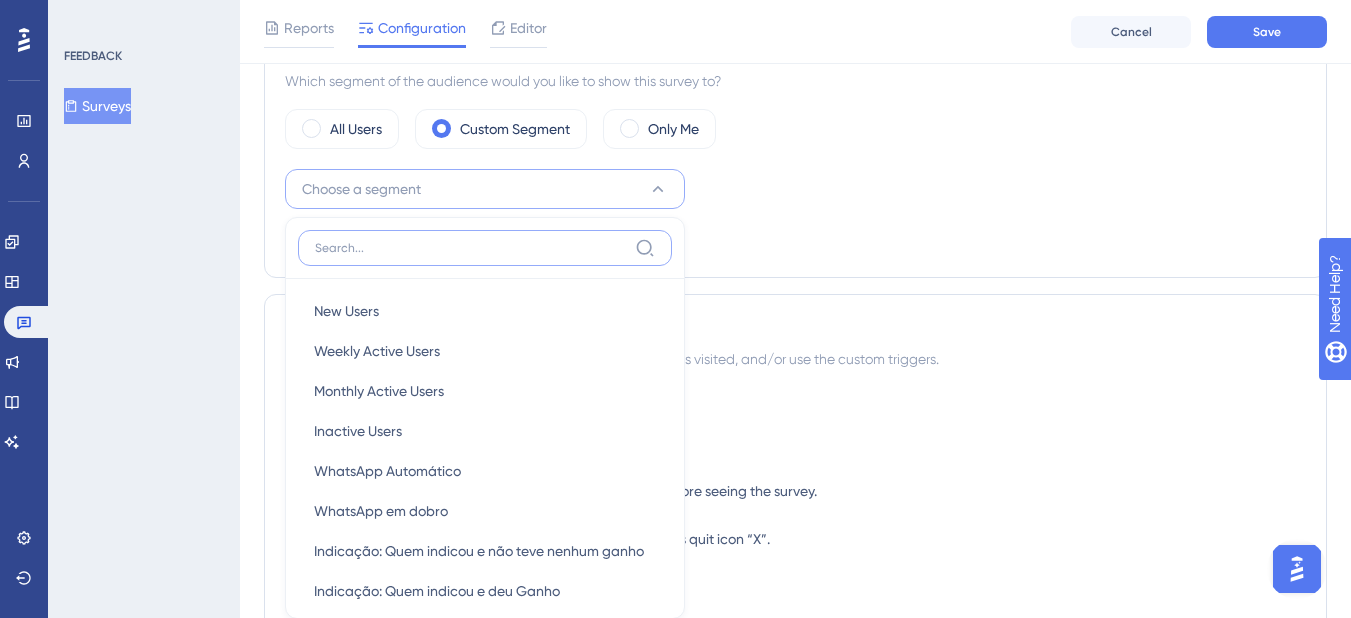 scroll, scrollTop: 910, scrollLeft: 0, axis: vertical 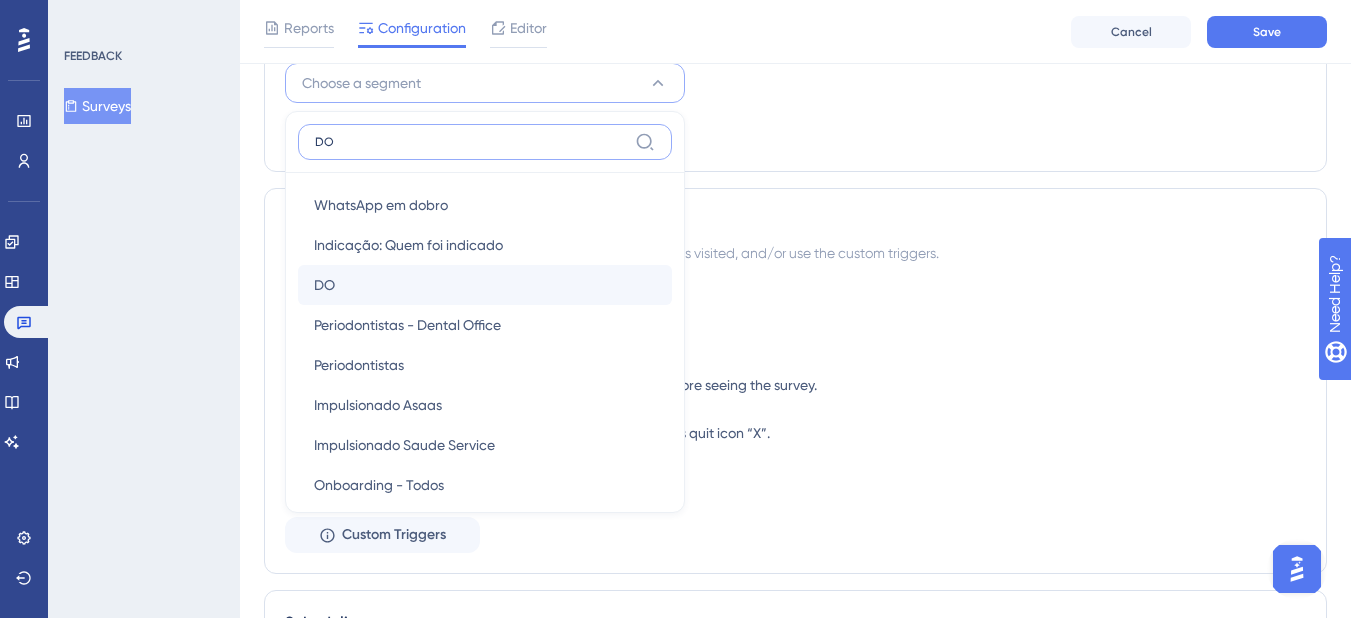 type on "DO" 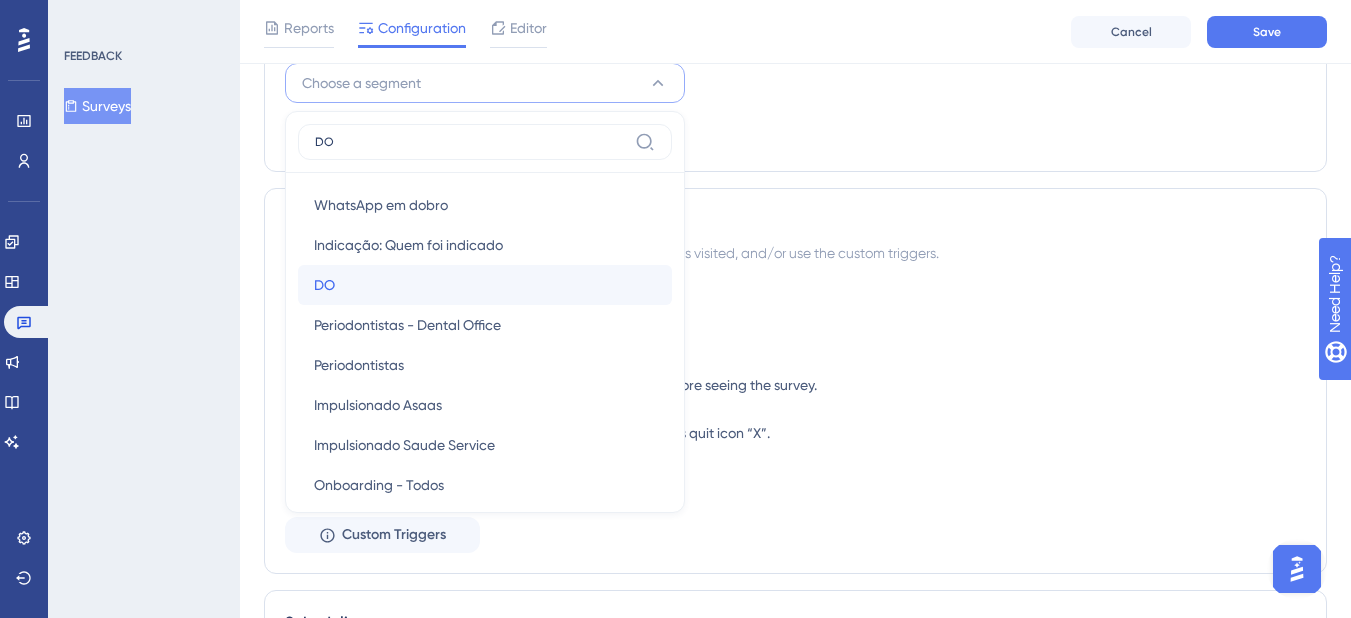 click on "DO DO" at bounding box center [485, 285] 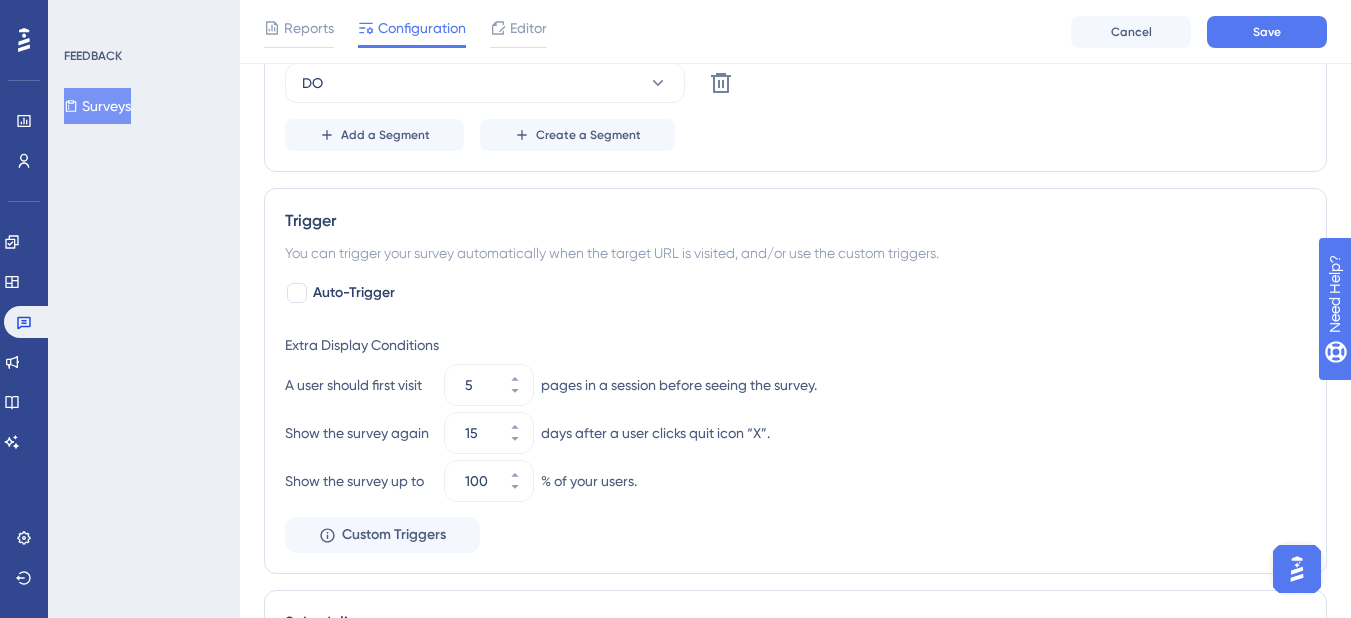 click on "A user should first visit   5 pages in a session before seeing the survey." at bounding box center [795, 385] 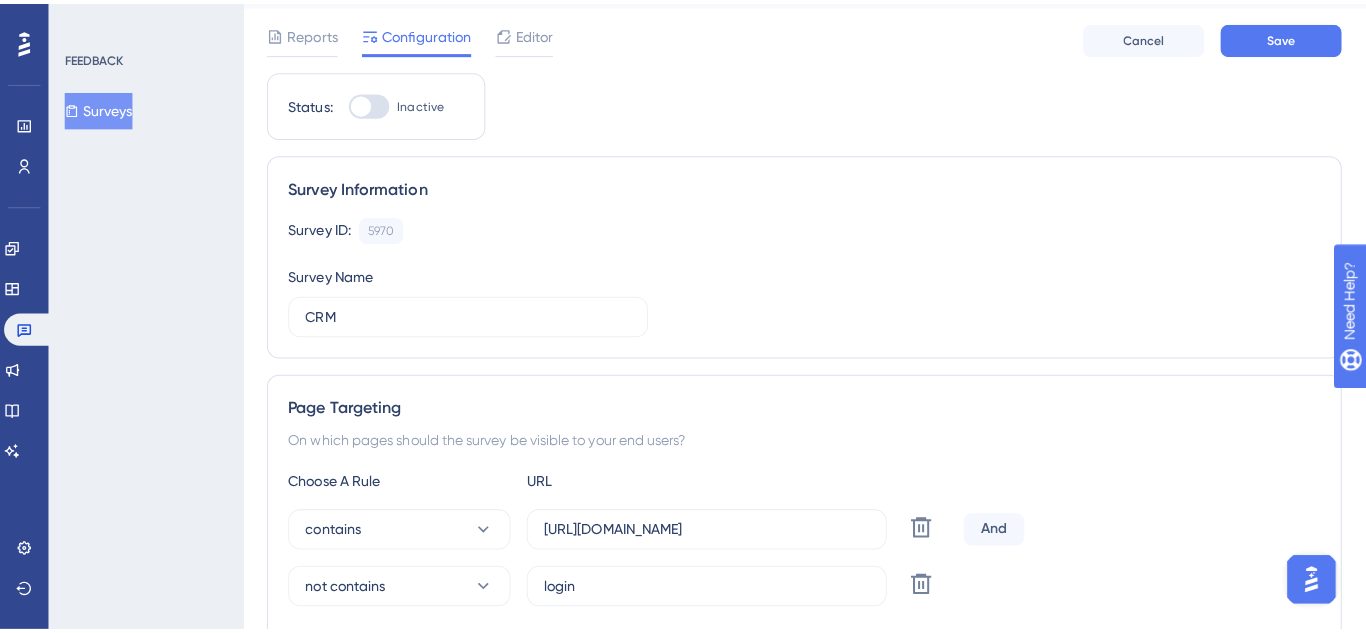scroll, scrollTop: 0, scrollLeft: 0, axis: both 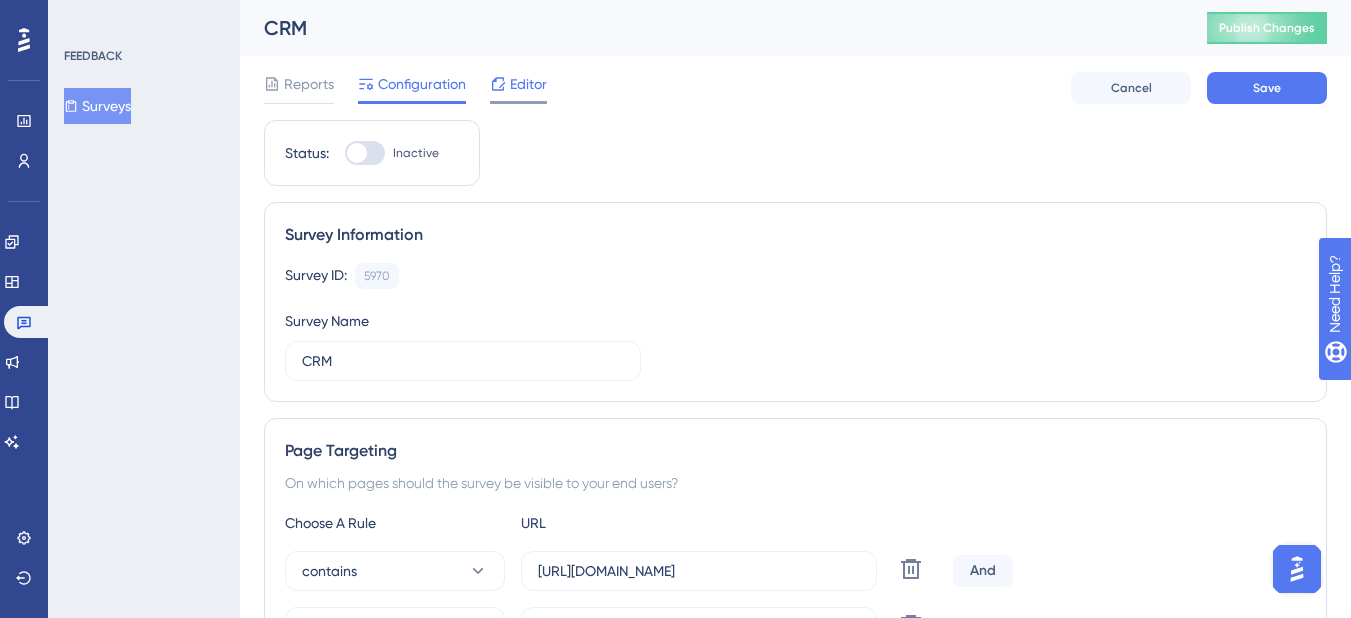 click on "Editor" at bounding box center (528, 84) 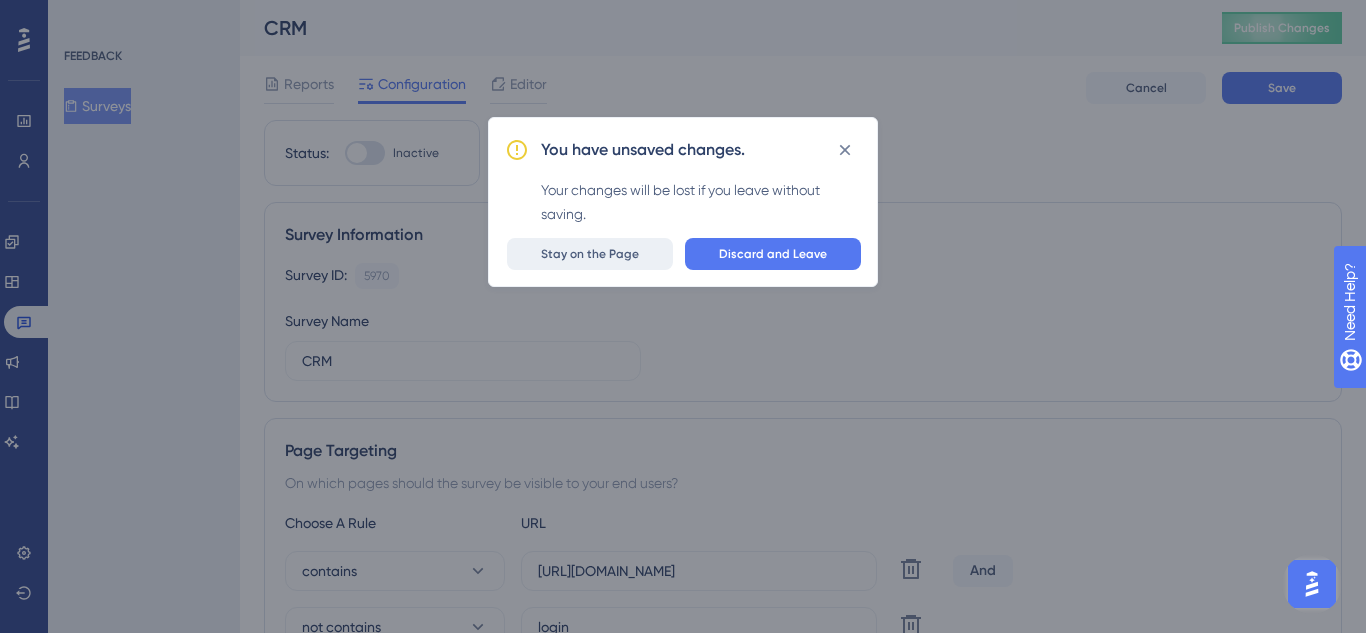 click on "Stay on the Page" at bounding box center [590, 254] 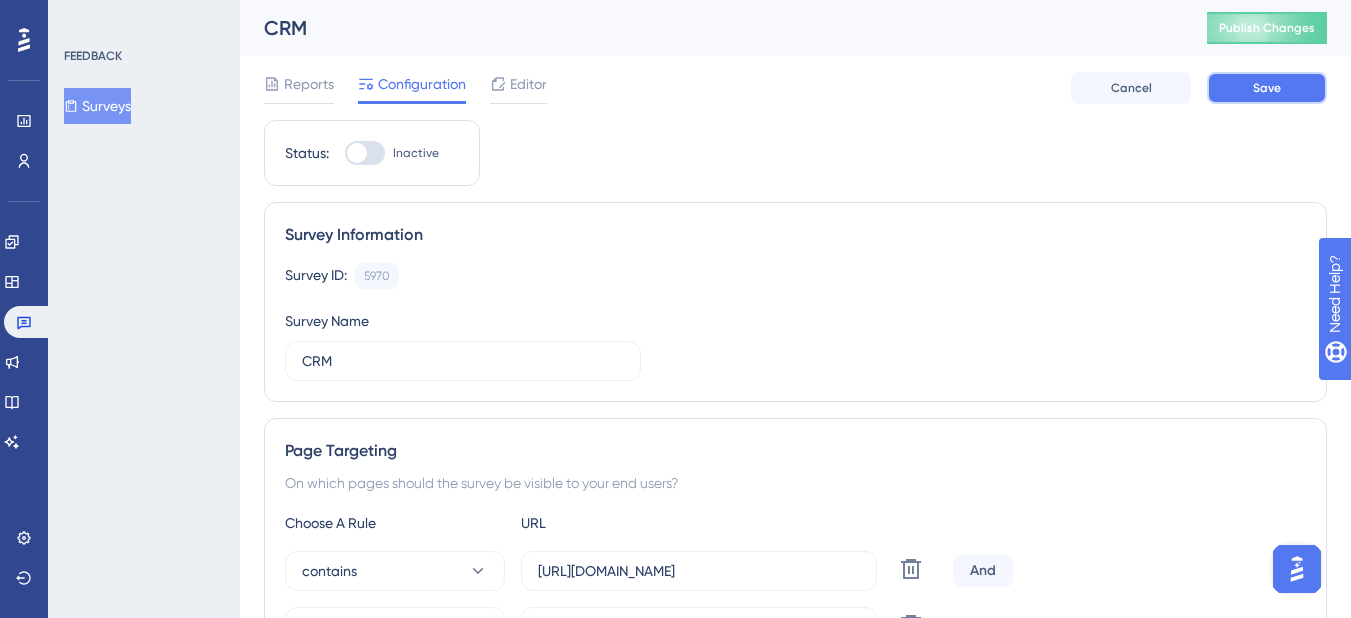 click on "Save" at bounding box center (1267, 88) 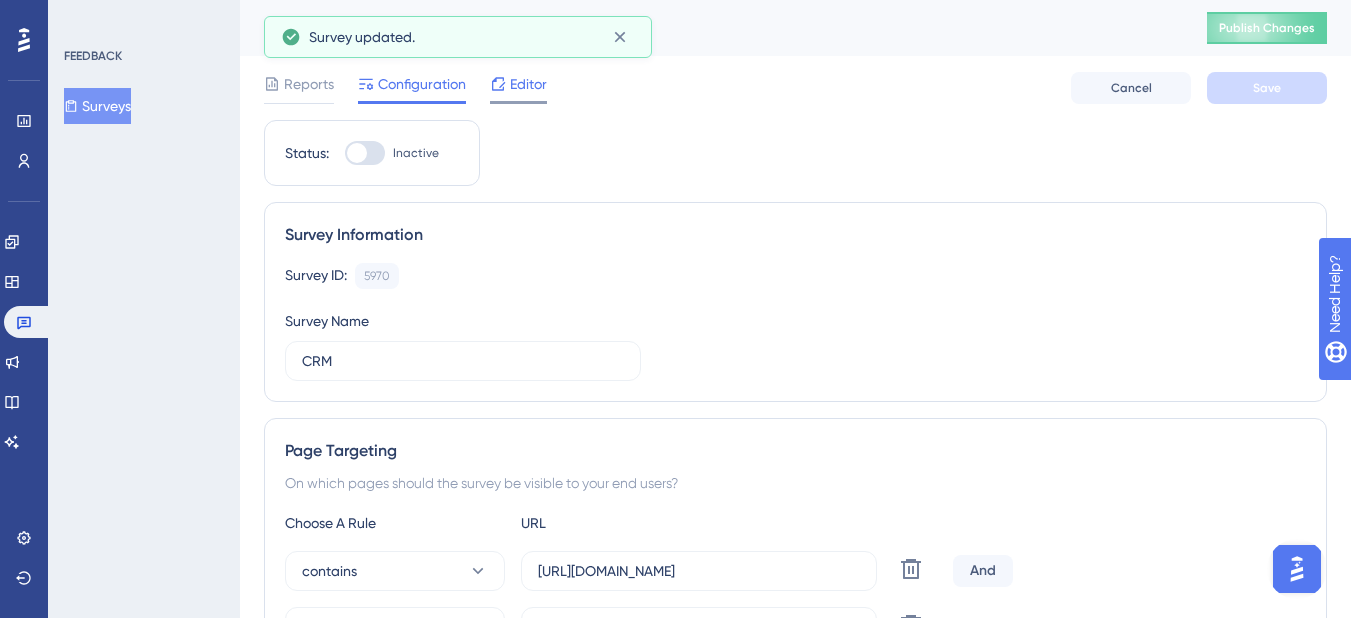 click on "Editor" at bounding box center (528, 84) 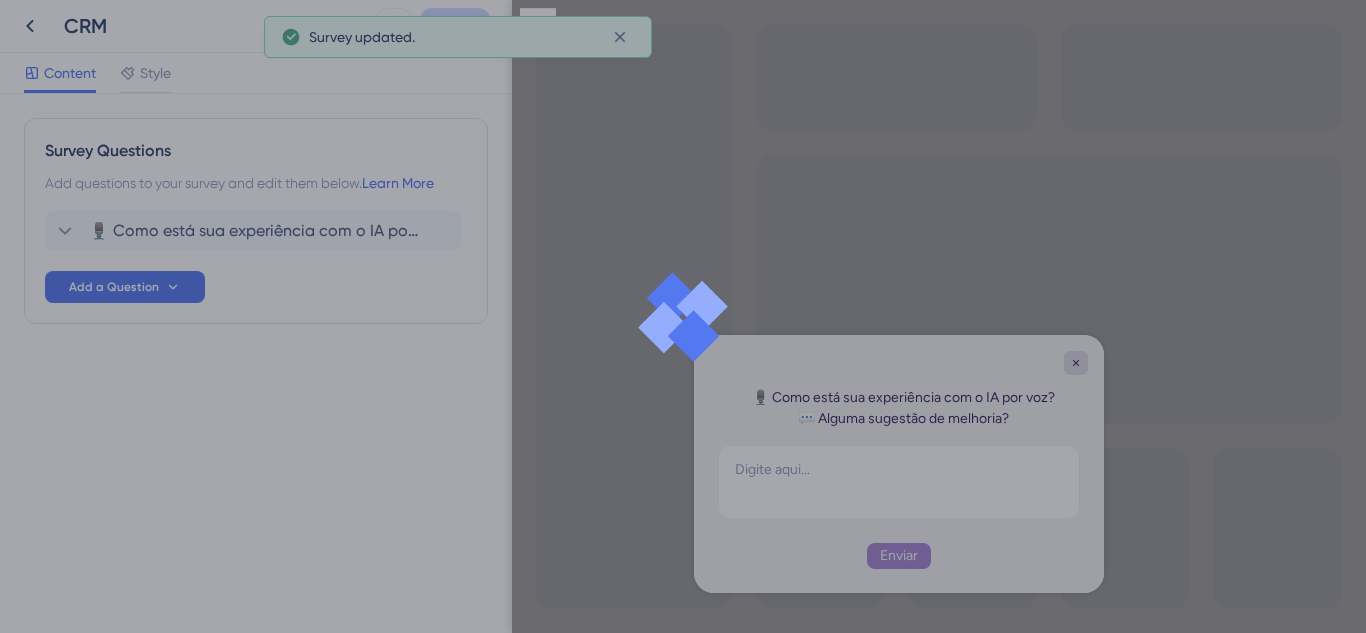 scroll, scrollTop: 0, scrollLeft: 0, axis: both 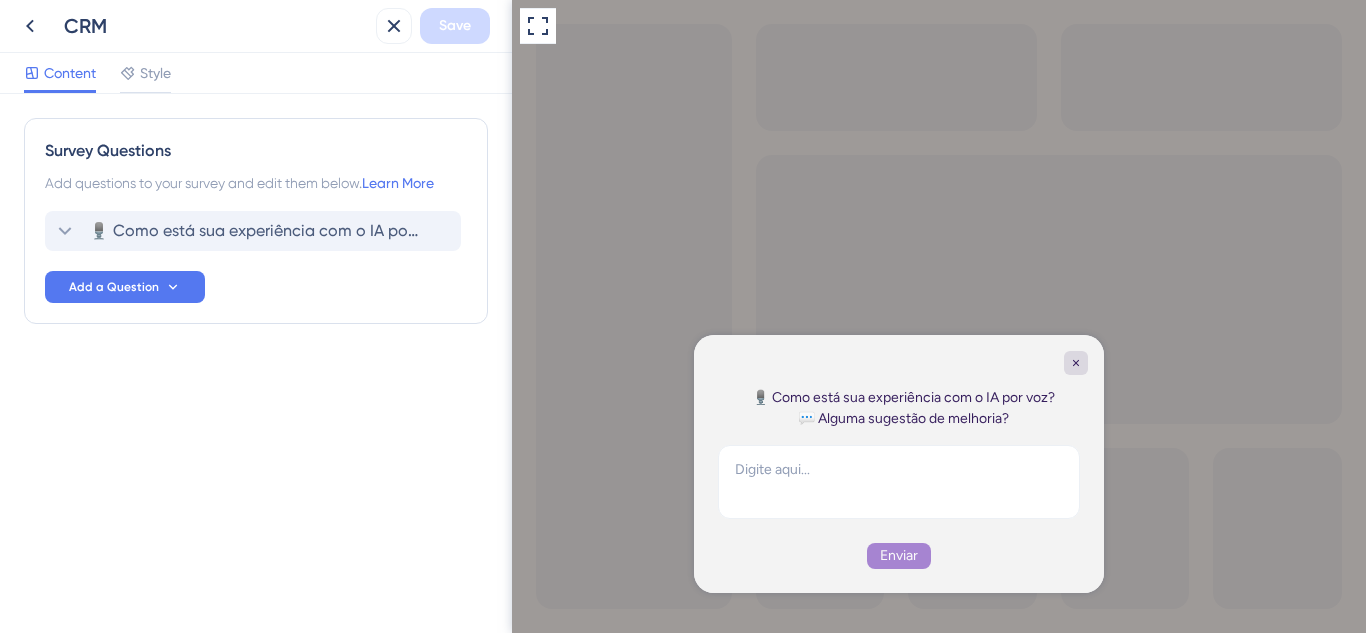 click on "🎙️ Como está sua experiência com o IA por voz? 💬 Alguma sugestão de melhoria?" at bounding box center (254, 231) 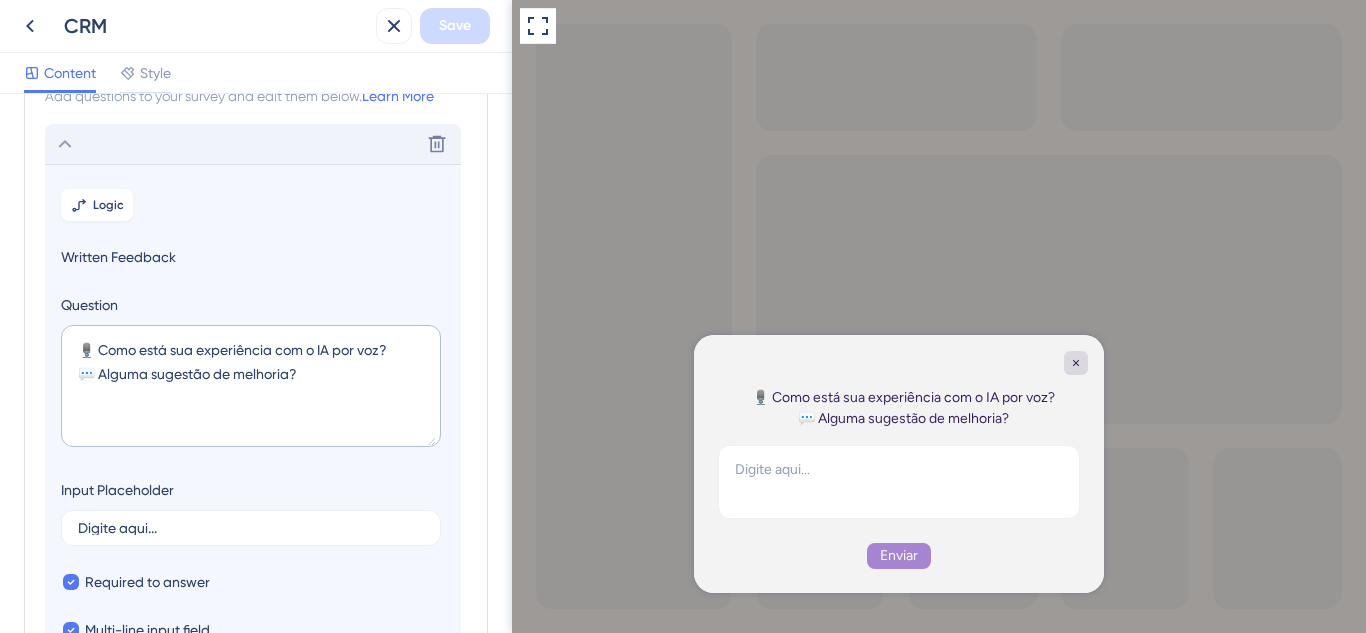 scroll, scrollTop: 117, scrollLeft: 0, axis: vertical 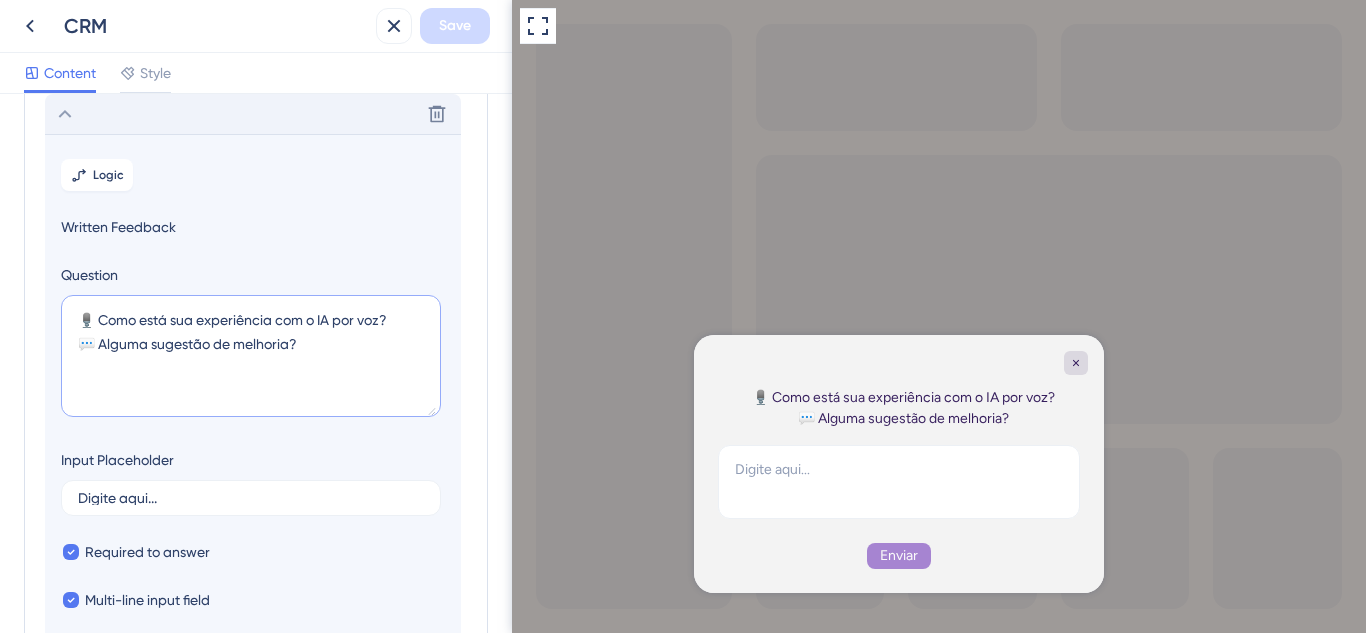 drag, startPoint x: 323, startPoint y: 319, endPoint x: 337, endPoint y: 320, distance: 14.035668 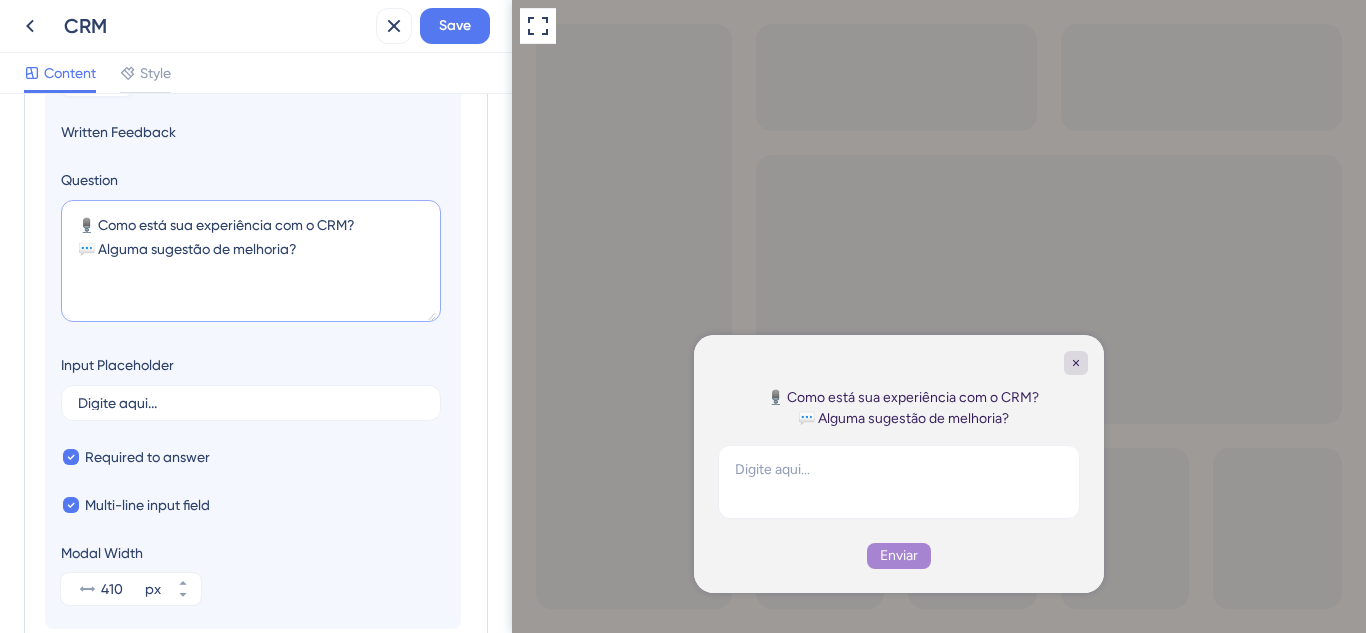 scroll, scrollTop: 217, scrollLeft: 0, axis: vertical 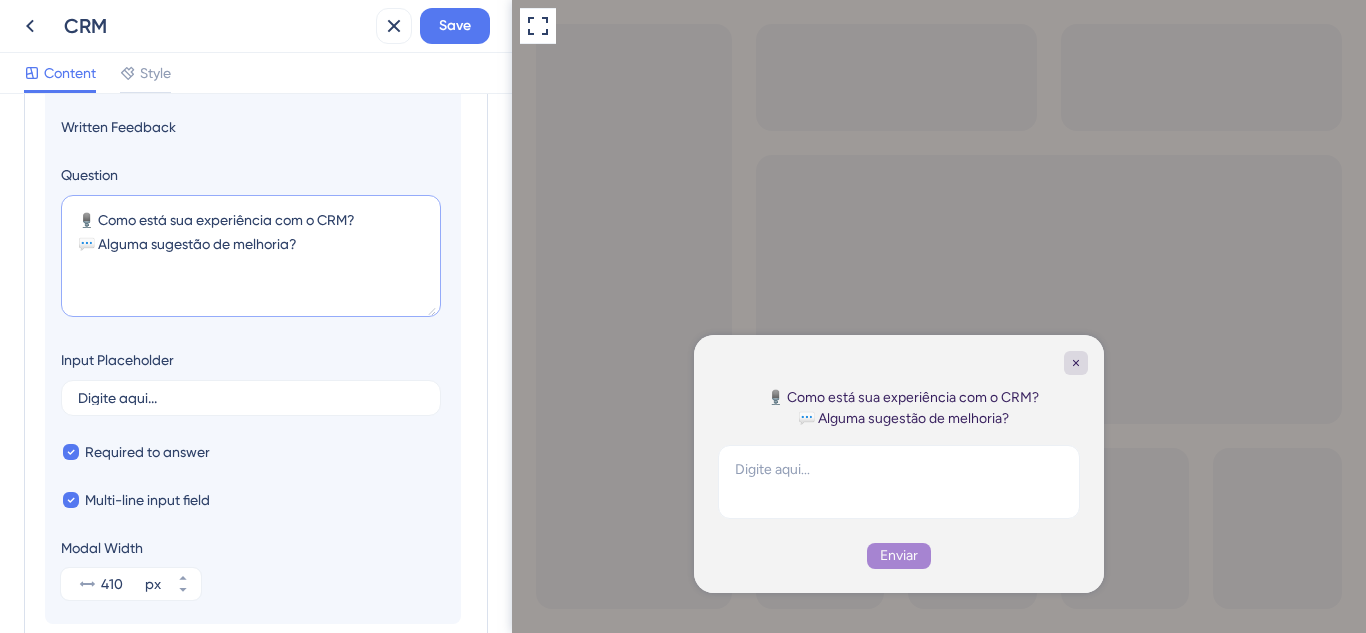 drag, startPoint x: 93, startPoint y: 221, endPoint x: 69, endPoint y: 208, distance: 27.294687 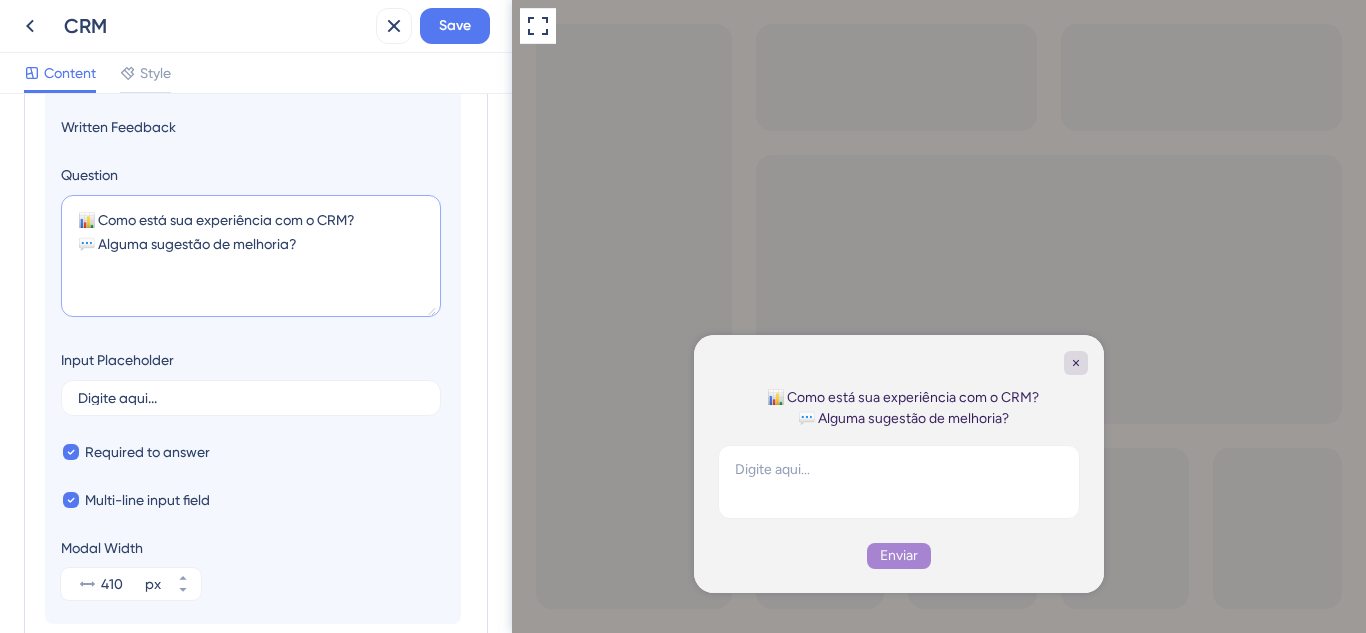 click on "📊 Como está sua experiência com o CRM?
💬 Alguma sugestão de melhoria?" at bounding box center (251, 256) 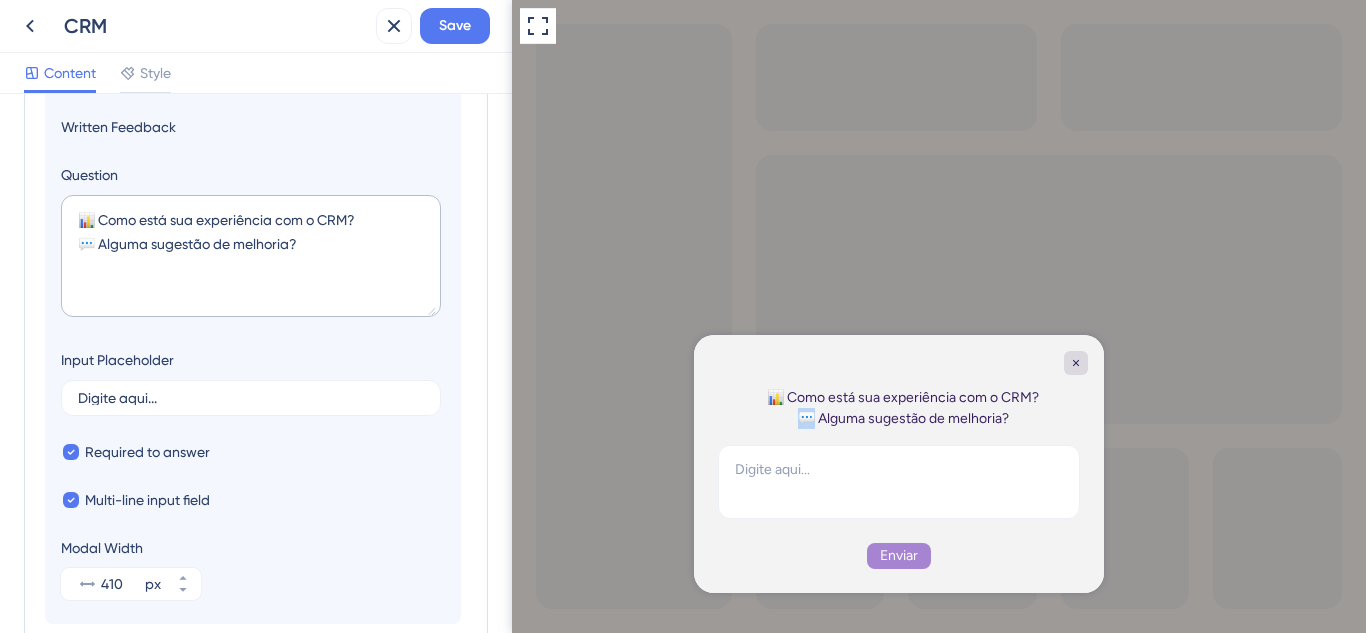 click on "📊 Como está sua experiência com o CRM?
💬 Alguma sugestão de melhoria?" at bounding box center (903, 408) 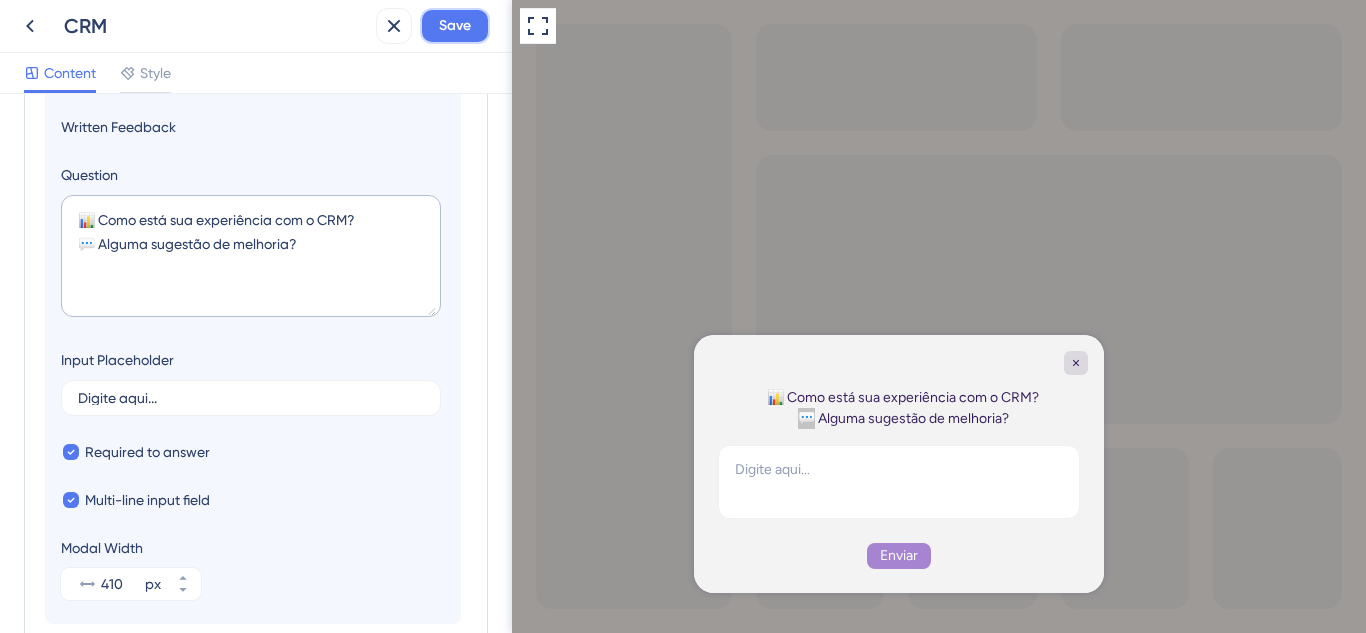 click on "Save" at bounding box center (455, 26) 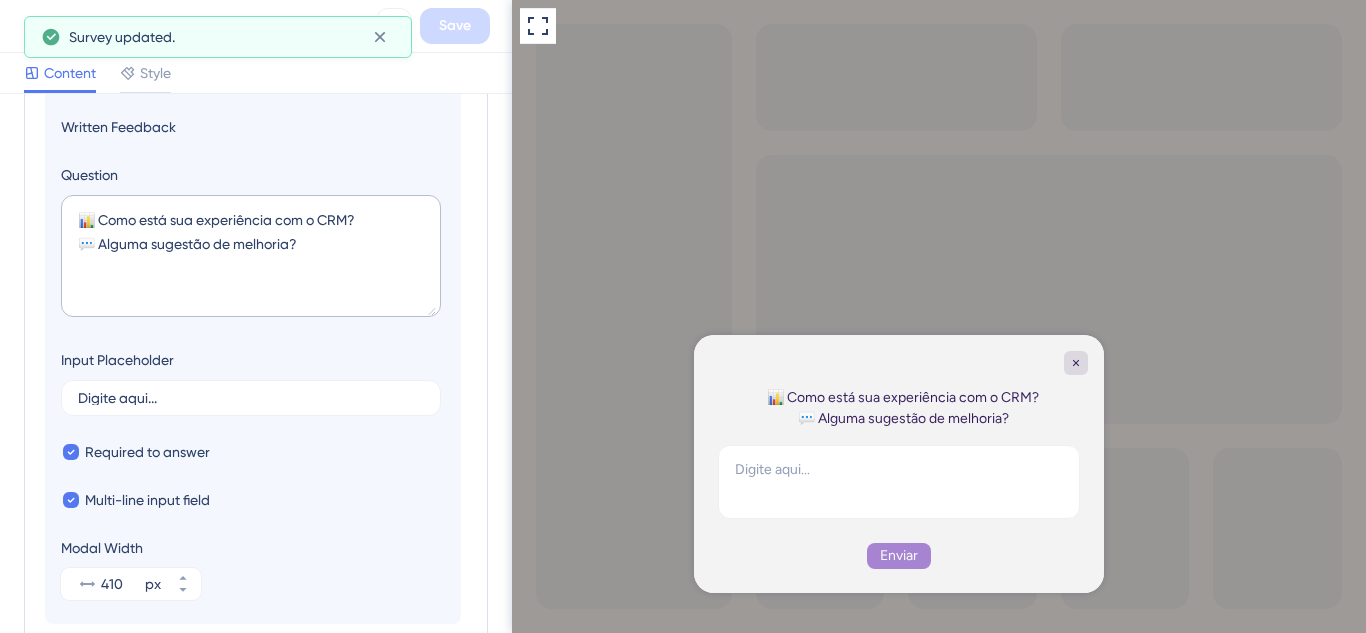click on "📊 Como está sua experiência com o CRM?
💬 Alguma sugestão de melhoria?" at bounding box center (903, 408) 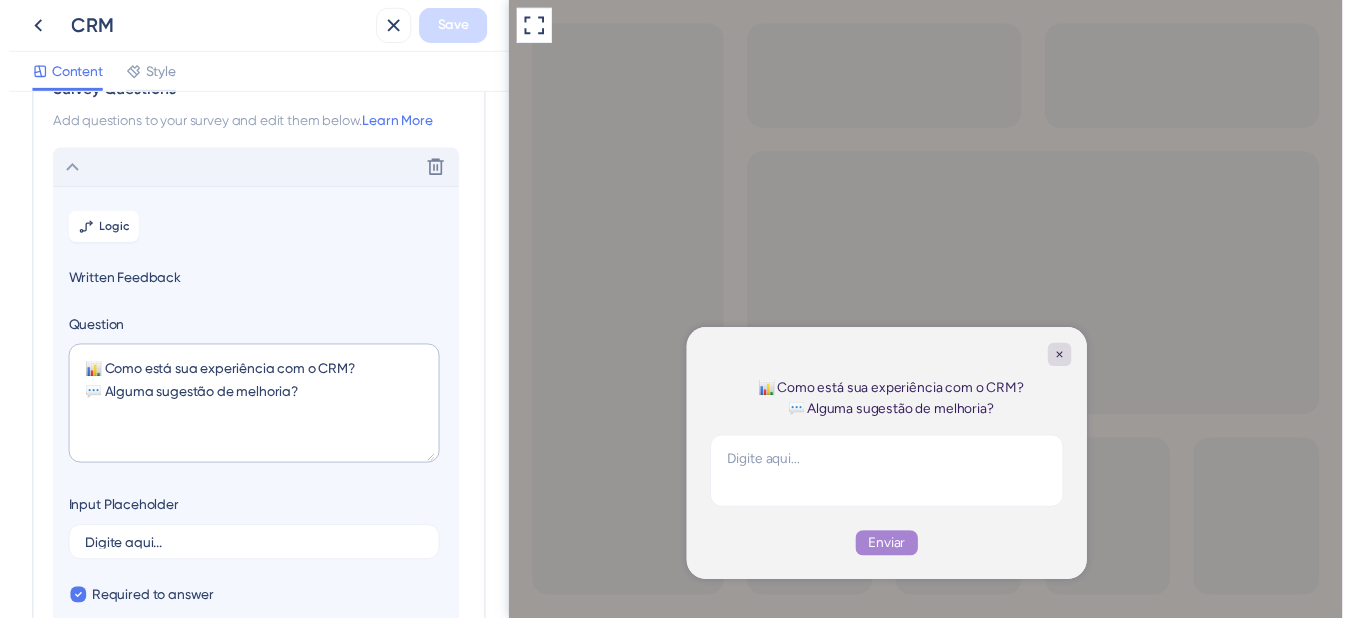 scroll, scrollTop: 0, scrollLeft: 0, axis: both 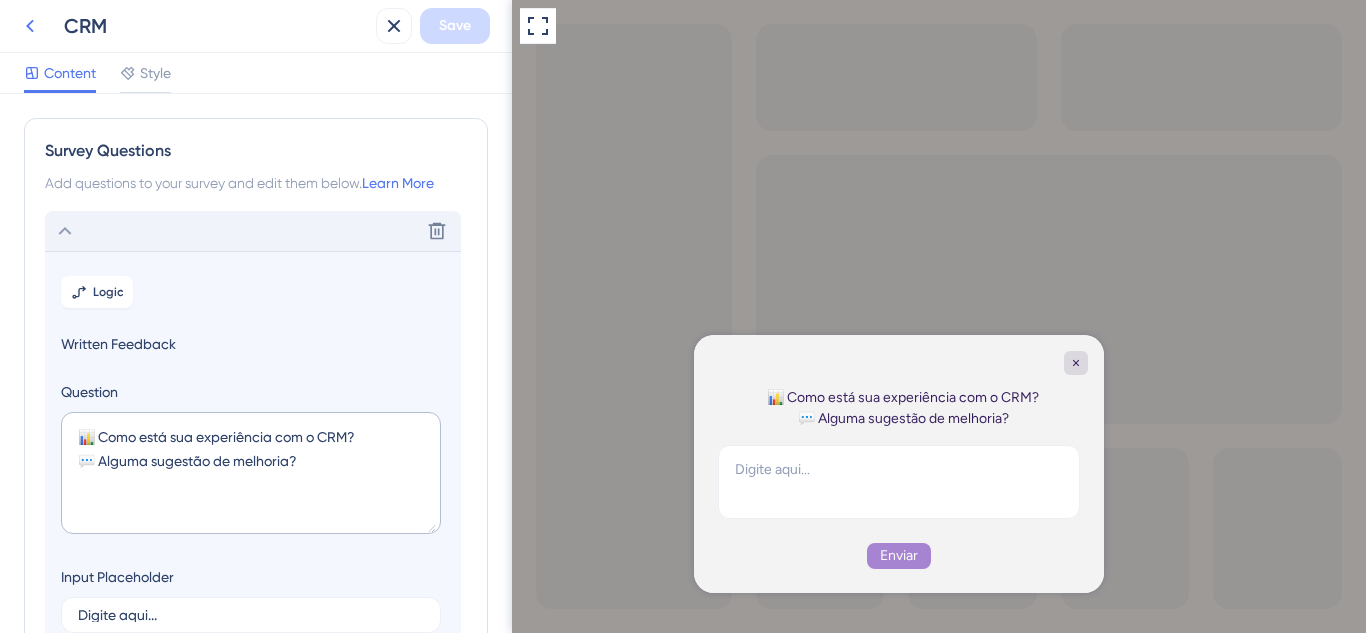 click 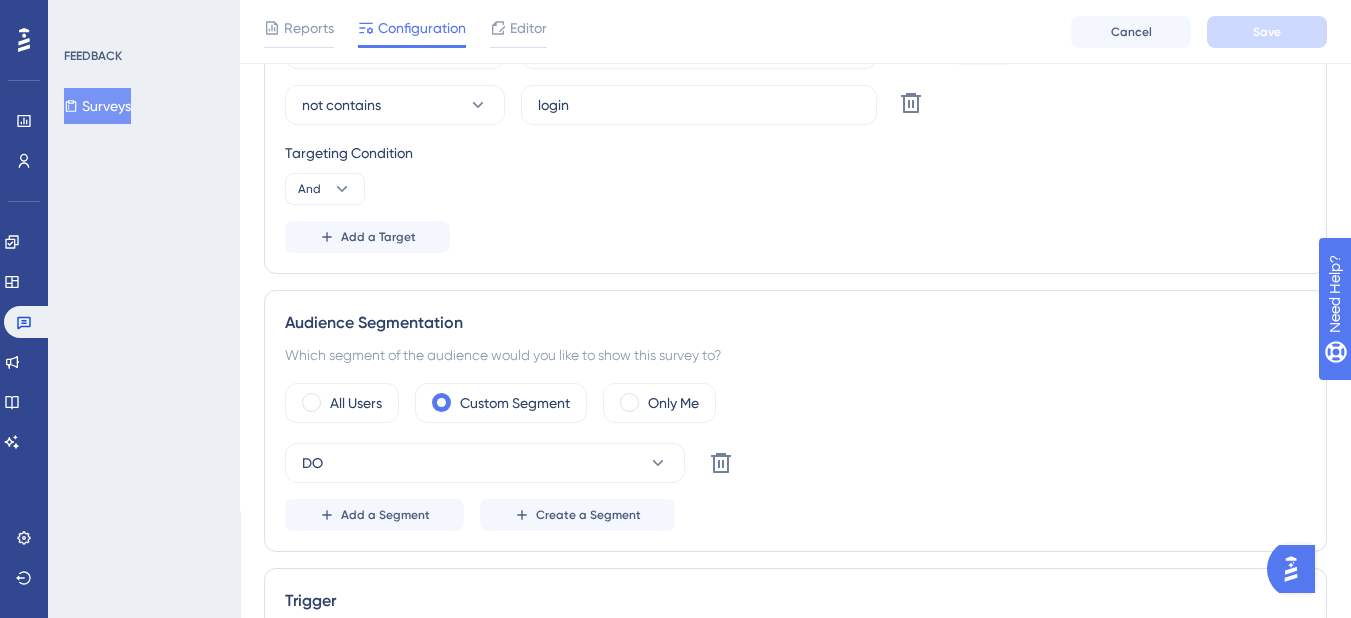 scroll, scrollTop: 600, scrollLeft: 0, axis: vertical 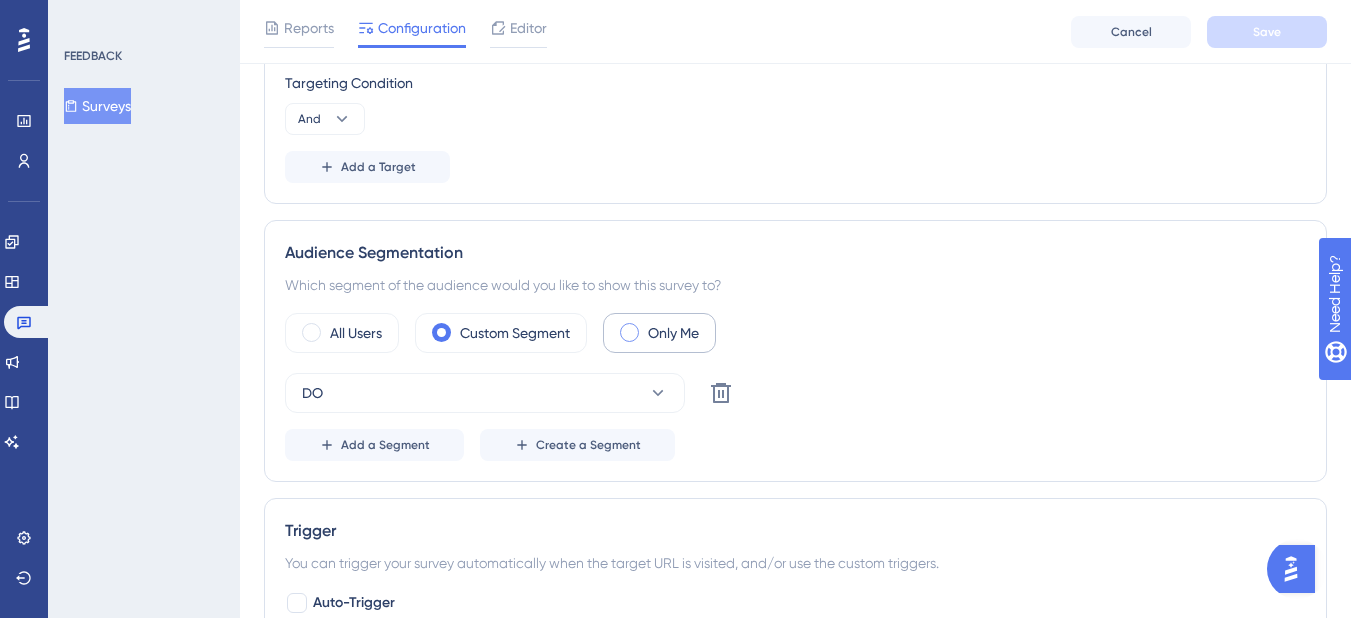 click at bounding box center [629, 332] 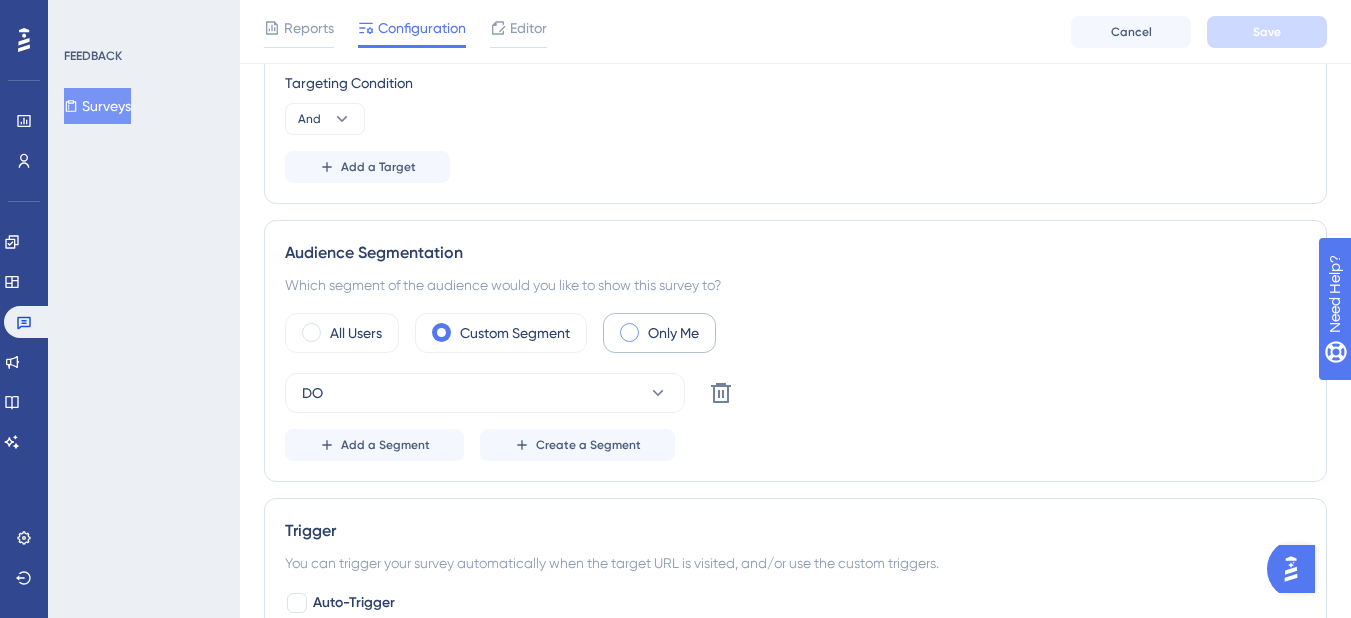 click at bounding box center (645, 326) 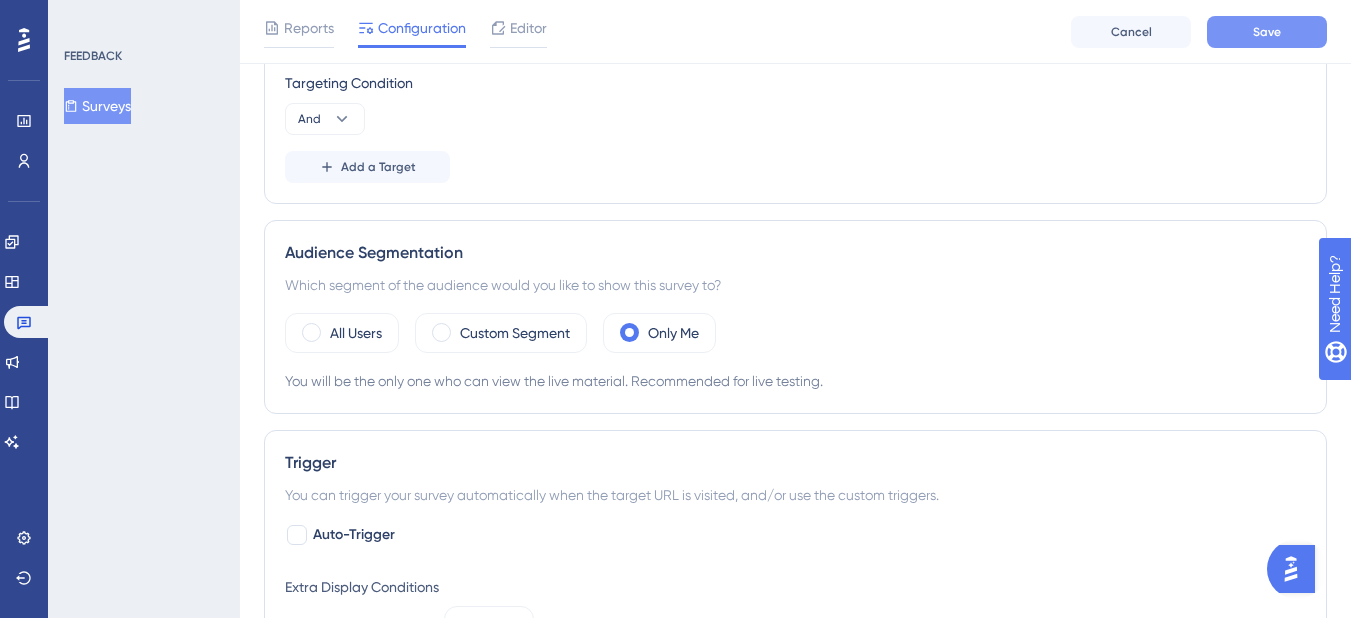 click on "Save" at bounding box center (1267, 32) 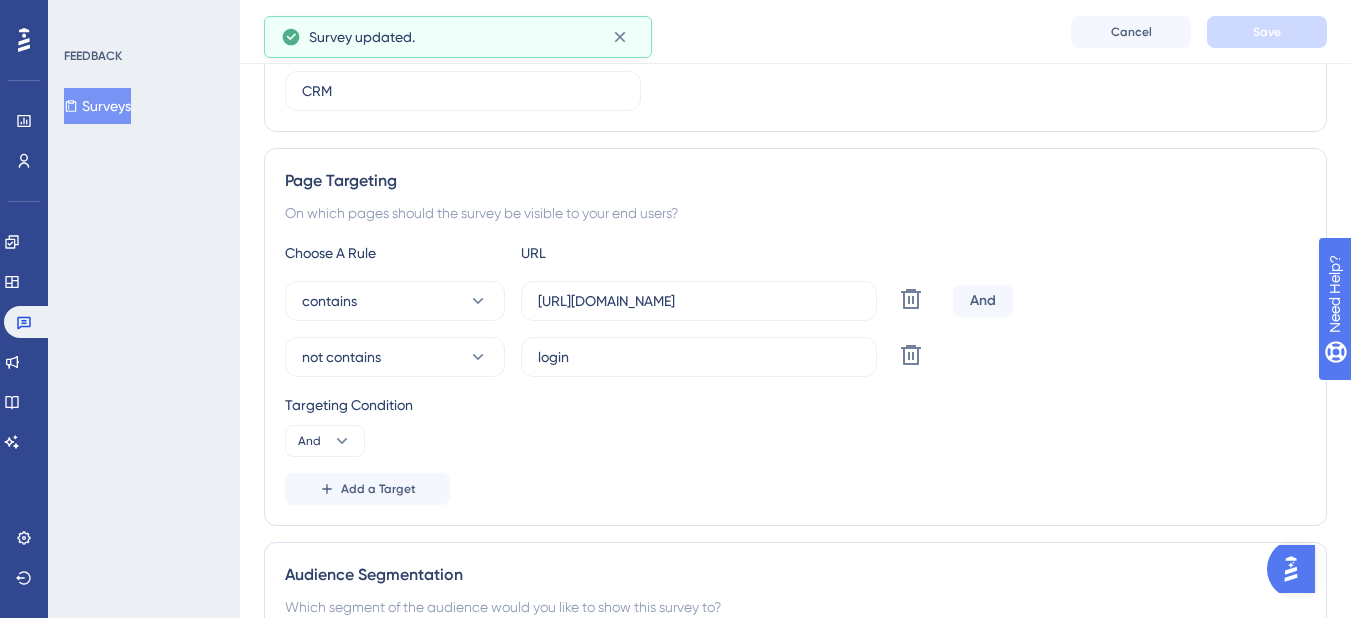 scroll, scrollTop: 60, scrollLeft: 0, axis: vertical 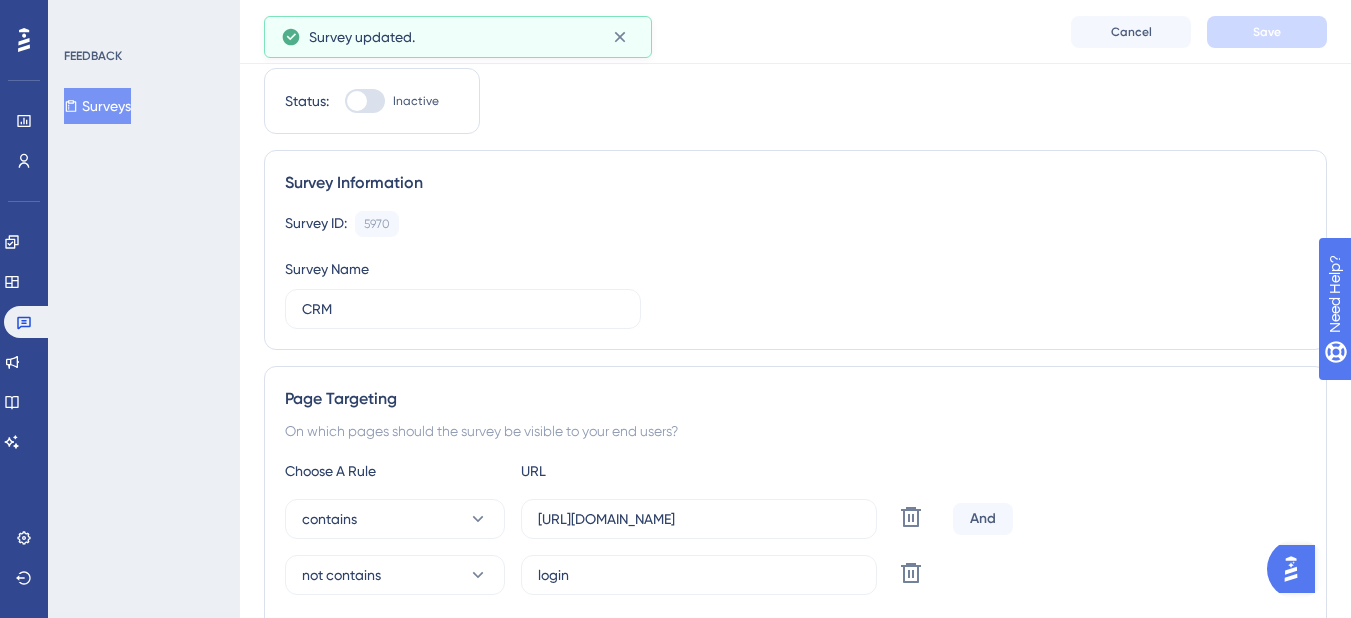 click at bounding box center (365, 101) 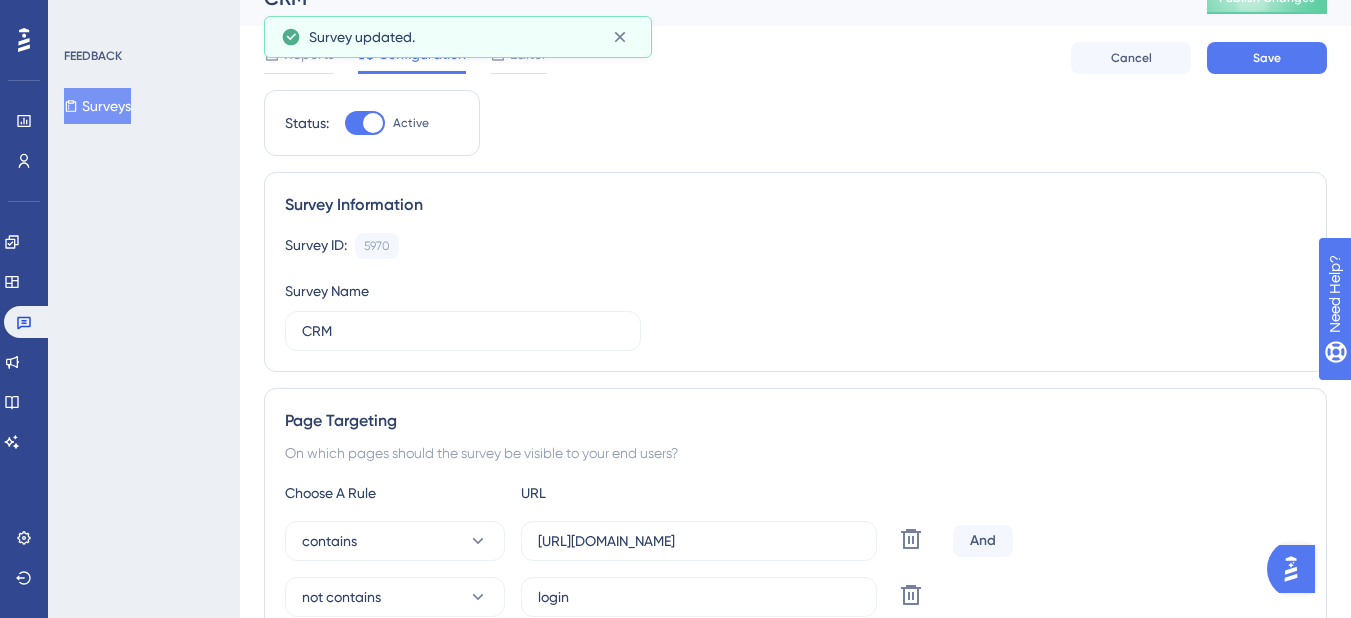 scroll, scrollTop: 0, scrollLeft: 0, axis: both 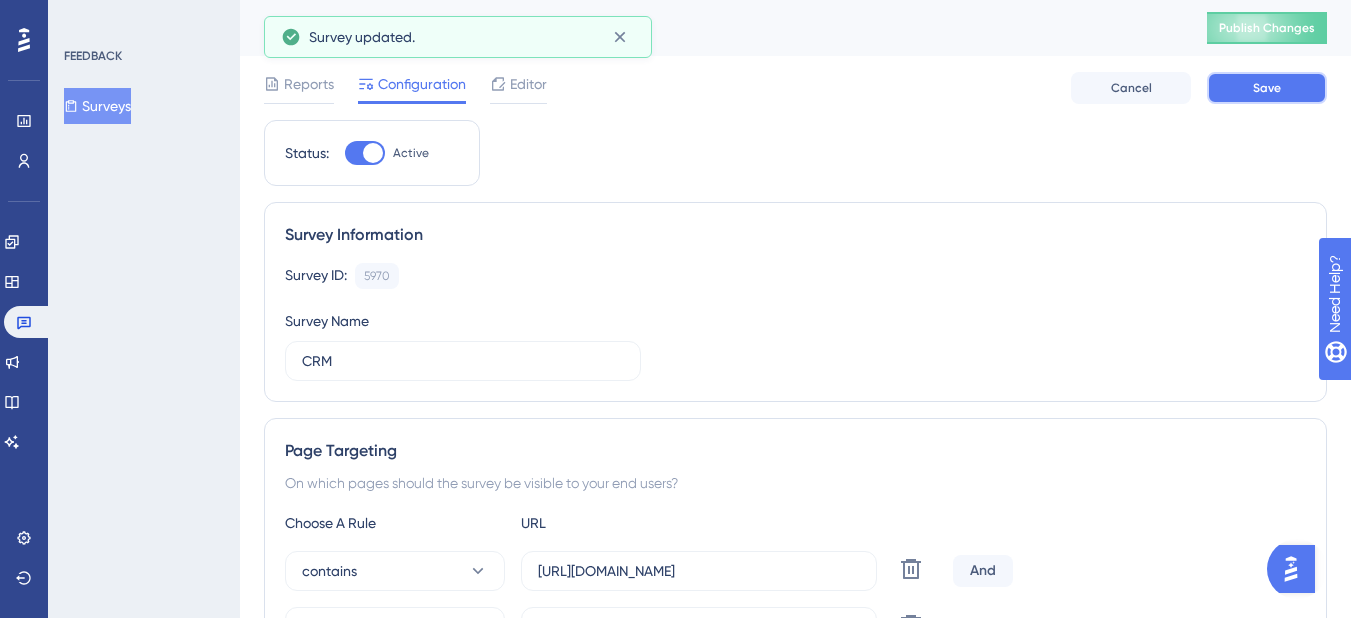 click on "Save" at bounding box center [1267, 88] 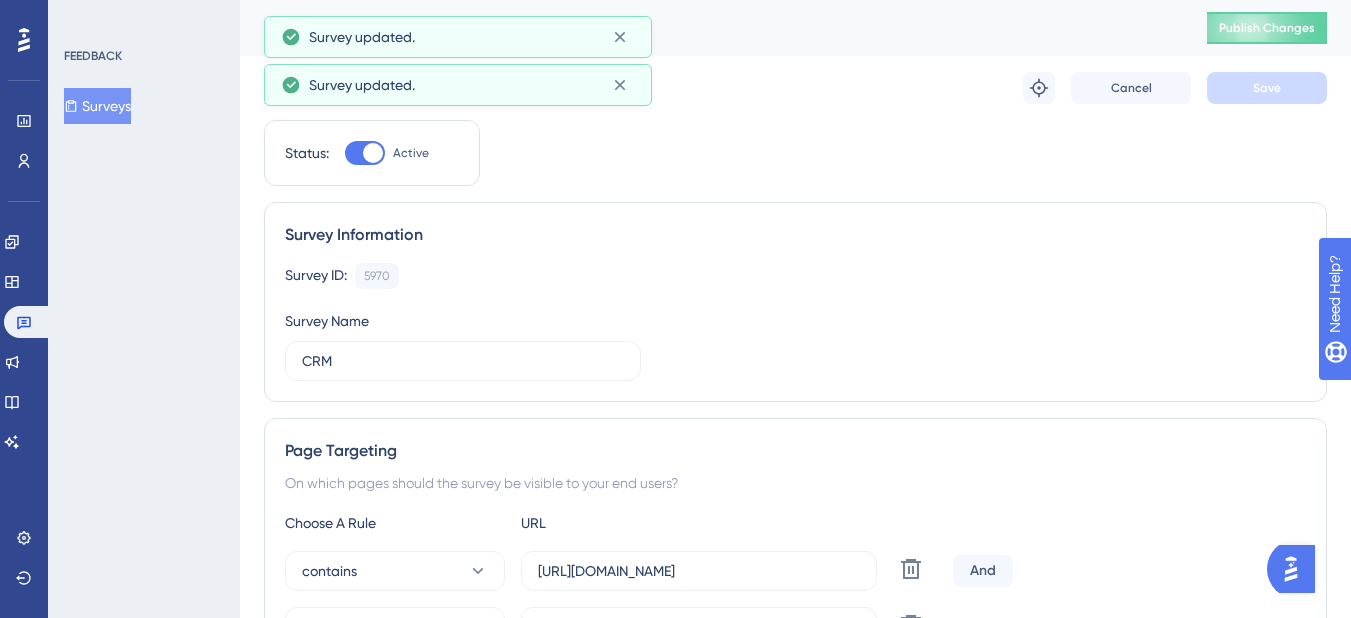 click on "Publish Changes" at bounding box center (1267, 28) 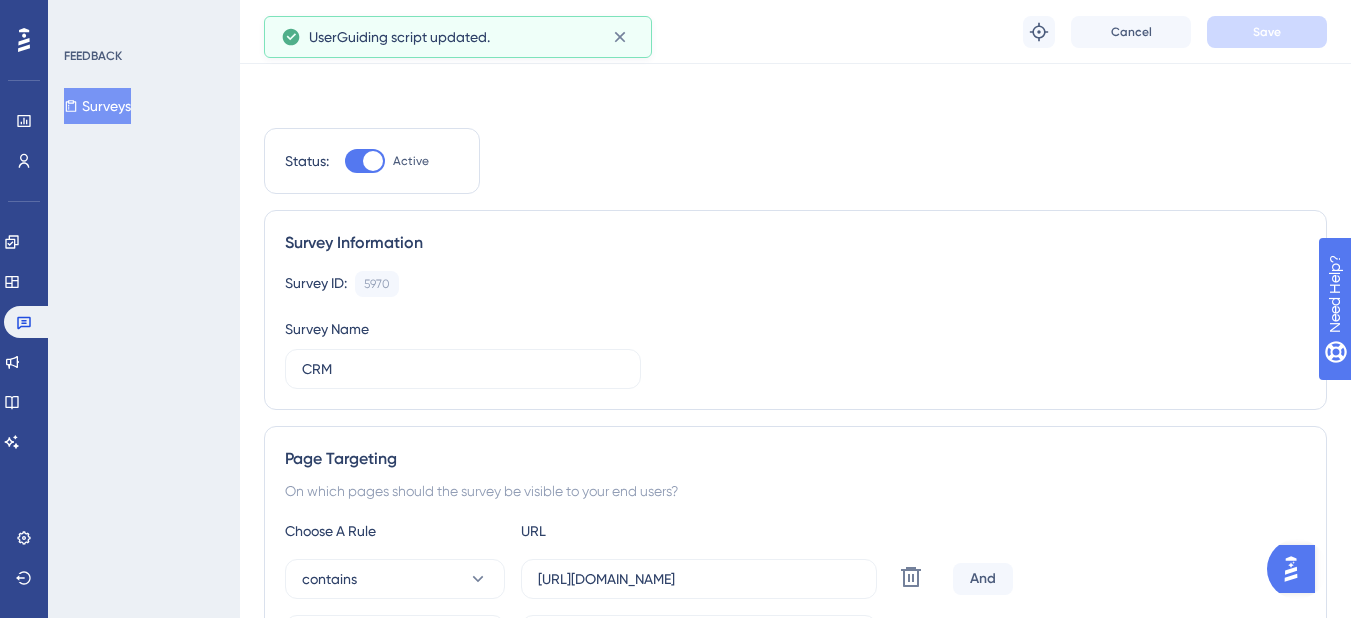 scroll, scrollTop: 400, scrollLeft: 0, axis: vertical 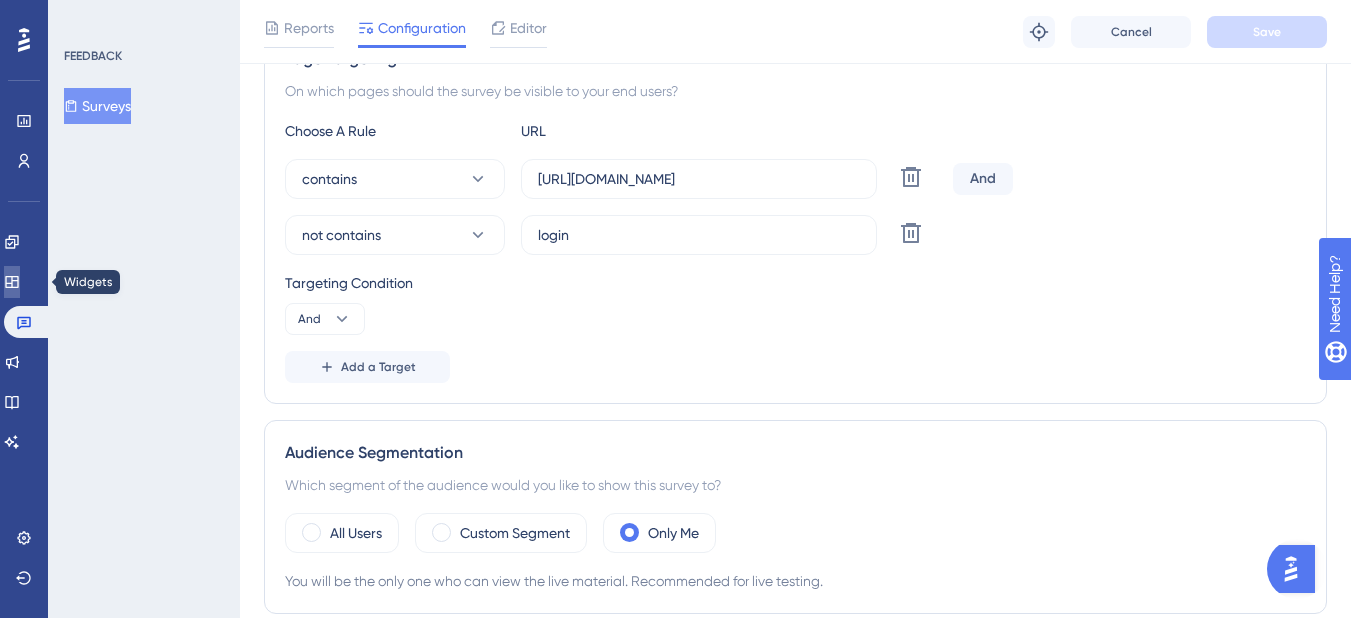 click 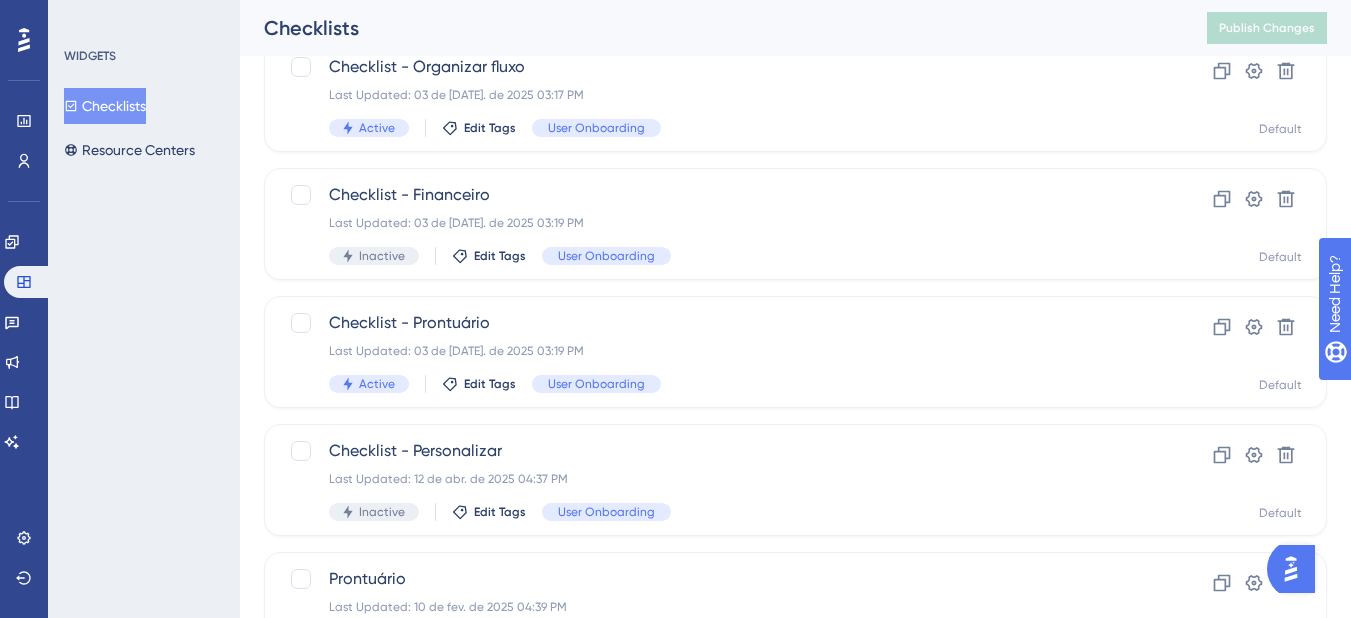 scroll, scrollTop: 0, scrollLeft: 0, axis: both 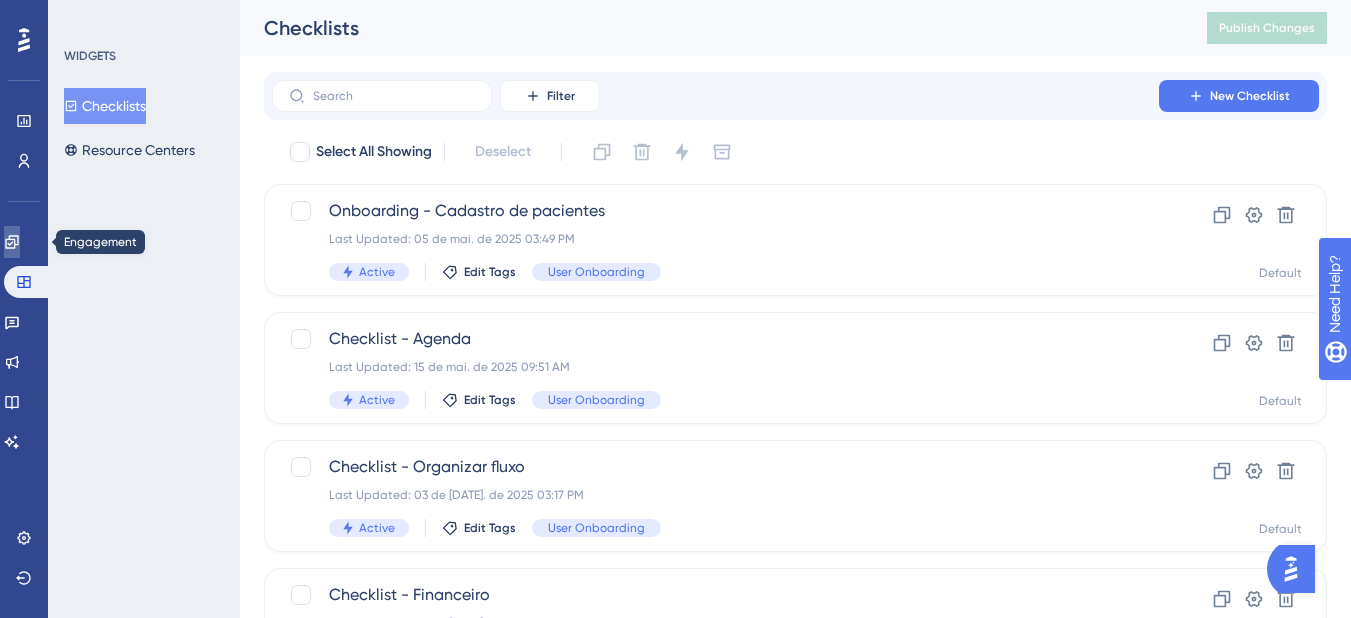 click at bounding box center [12, 242] 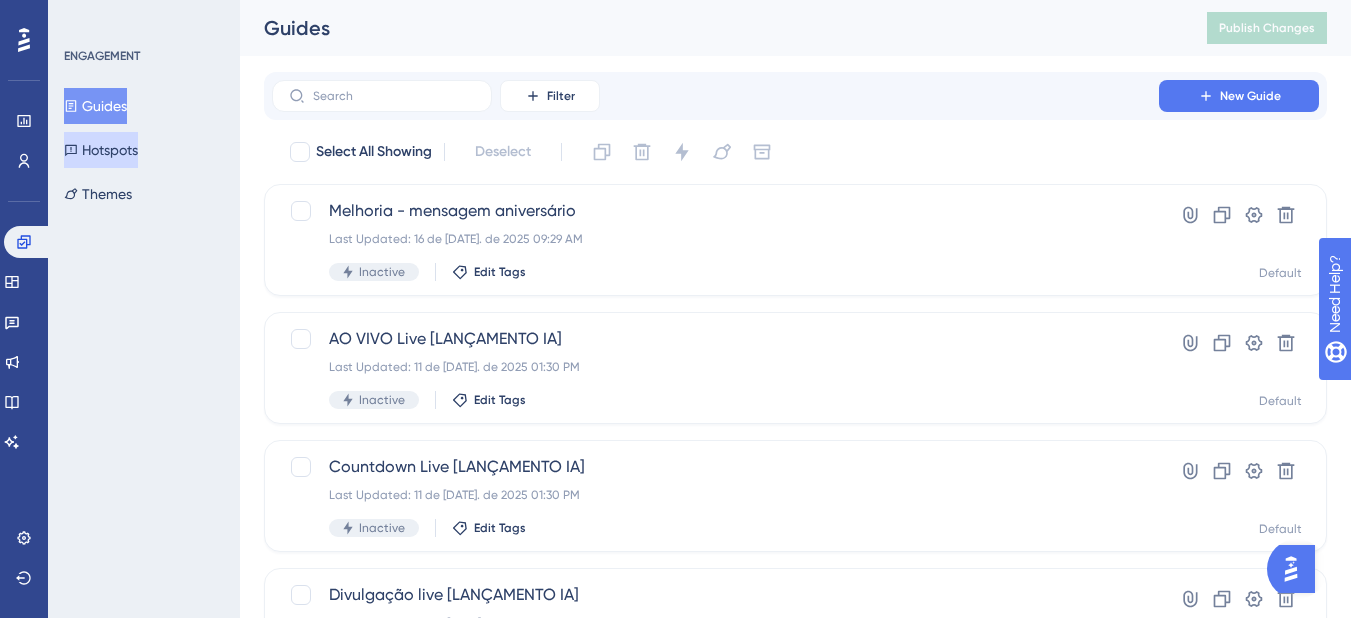 click on "Hotspots" at bounding box center (101, 150) 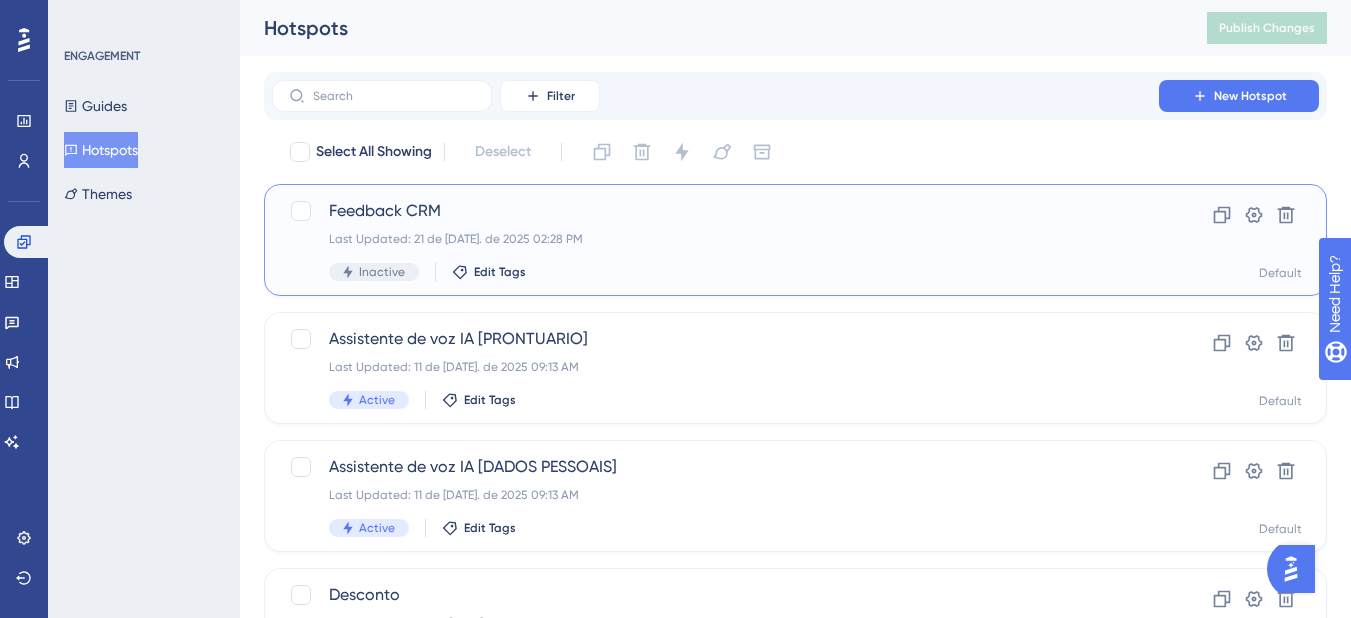 click on "Feedback CRM Last Updated: 21 de [DATE]. de 2025 02:28 PM Inactive Edit Tags" at bounding box center (715, 240) 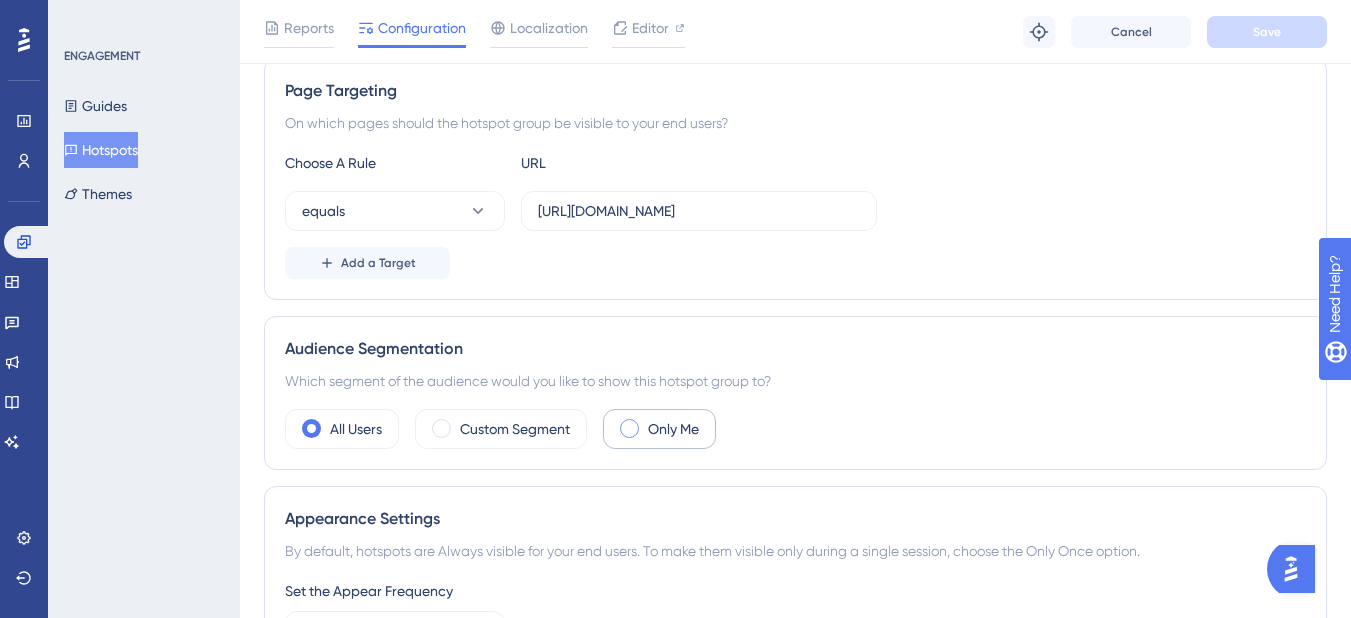 scroll, scrollTop: 400, scrollLeft: 0, axis: vertical 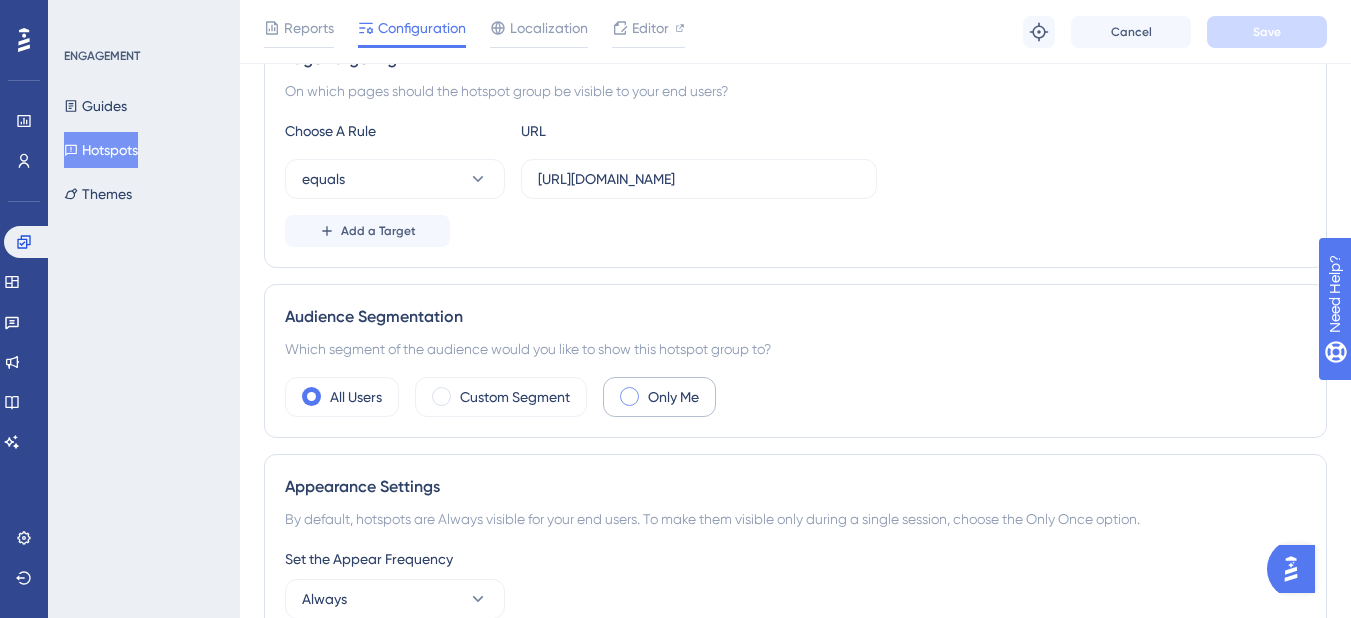 click at bounding box center [629, 396] 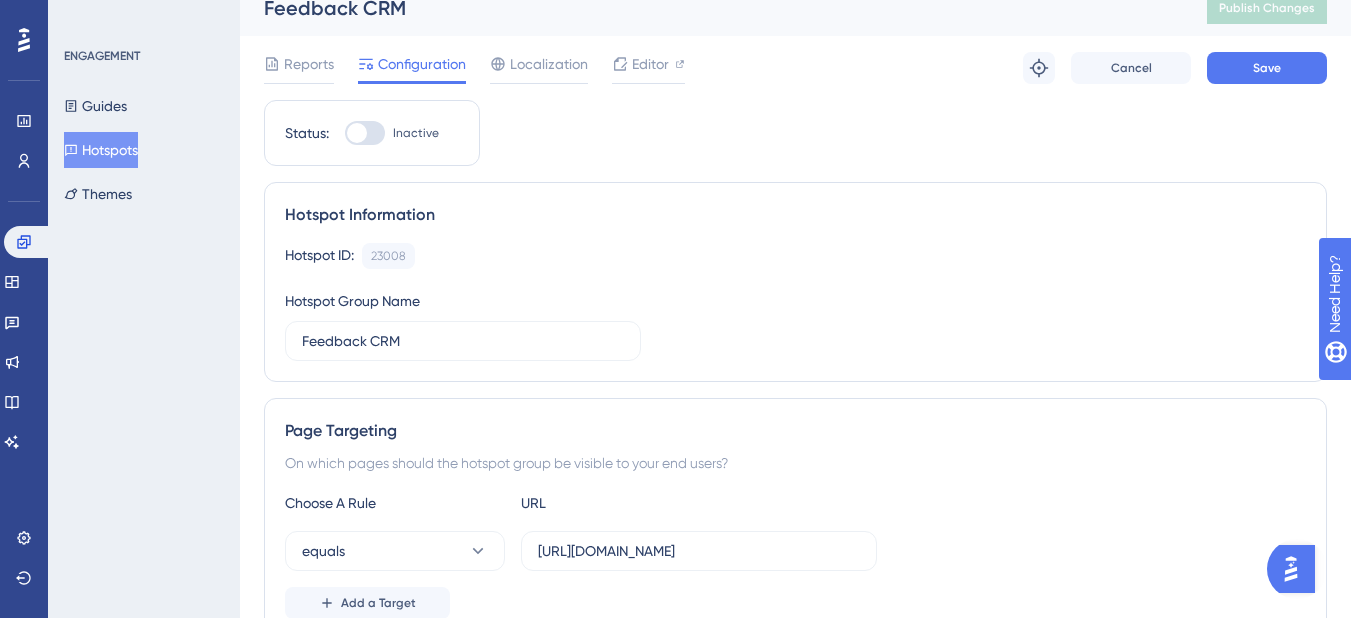 scroll, scrollTop: 0, scrollLeft: 0, axis: both 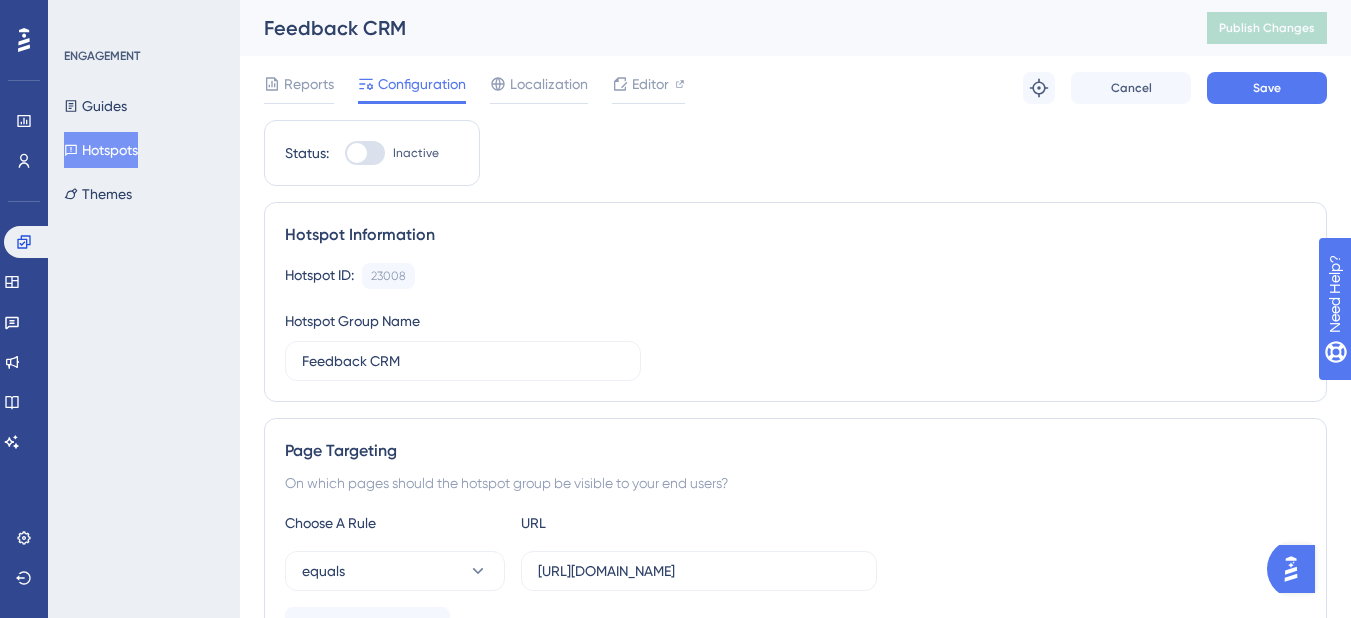 click at bounding box center (365, 153) 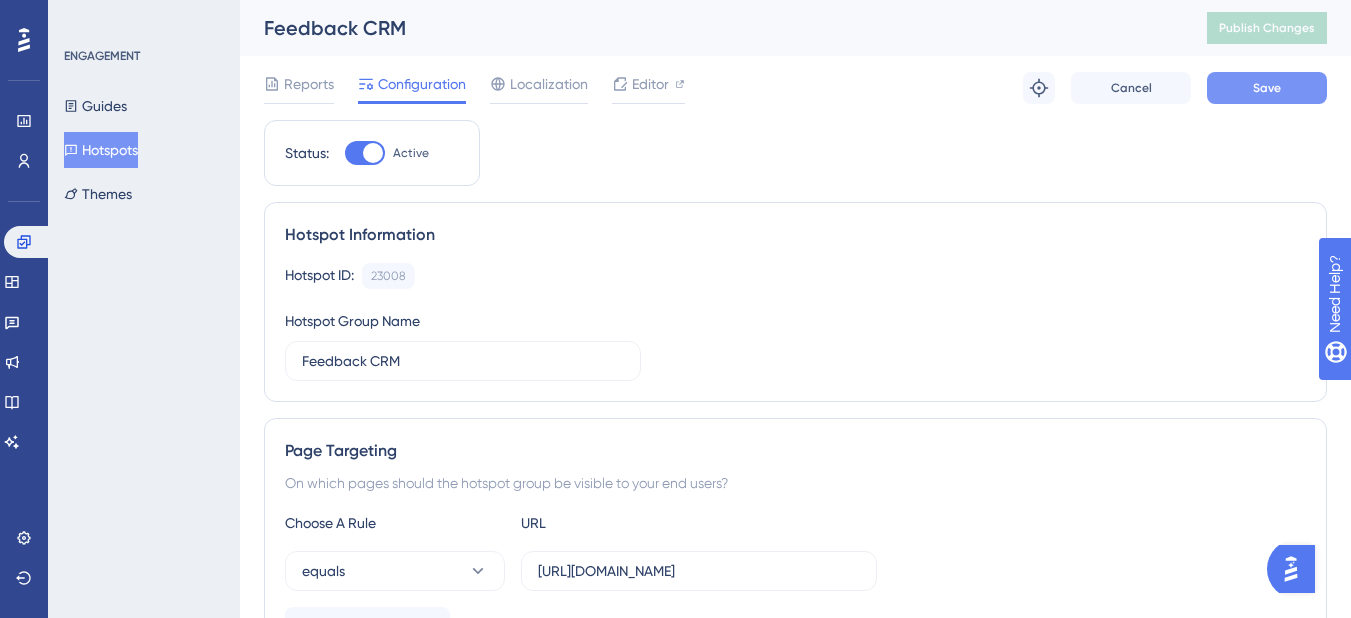 click on "Save" at bounding box center [1267, 88] 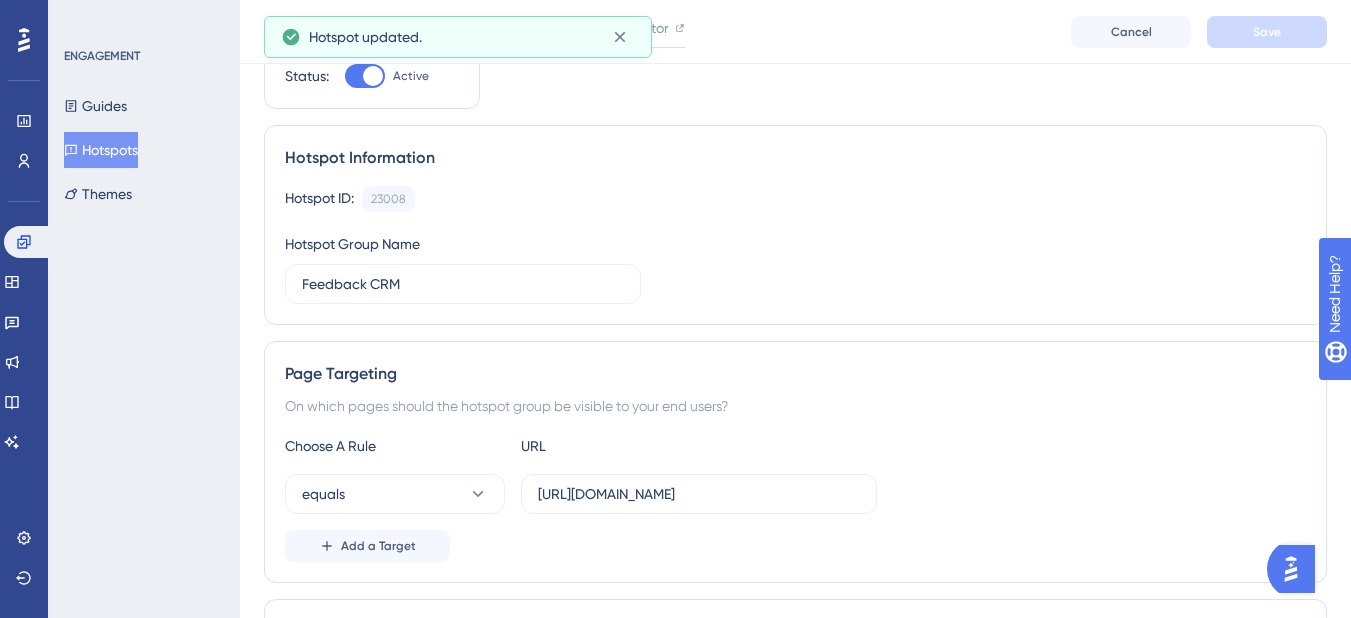 scroll, scrollTop: 0, scrollLeft: 0, axis: both 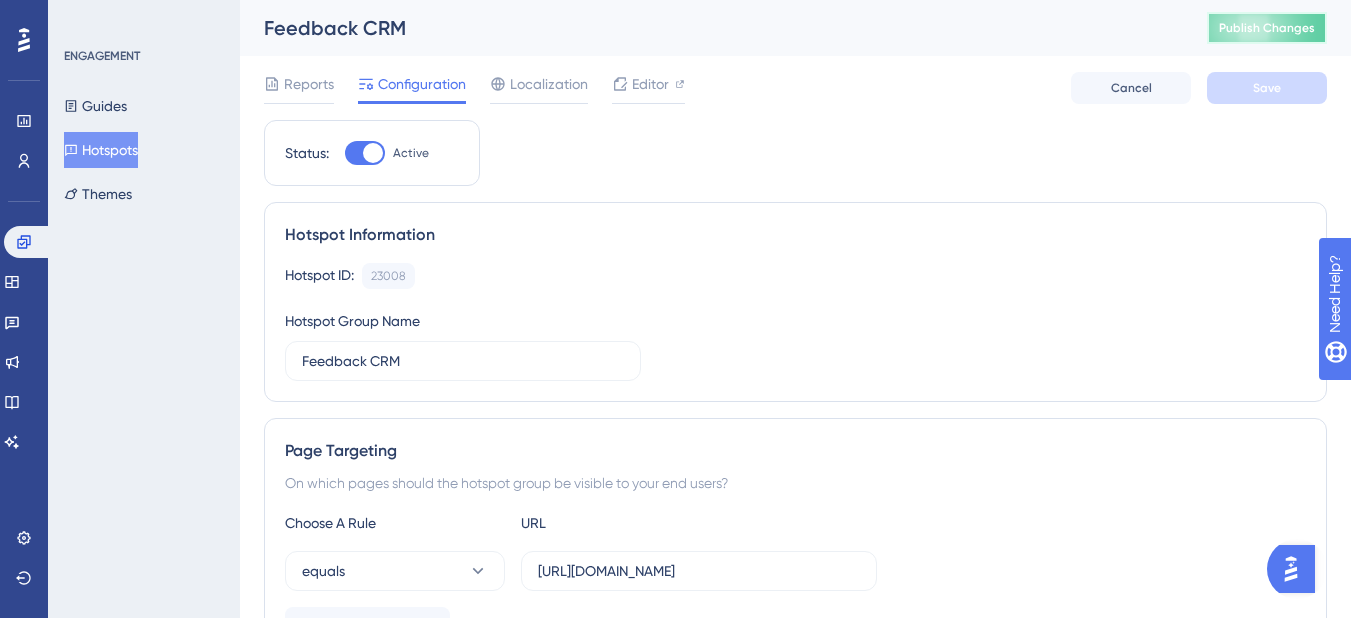 click on "Publish Changes" at bounding box center (1267, 28) 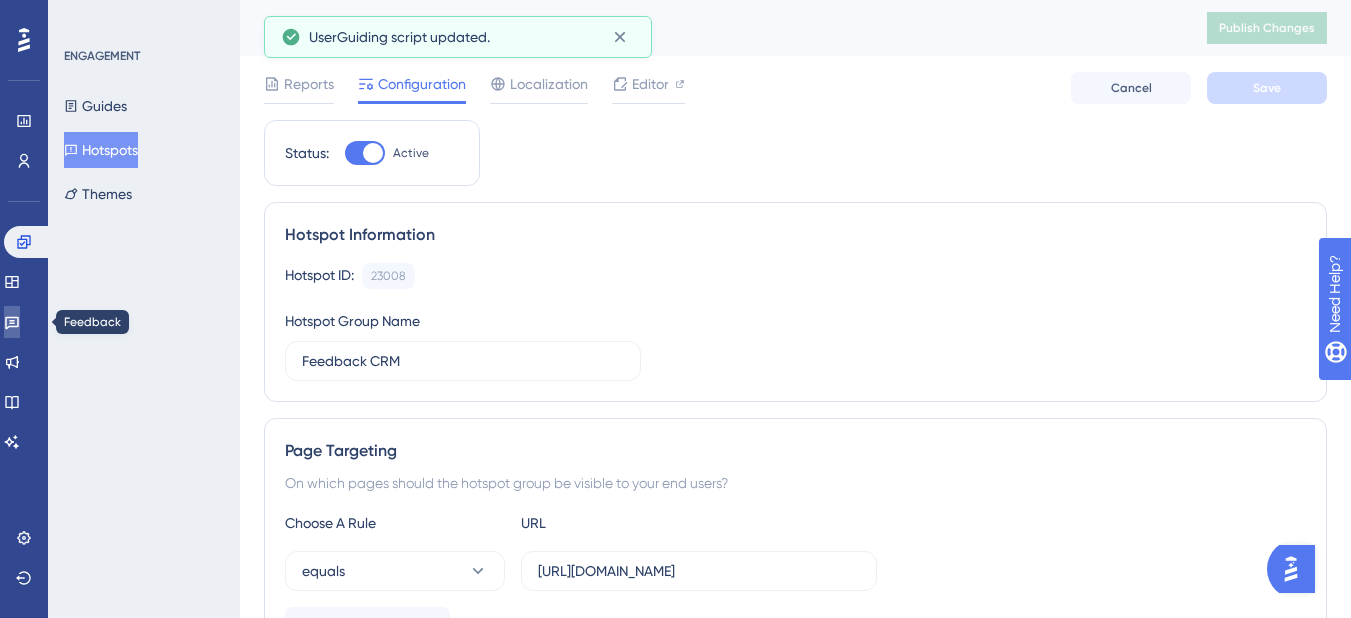 click 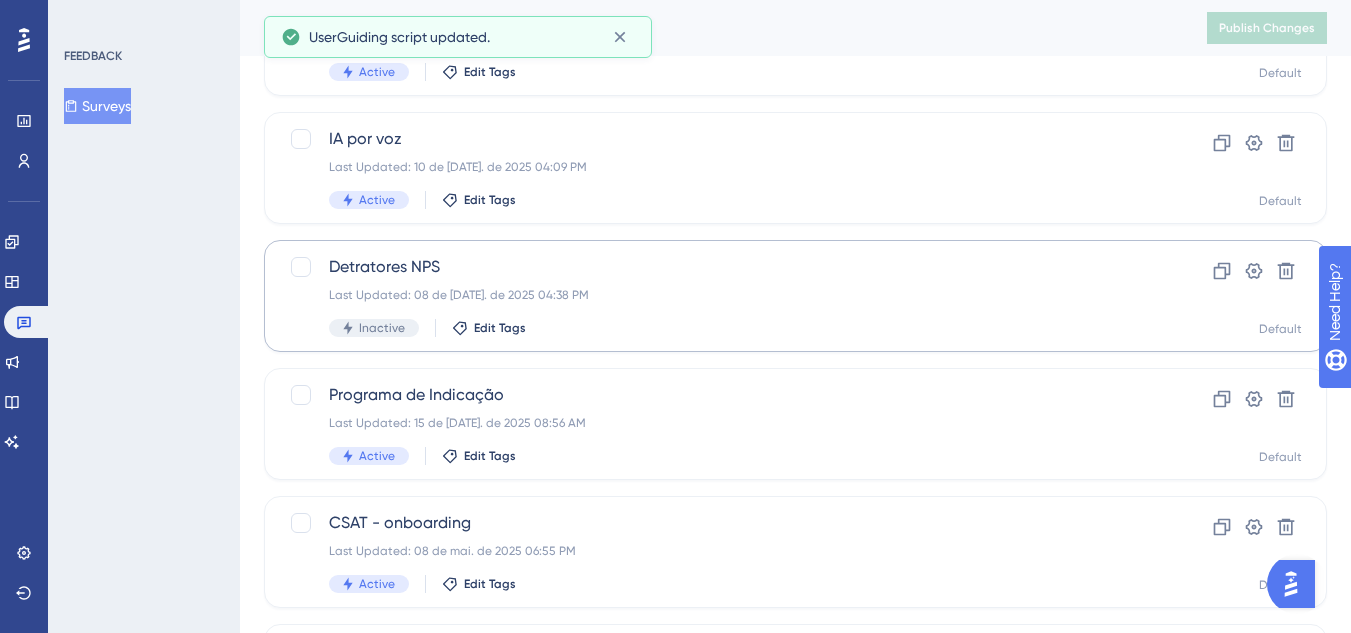 scroll, scrollTop: 300, scrollLeft: 0, axis: vertical 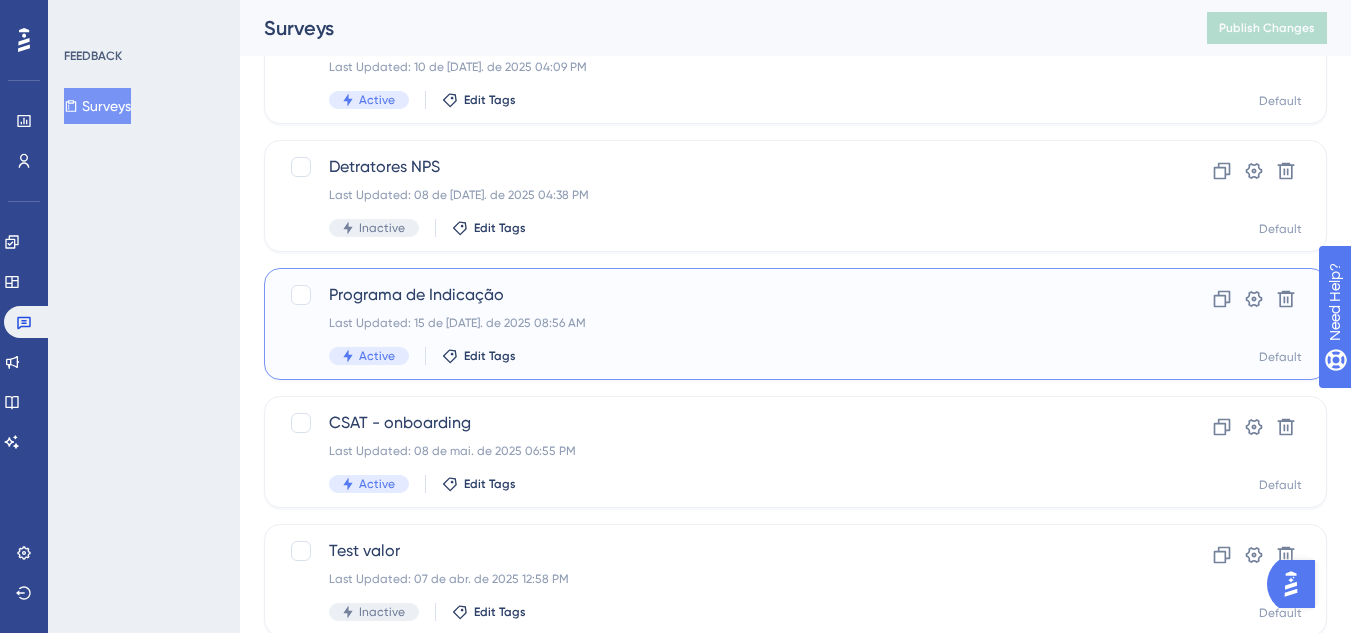 click on "Programa de Indicação Last Updated: 15 de [DATE]. de 2025 08:56 AM Active Edit Tags" at bounding box center [715, 324] 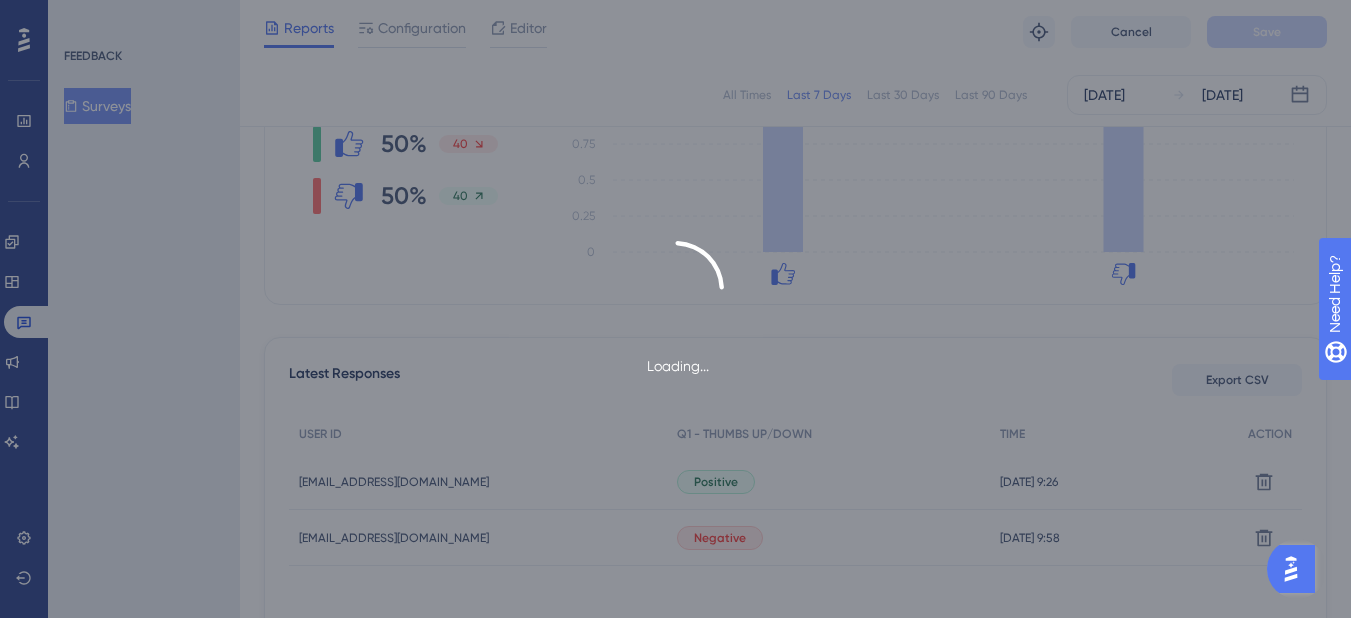 scroll, scrollTop: 400, scrollLeft: 0, axis: vertical 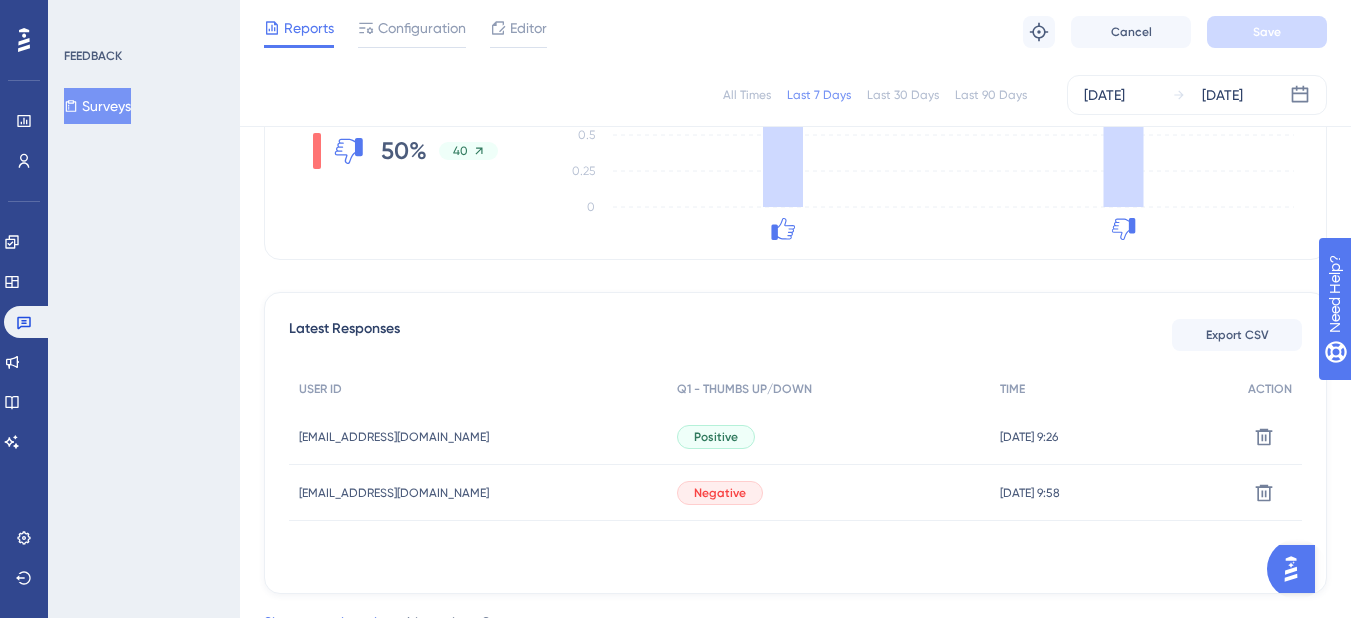 click on "Surveys" at bounding box center [97, 106] 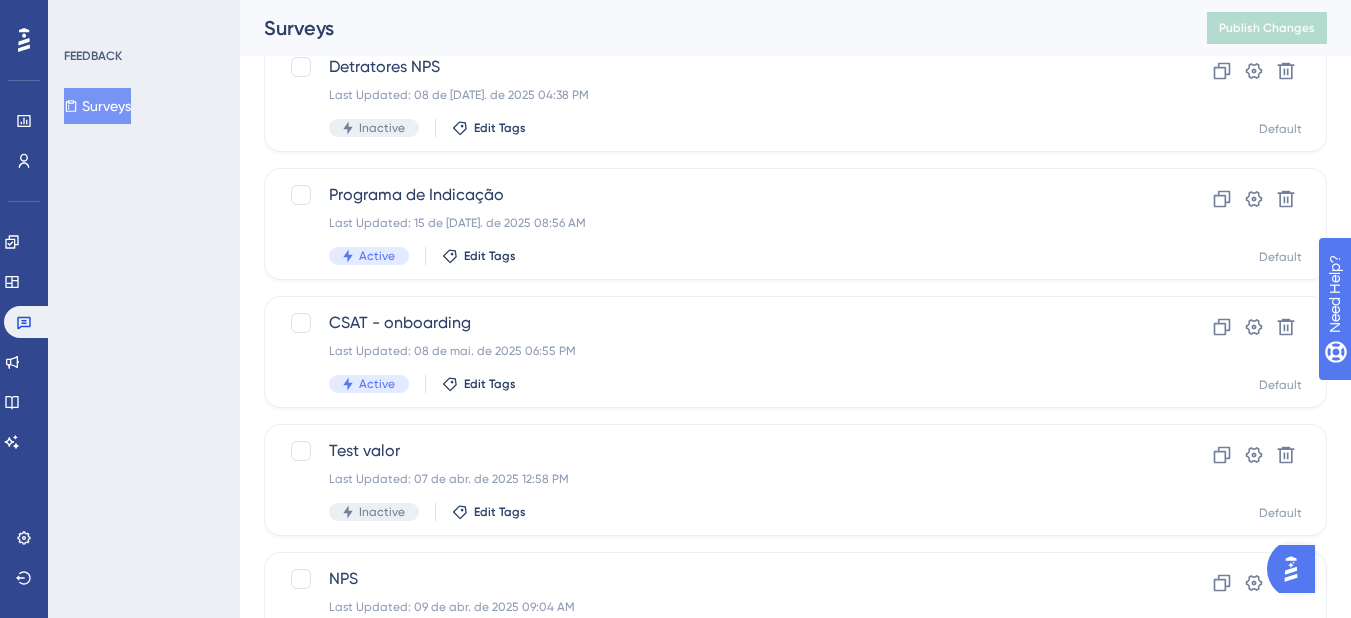 scroll, scrollTop: 0, scrollLeft: 0, axis: both 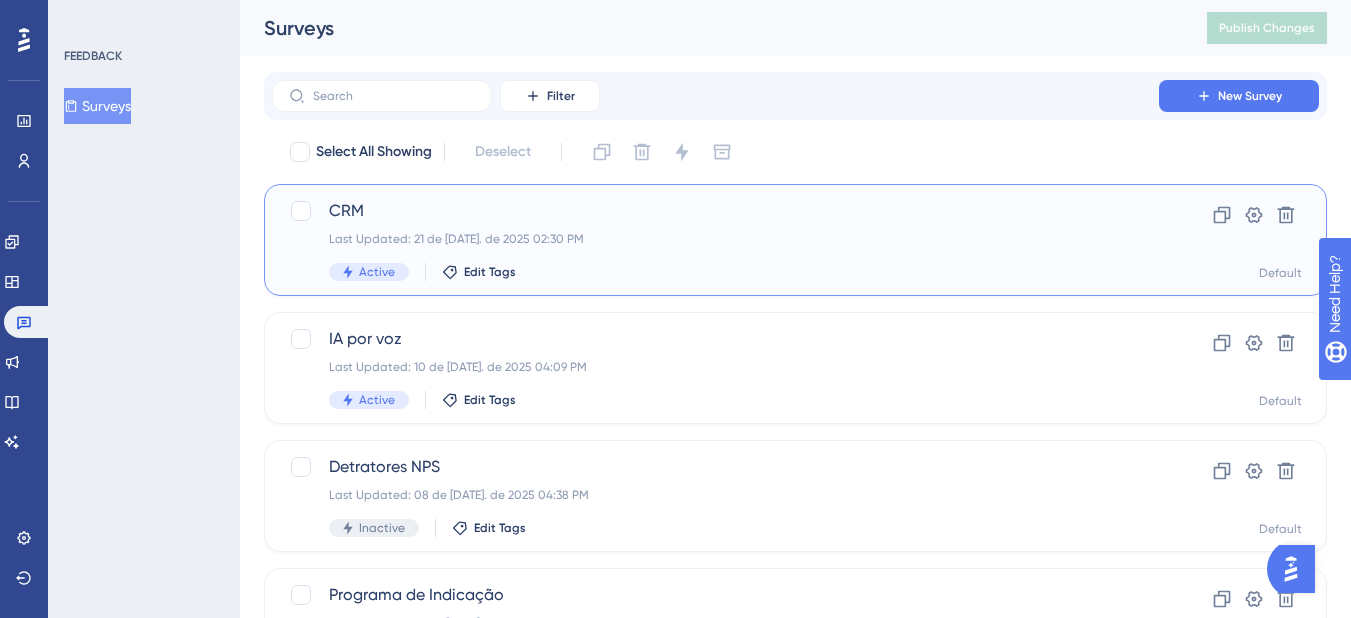 click on "CRM Last Updated: 21 de [DATE]. de 2025 02:30 PM Active Edit Tags Clone Settings Delete Default" at bounding box center (795, 240) 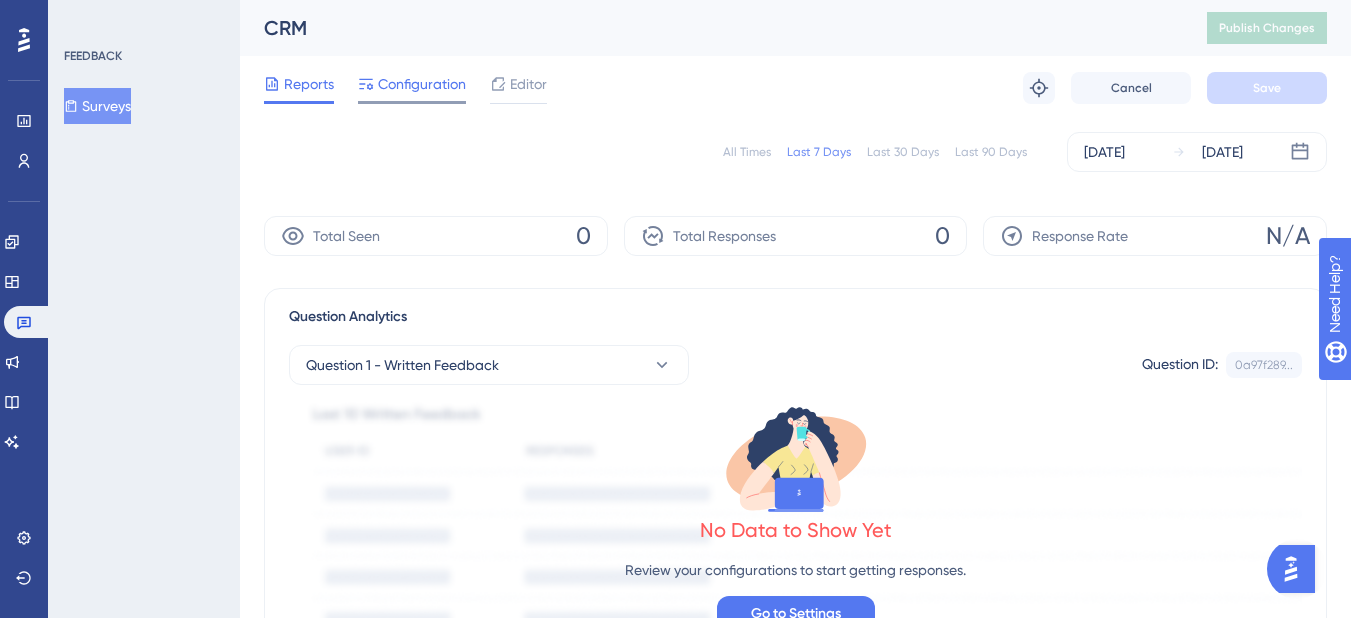 click on "Configuration" at bounding box center [422, 84] 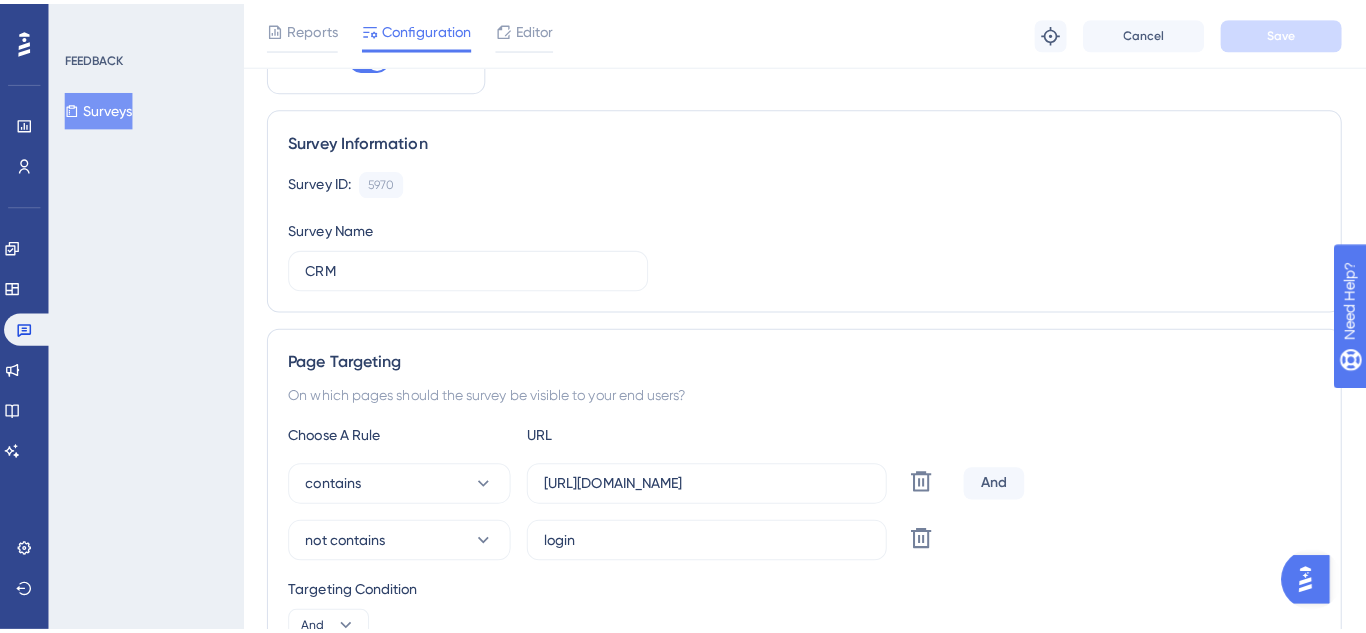 scroll, scrollTop: 0, scrollLeft: 0, axis: both 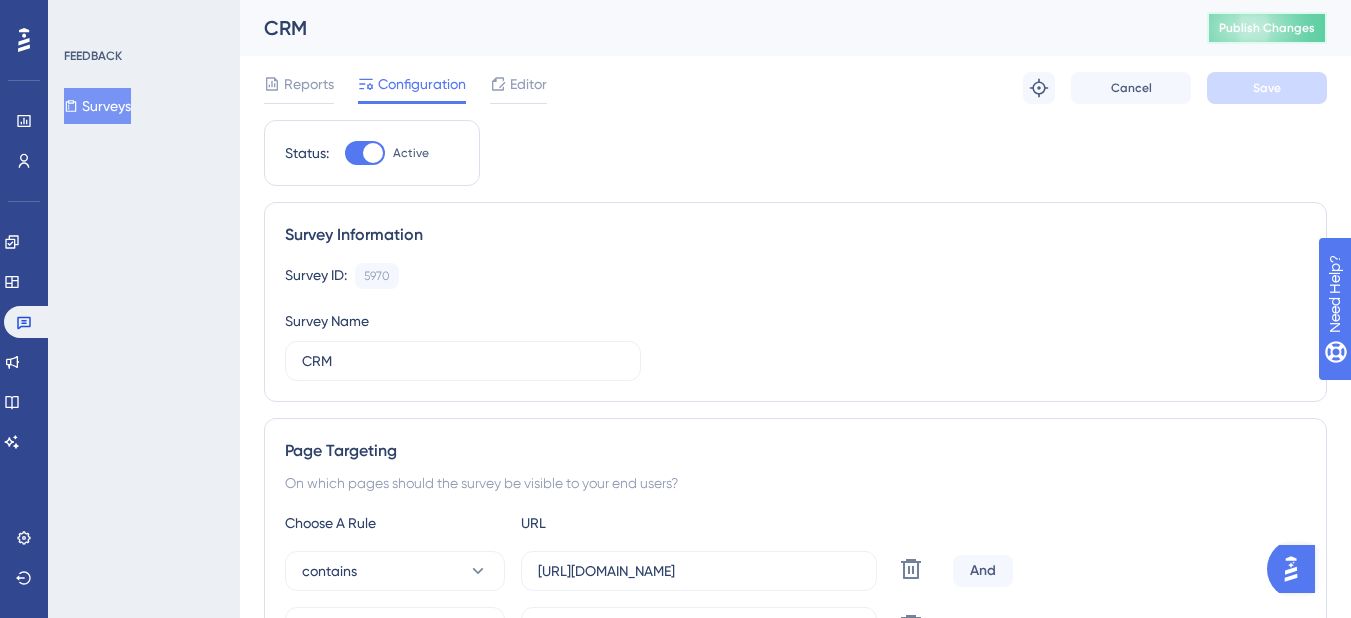 click on "Publish Changes" at bounding box center (1267, 28) 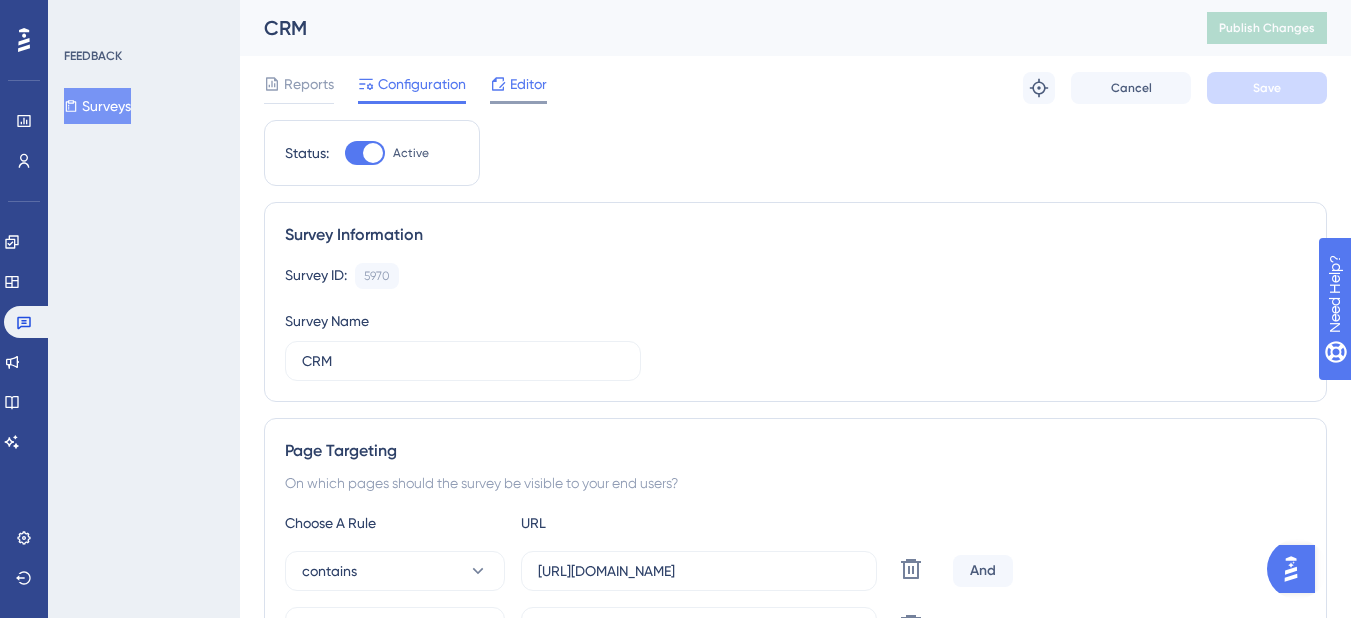 click on "Editor" at bounding box center [528, 84] 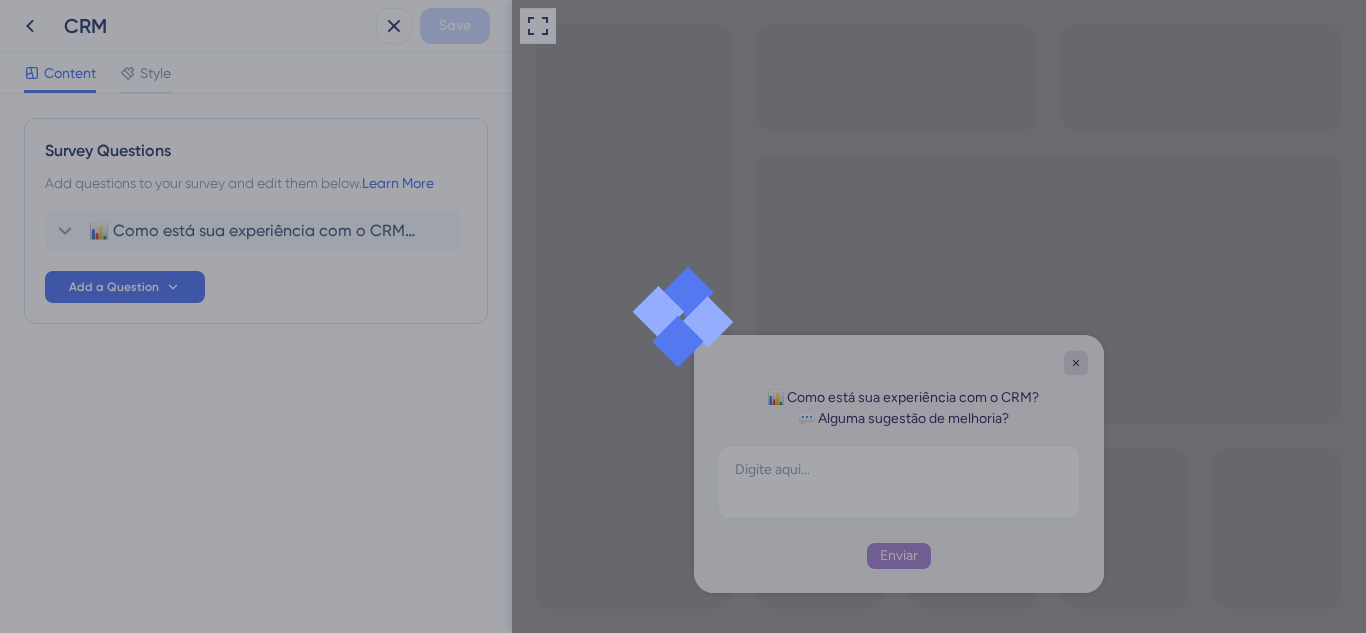 scroll, scrollTop: 0, scrollLeft: 0, axis: both 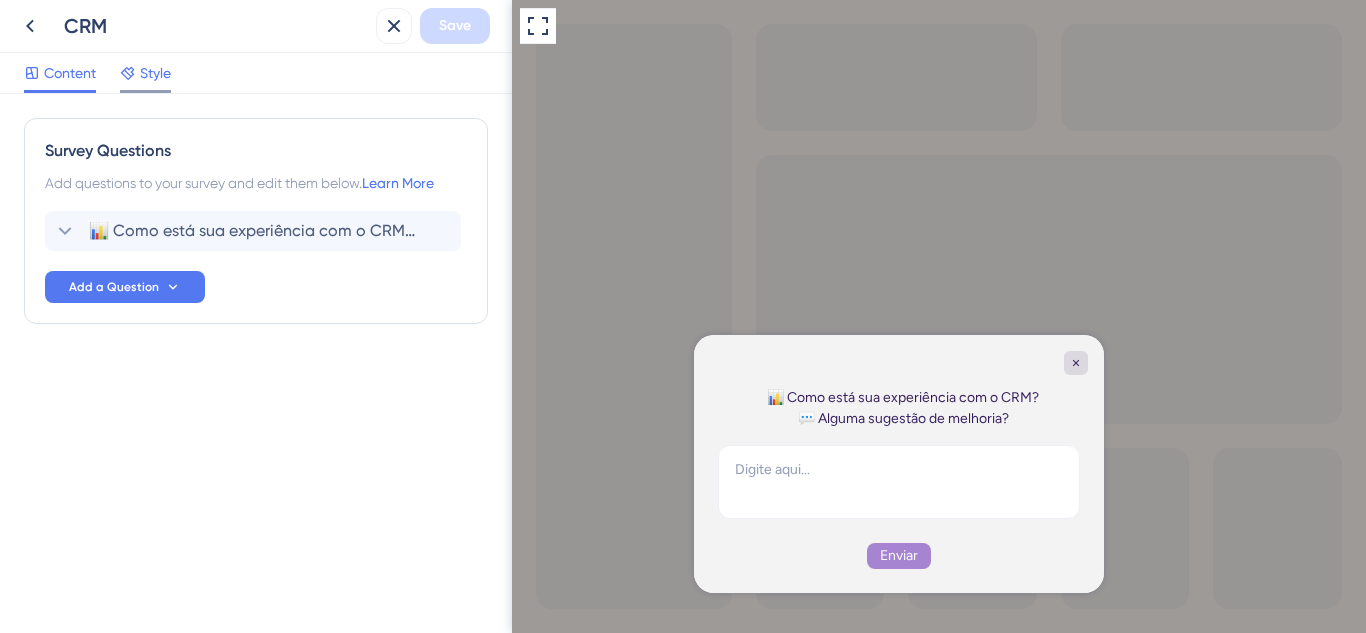 click on "Style" at bounding box center [155, 73] 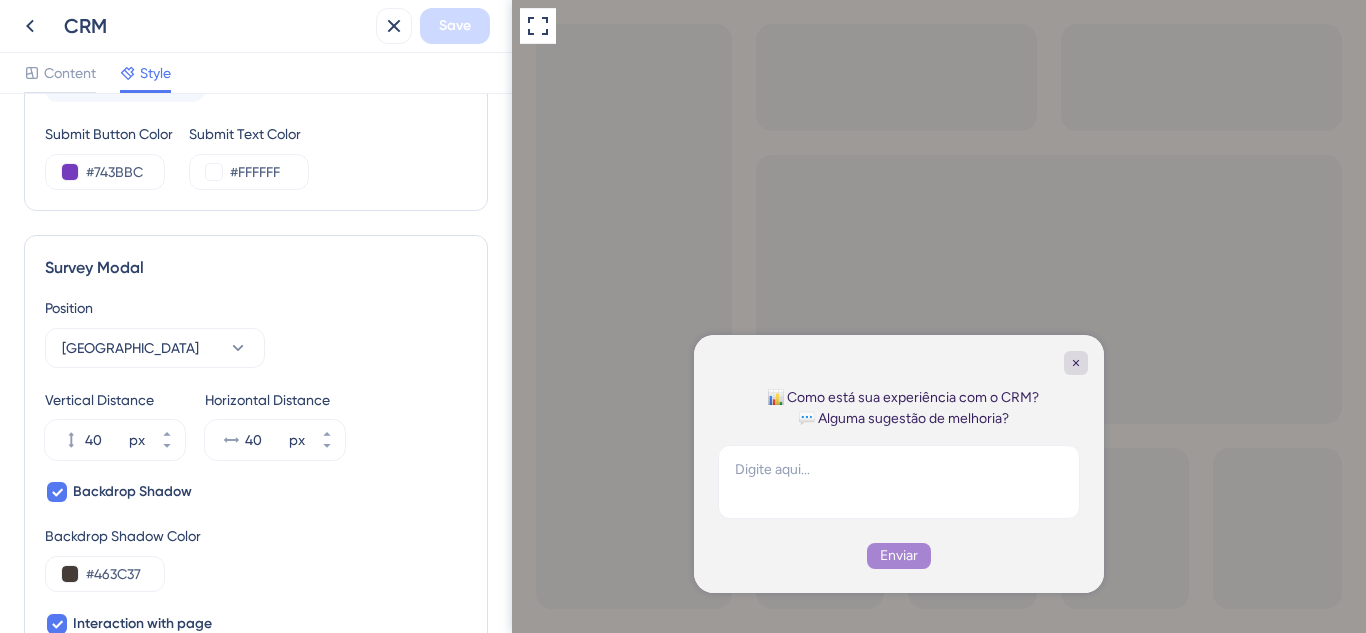 scroll, scrollTop: 700, scrollLeft: 0, axis: vertical 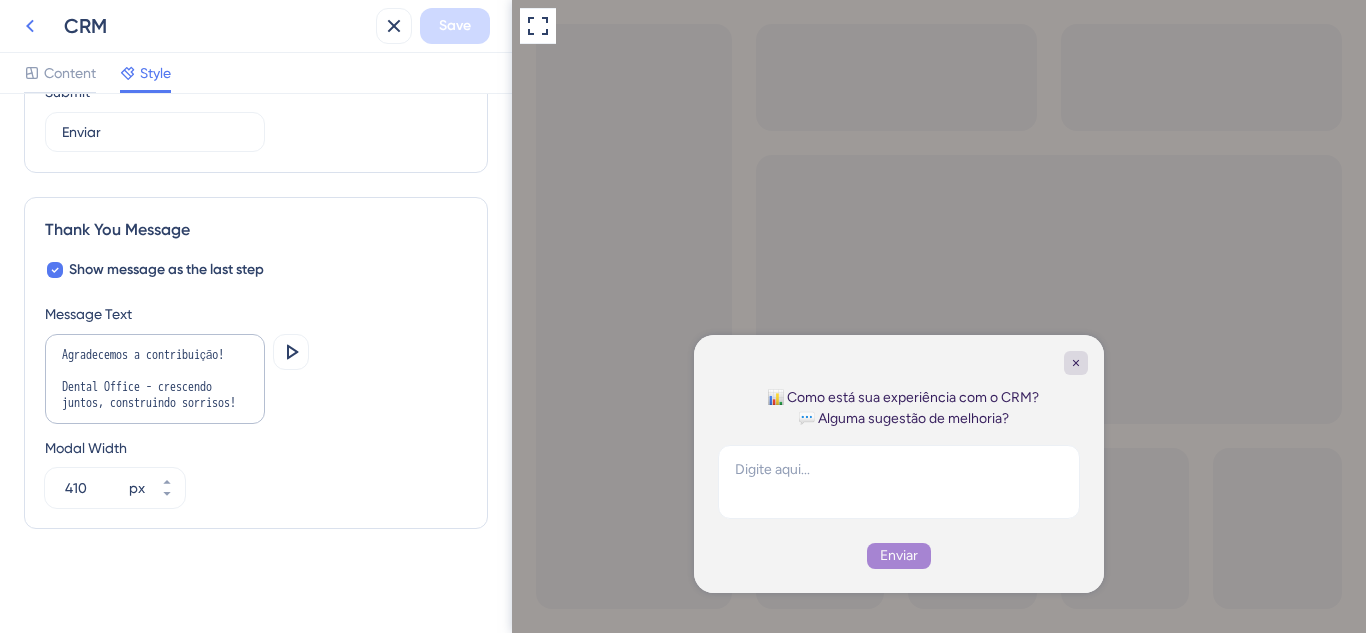click 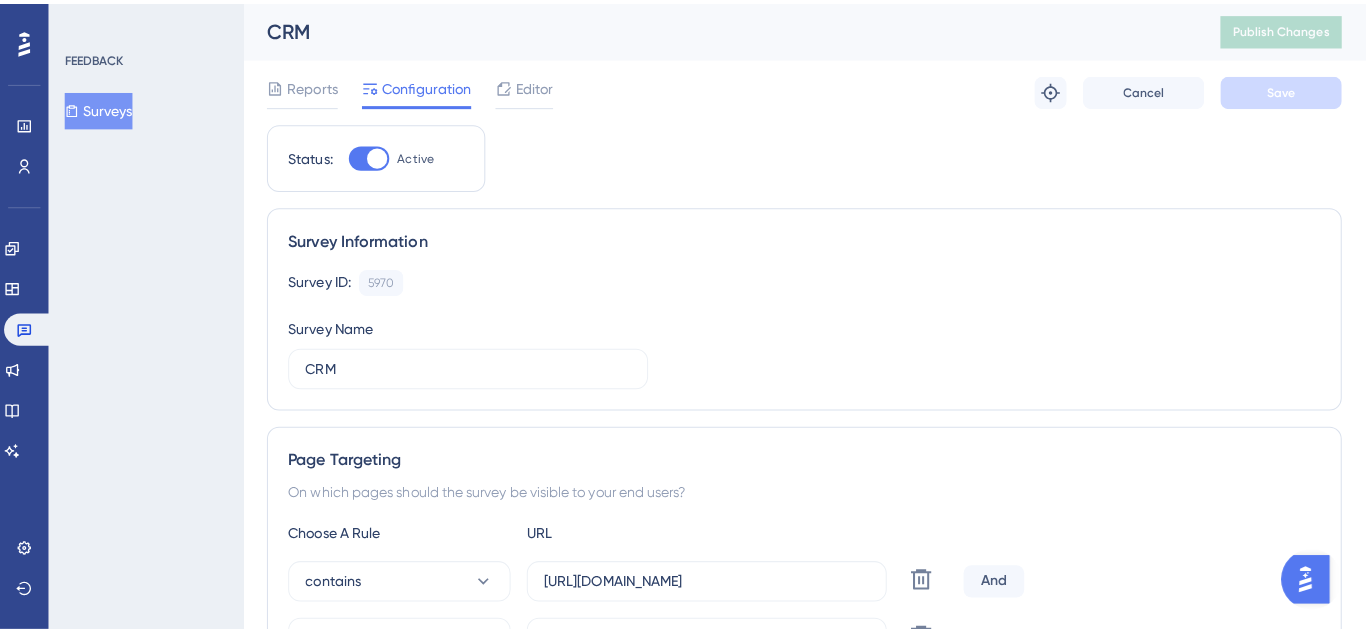 scroll, scrollTop: 0, scrollLeft: 0, axis: both 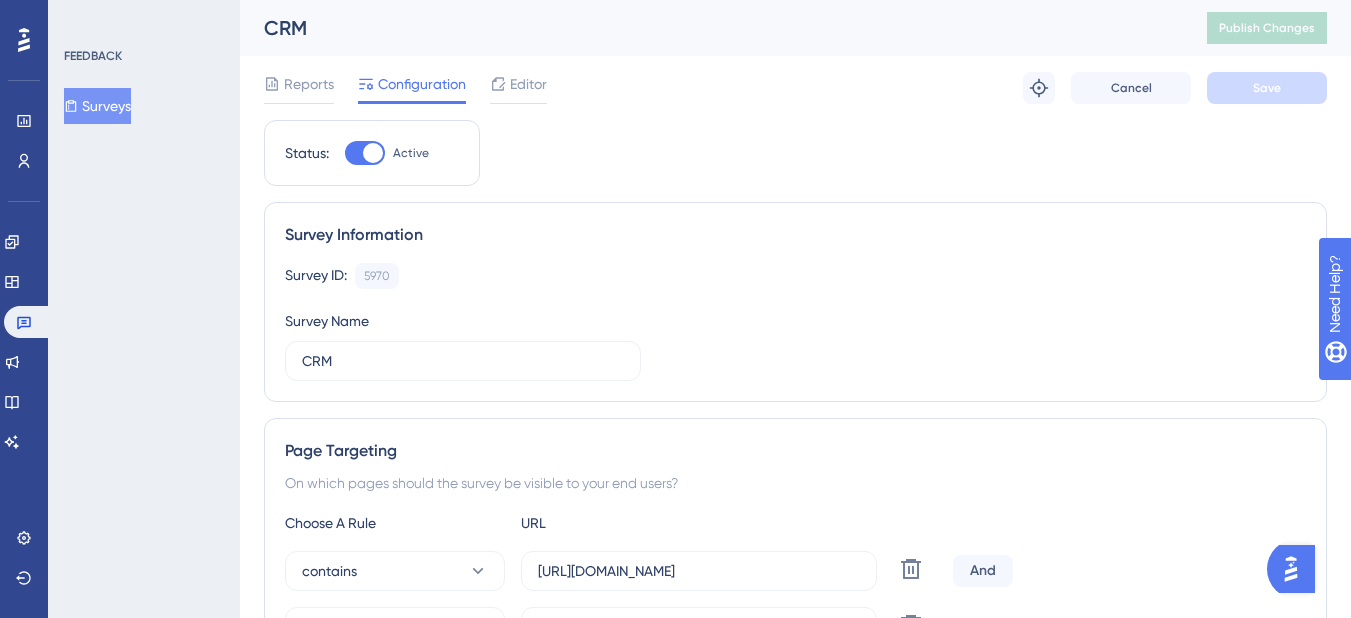 click on "Reports Configuration Editor" at bounding box center (405, 88) 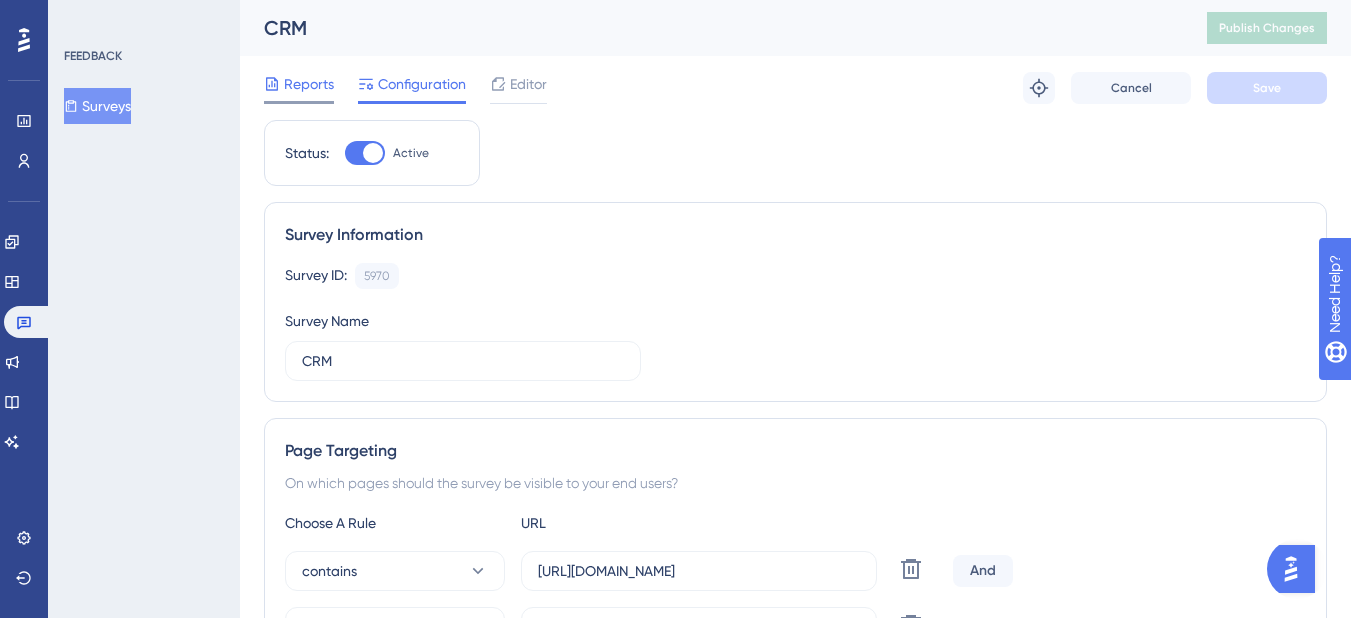 click on "Reports" at bounding box center [309, 84] 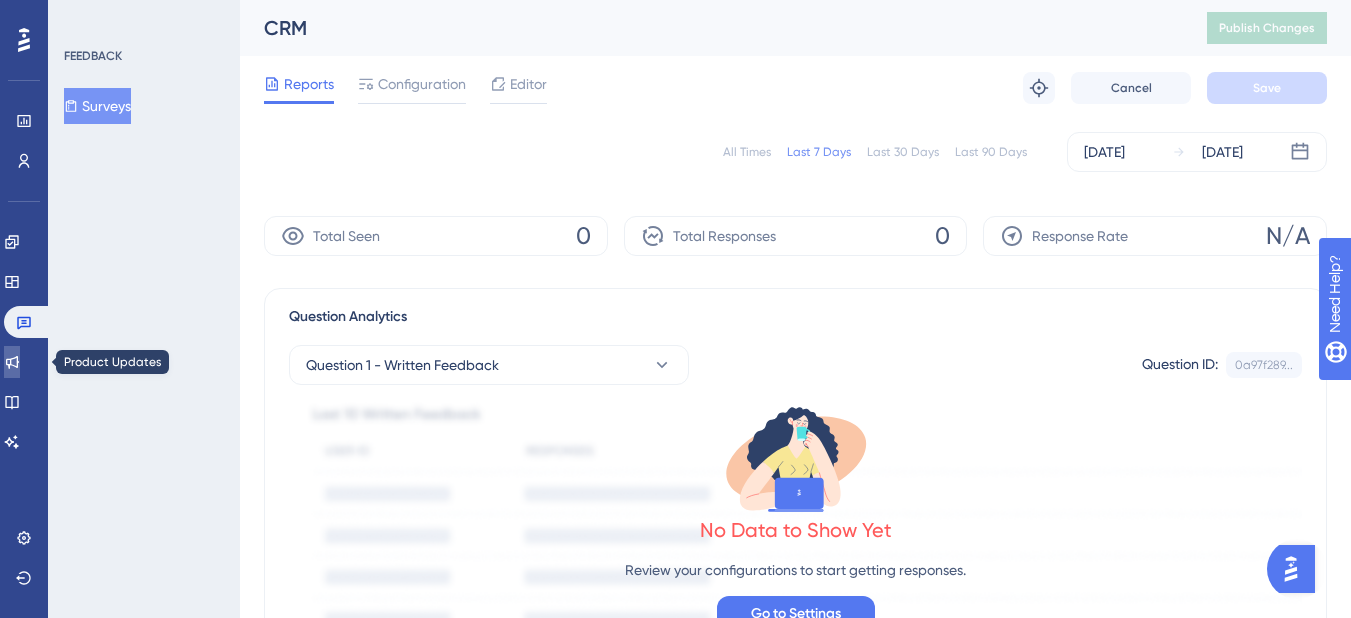 click 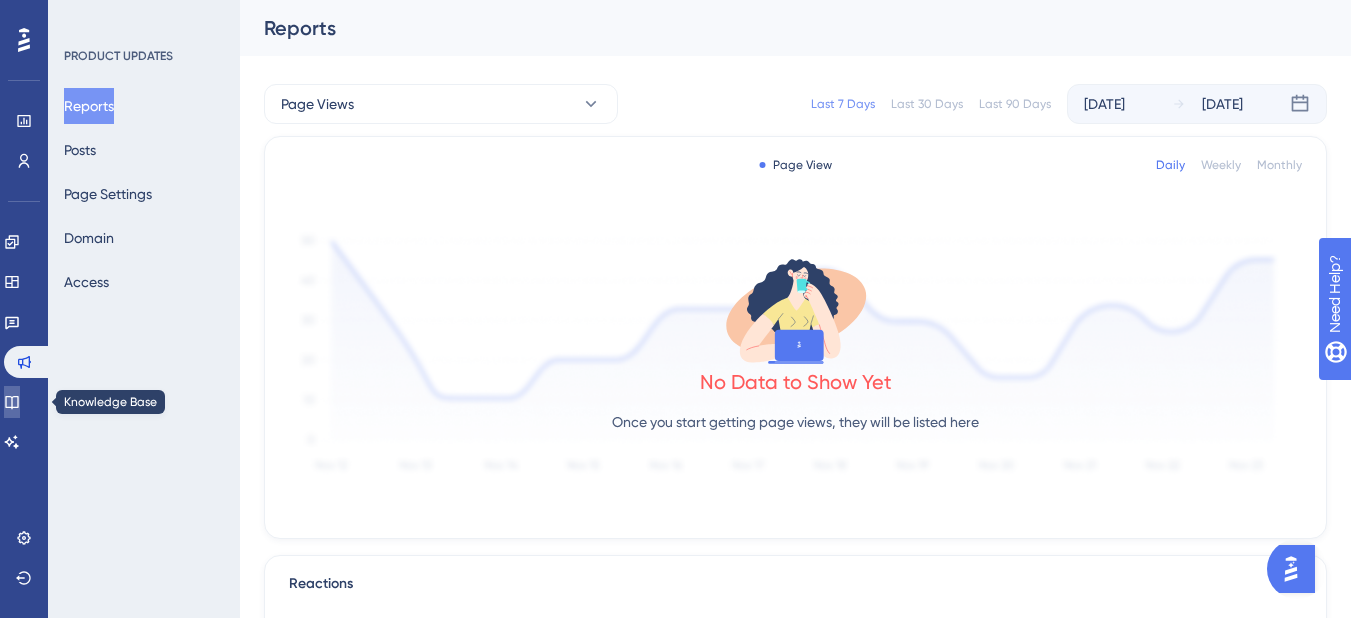 click at bounding box center (12, 402) 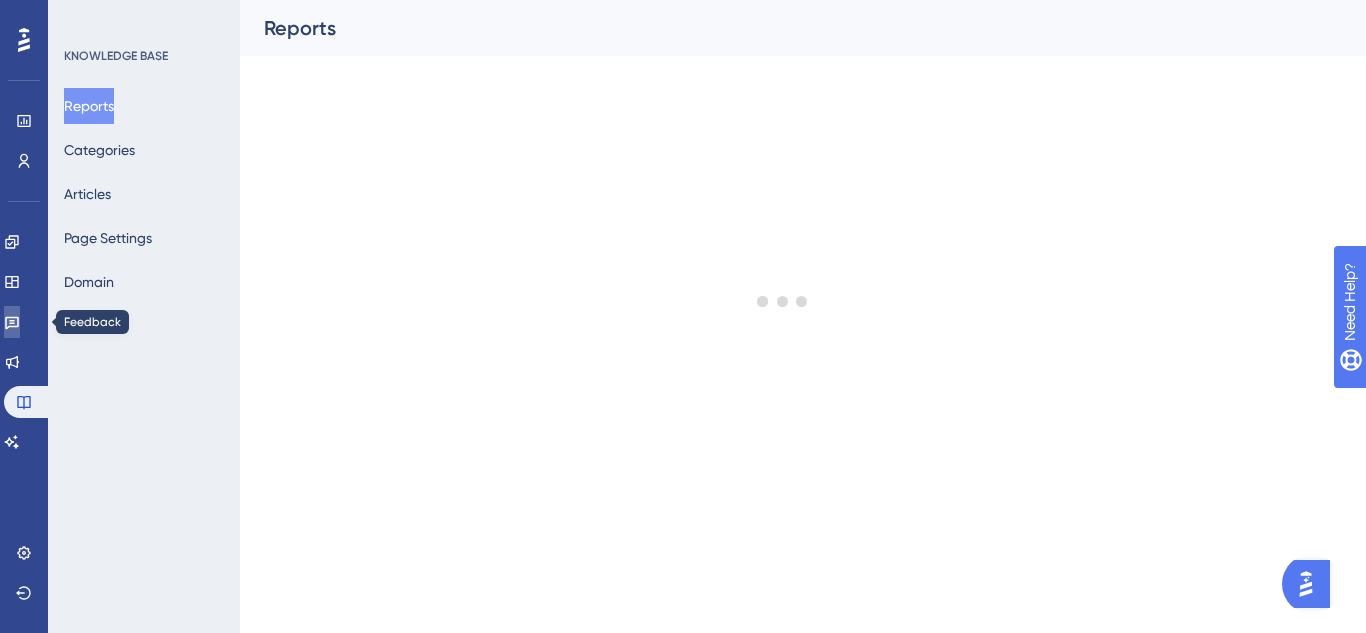 click at bounding box center [12, 322] 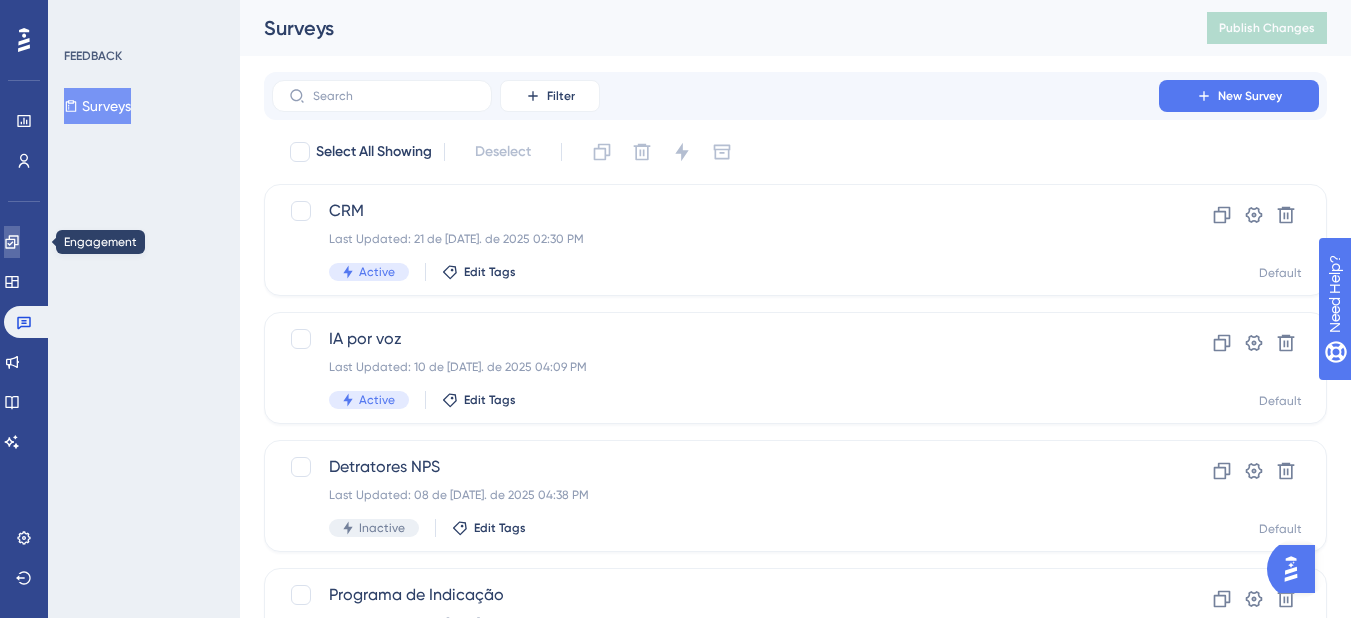 click at bounding box center [12, 242] 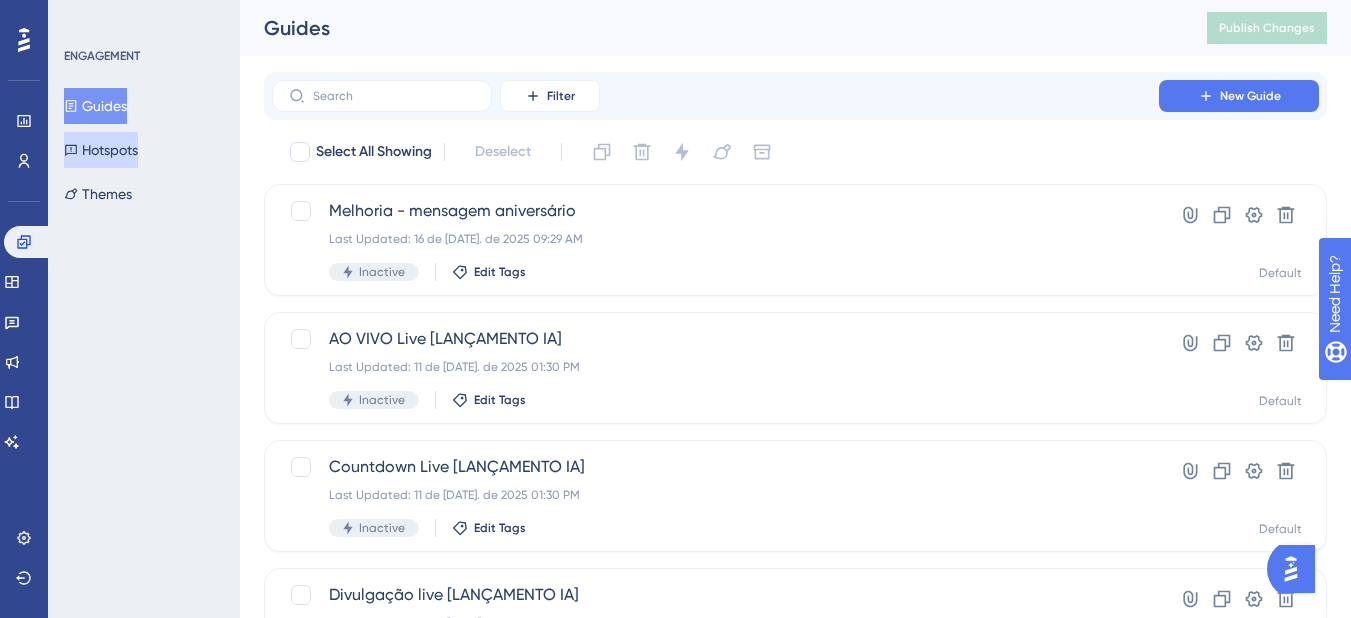 click on "Hotspots" at bounding box center [101, 150] 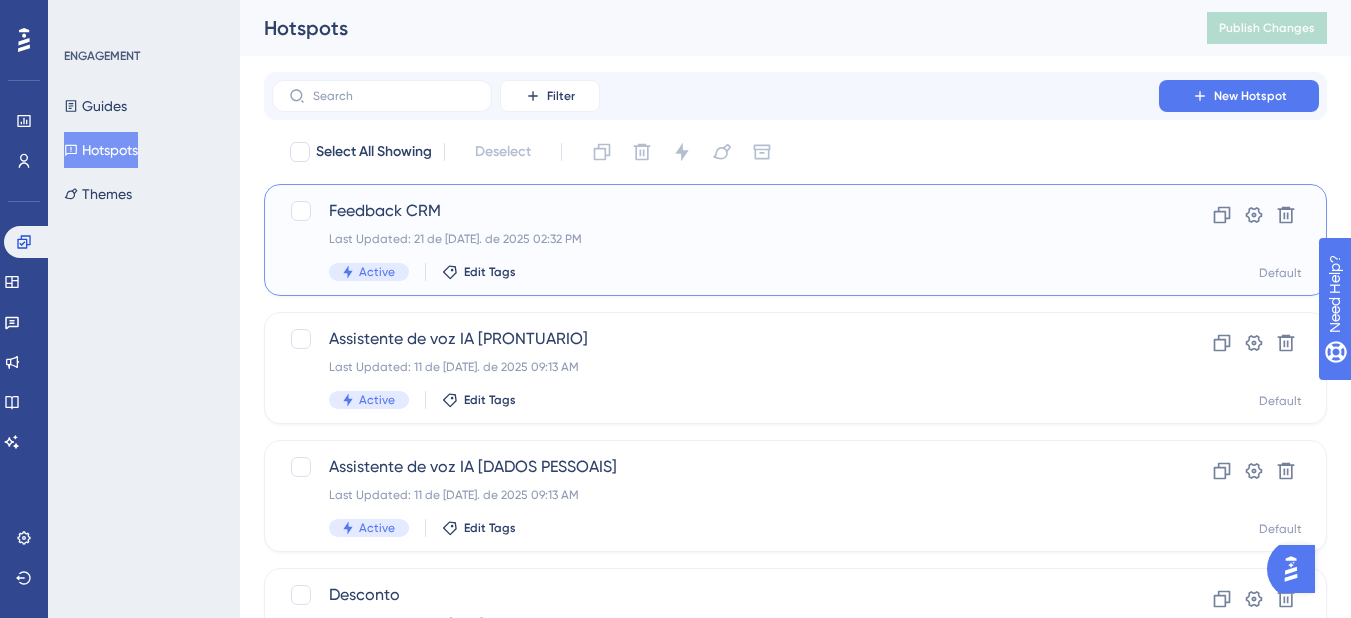 click on "Feedback CRM" at bounding box center (715, 211) 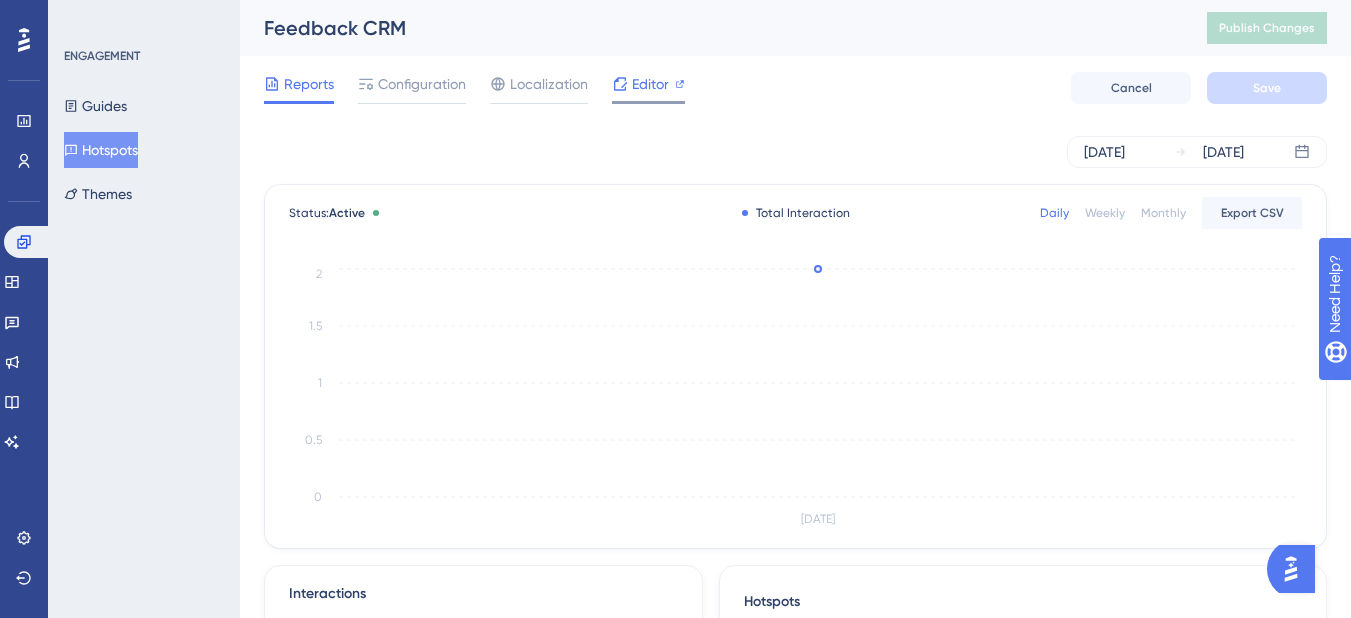 click on "Editor" at bounding box center (650, 84) 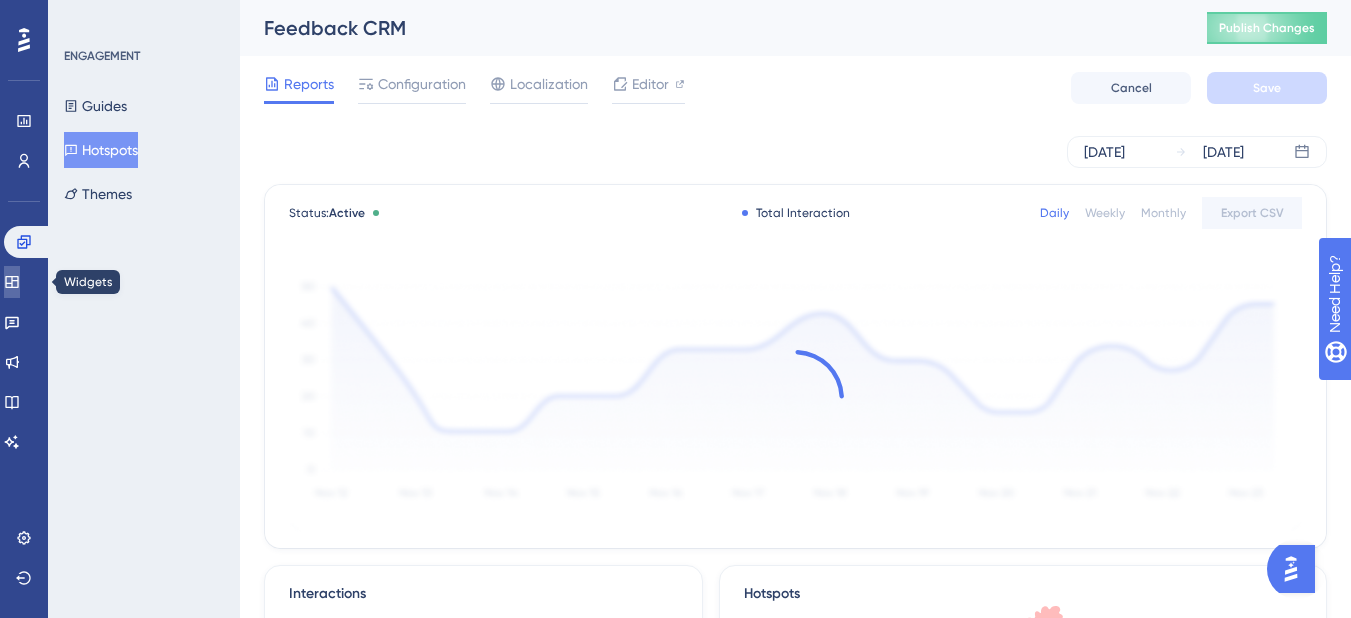 click 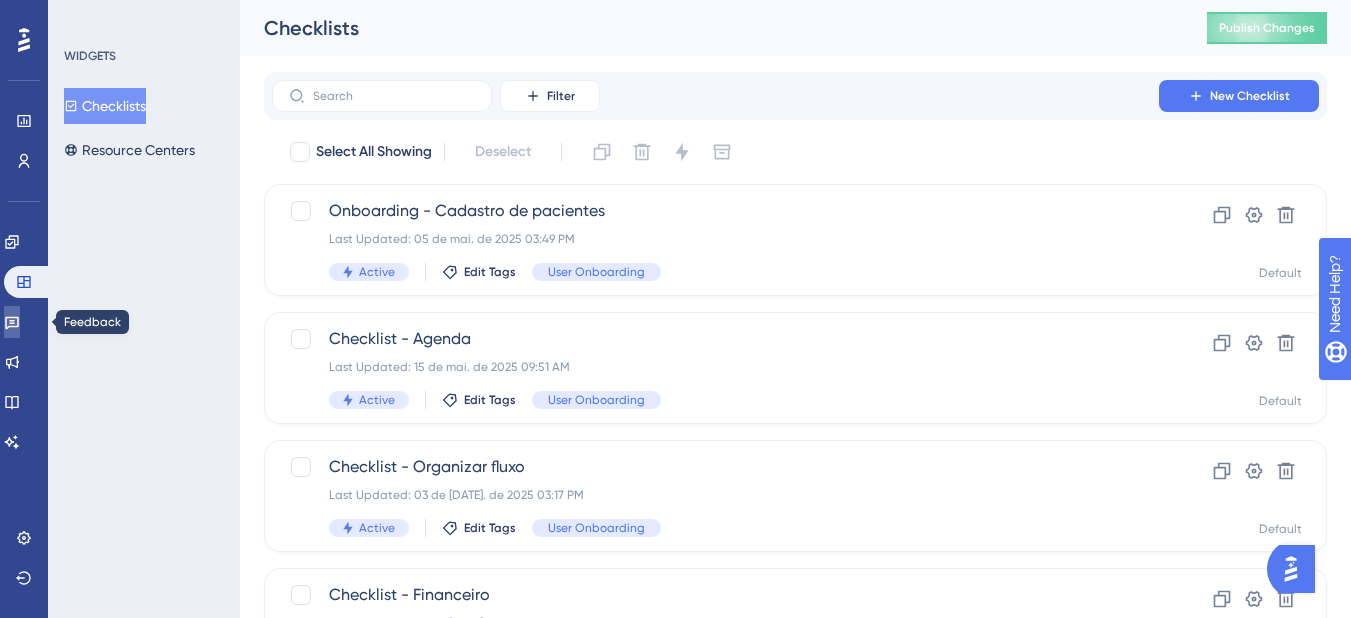 click 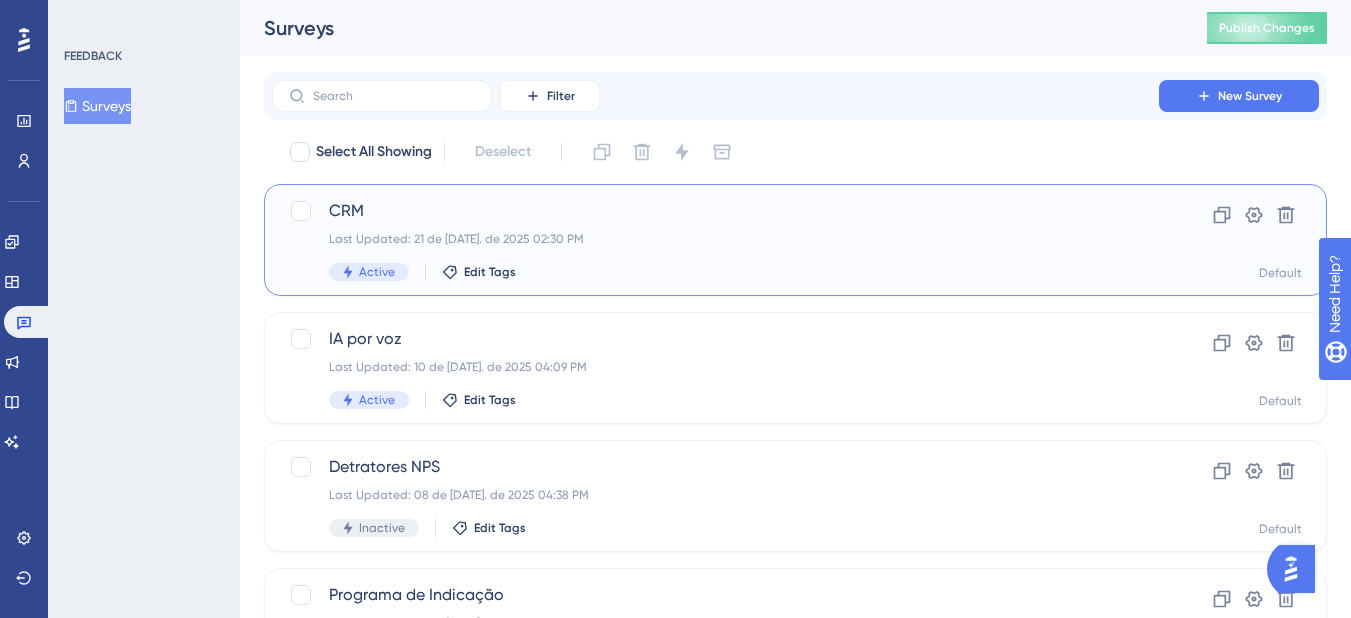click on "Last Updated: 21 de [DATE]. de 2025 02:30 PM" at bounding box center (715, 239) 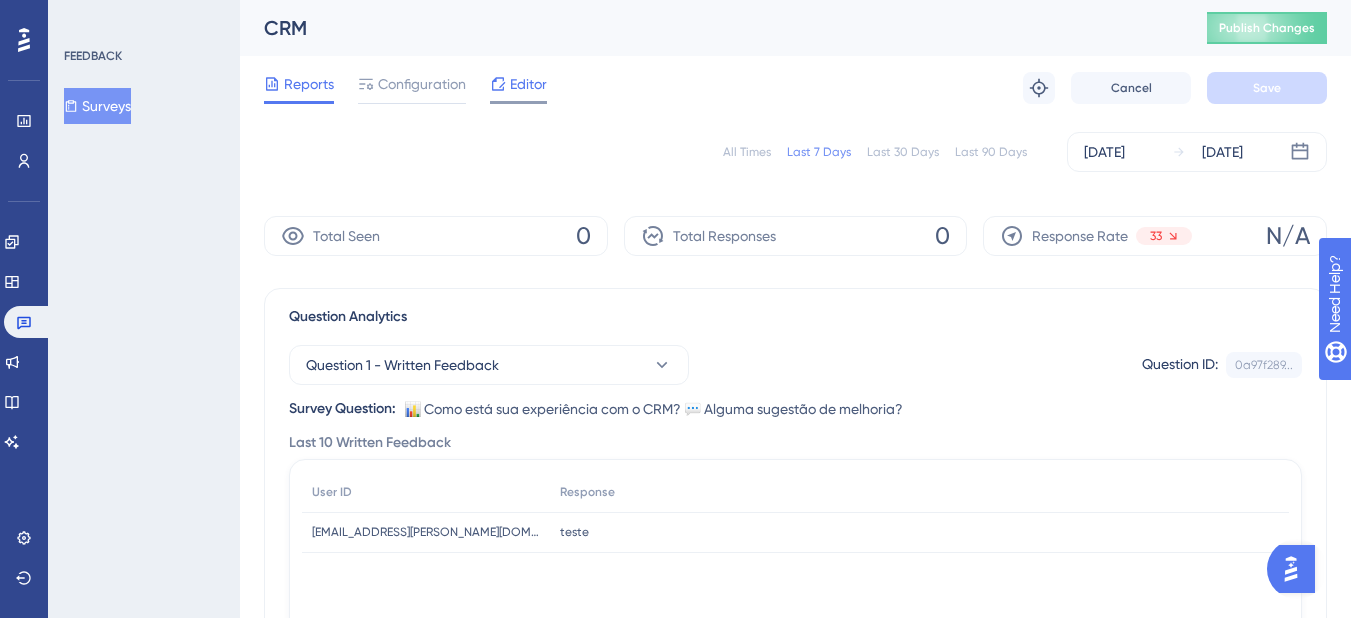 click on "Editor" at bounding box center (528, 84) 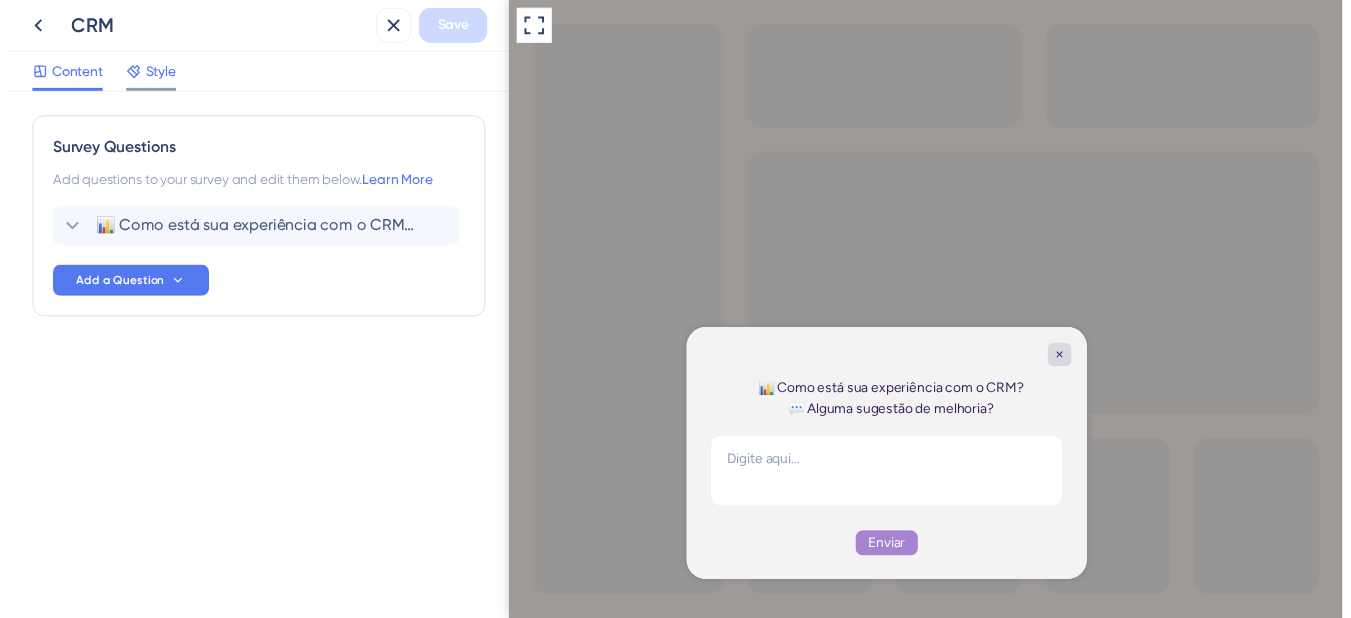 scroll, scrollTop: 0, scrollLeft: 0, axis: both 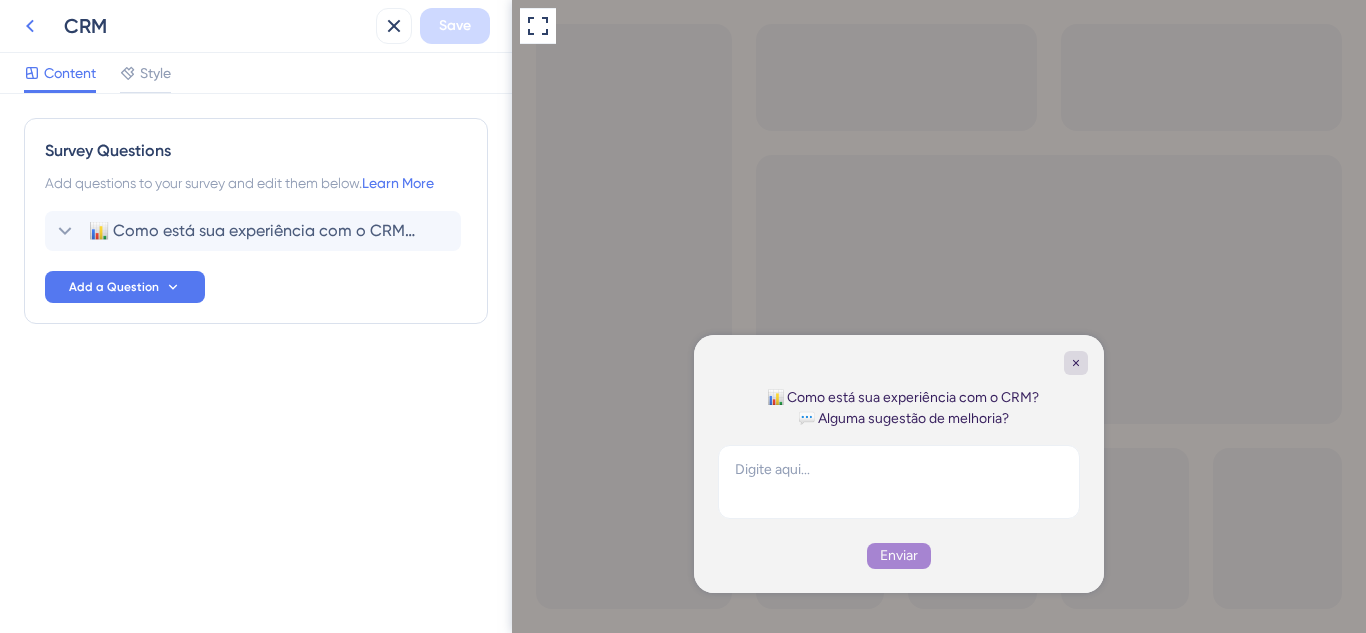 click at bounding box center (30, 26) 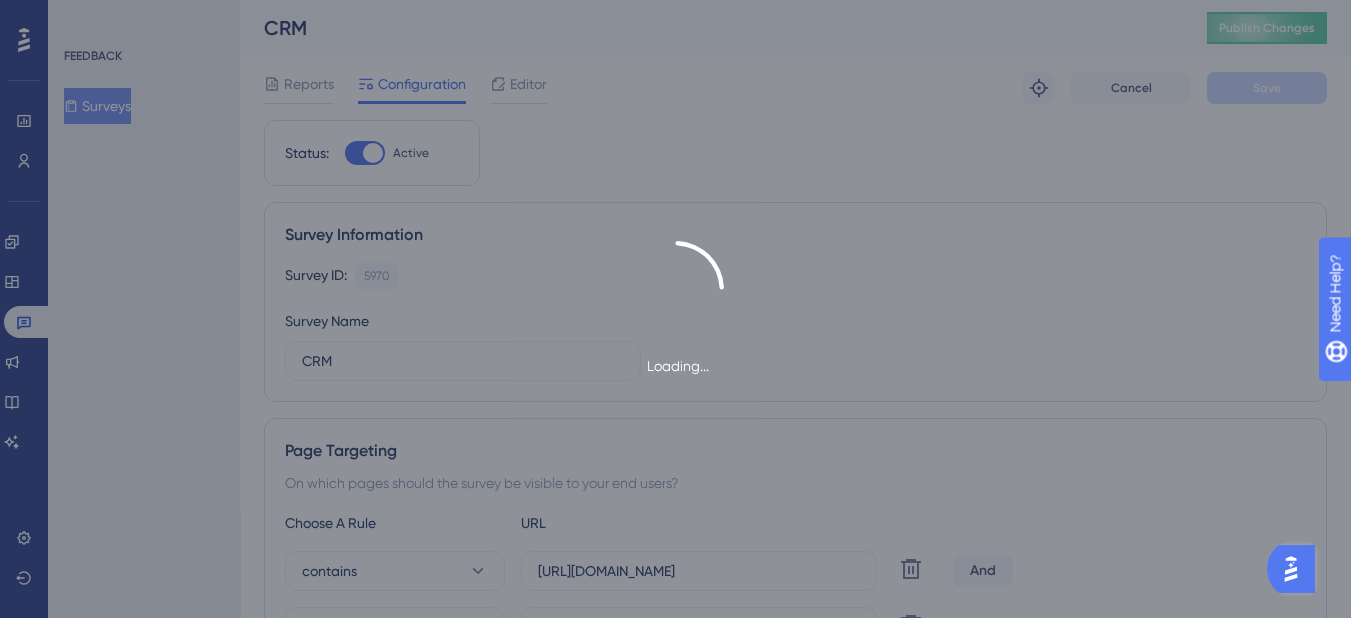 scroll, scrollTop: 0, scrollLeft: 0, axis: both 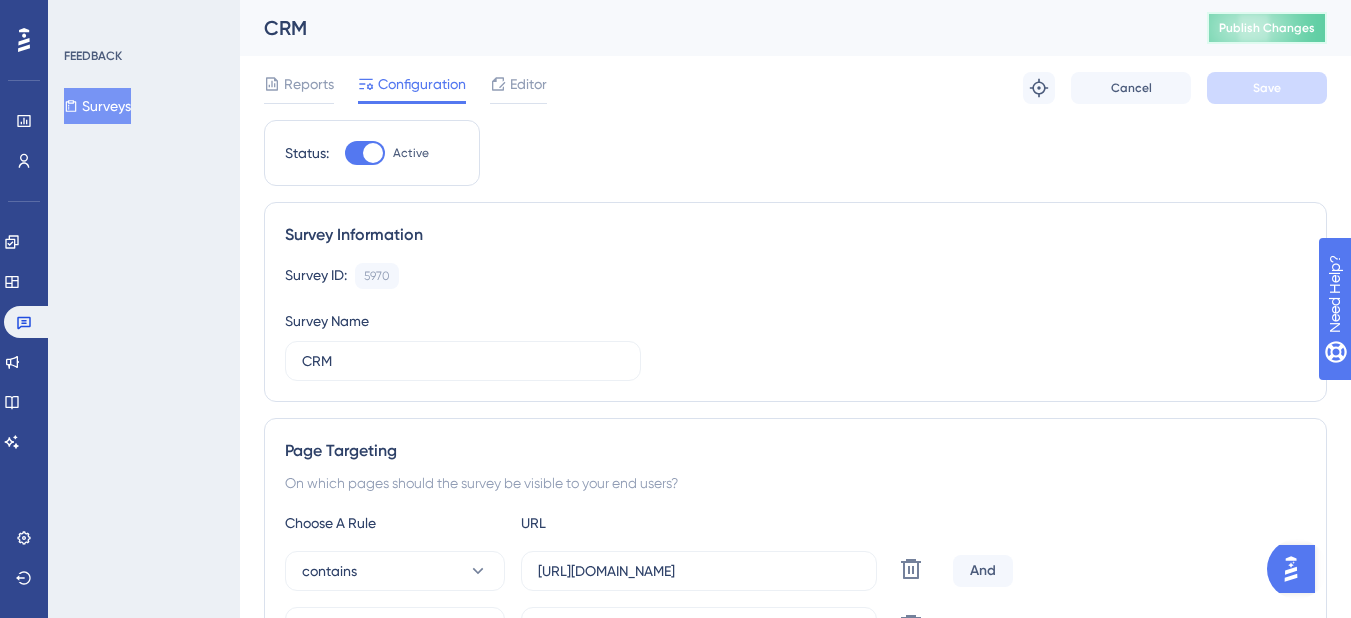 click on "Publish Changes" at bounding box center (1267, 28) 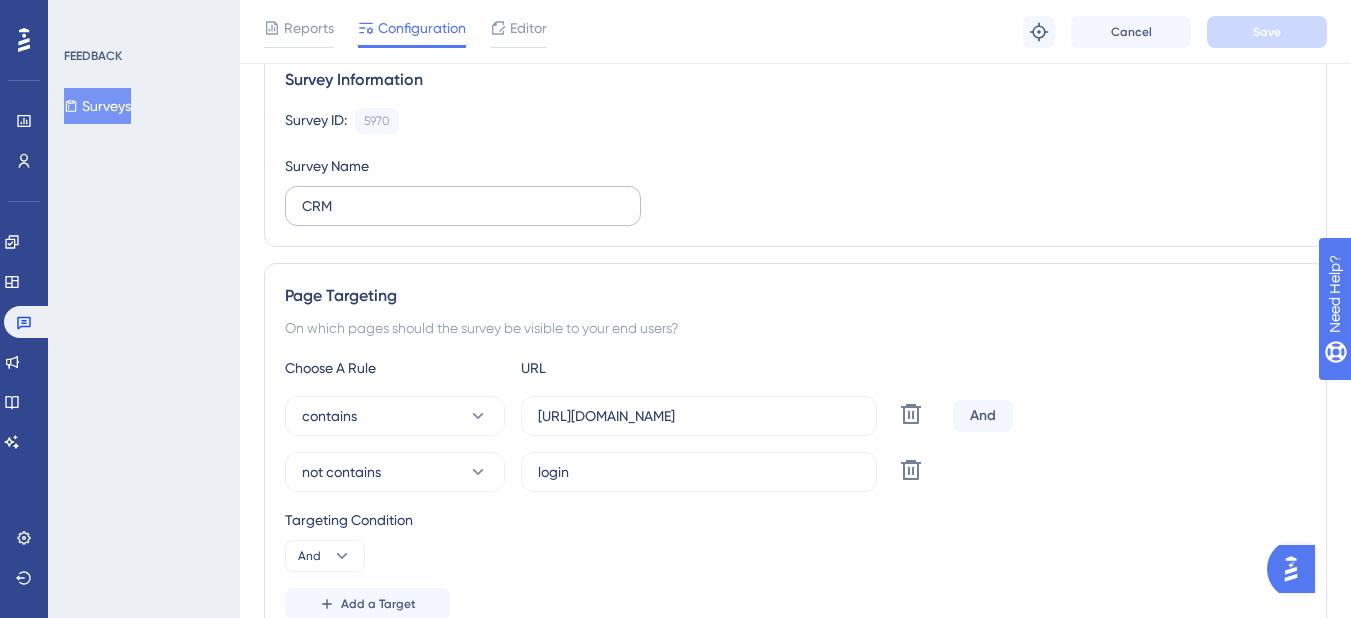 scroll, scrollTop: 400, scrollLeft: 0, axis: vertical 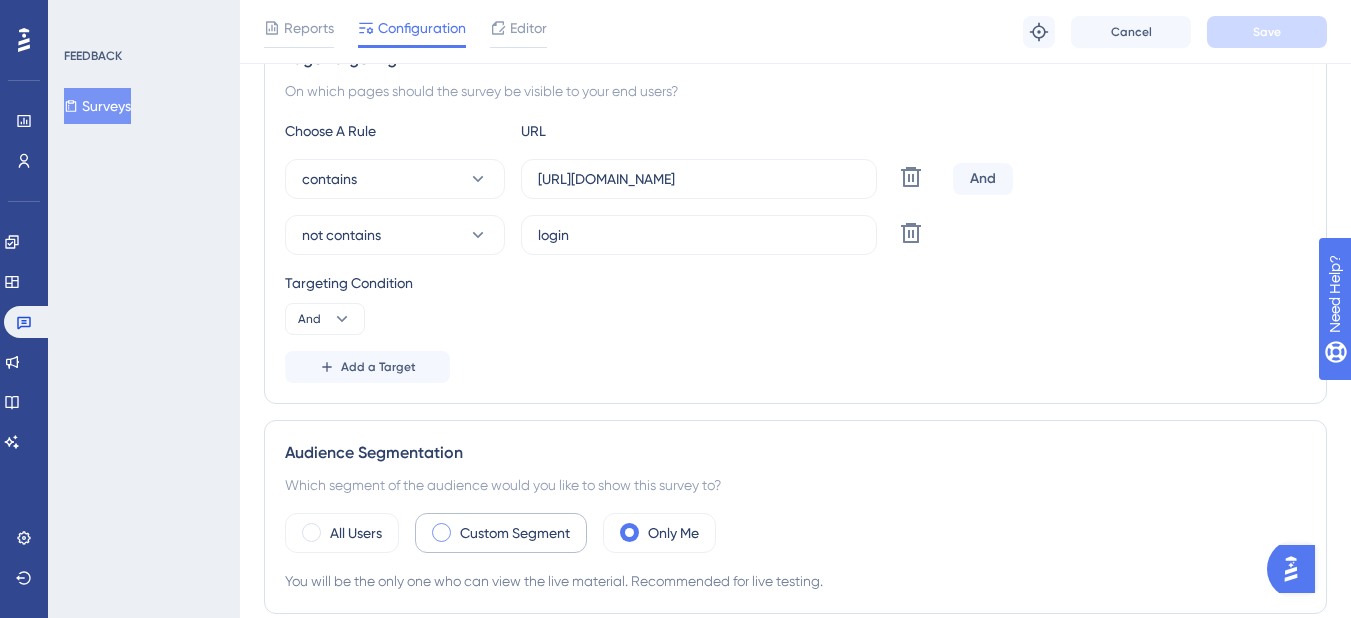 click at bounding box center (441, 532) 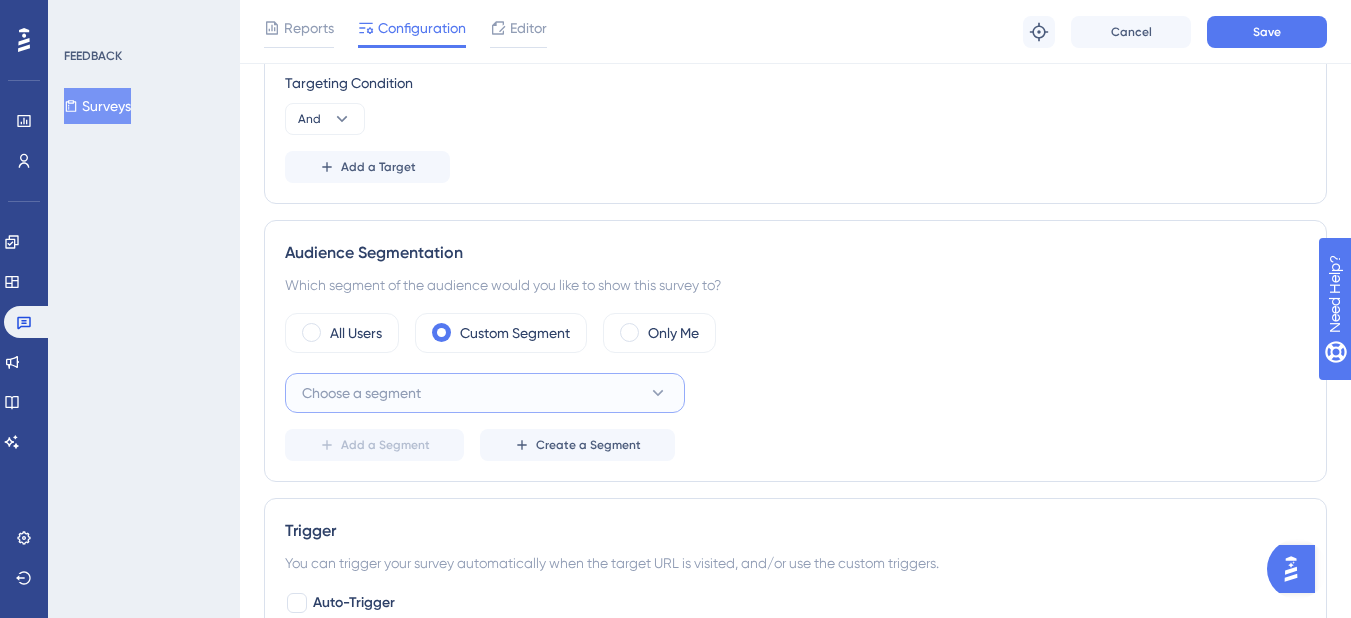 click on "Choose a segment" at bounding box center [485, 393] 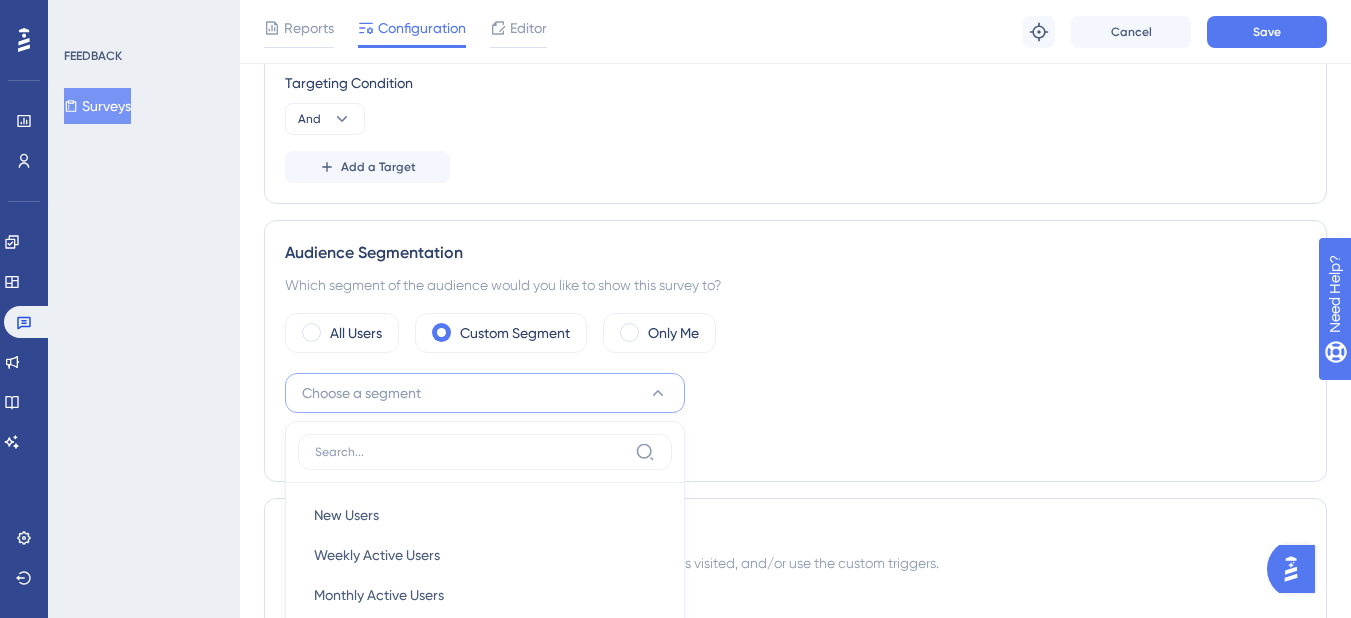 scroll, scrollTop: 898, scrollLeft: 0, axis: vertical 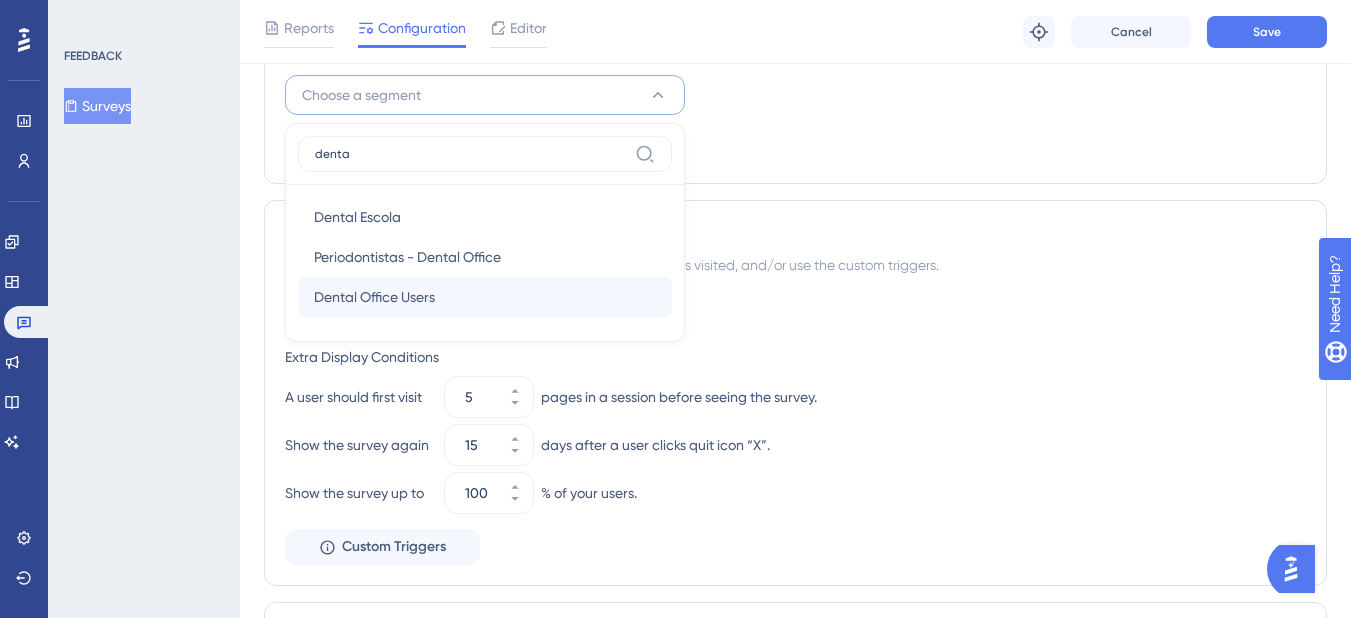 type on "denta" 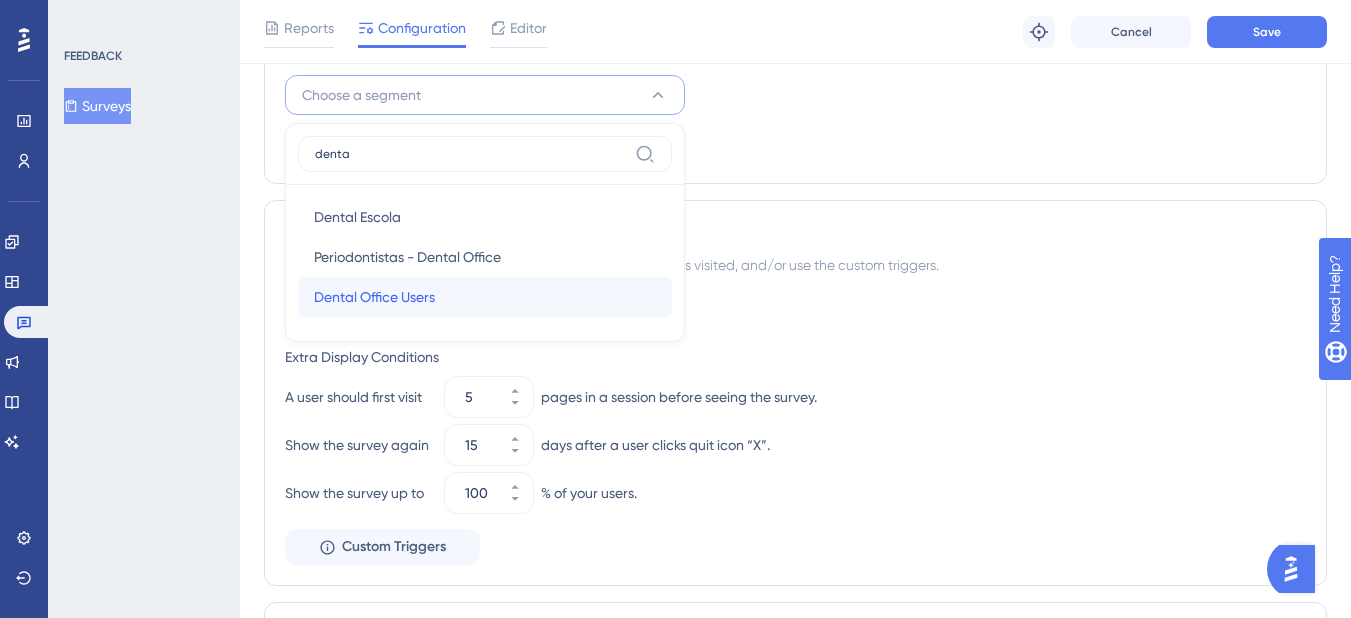 click on "Dental Office Users Dental Office Users" at bounding box center (485, 297) 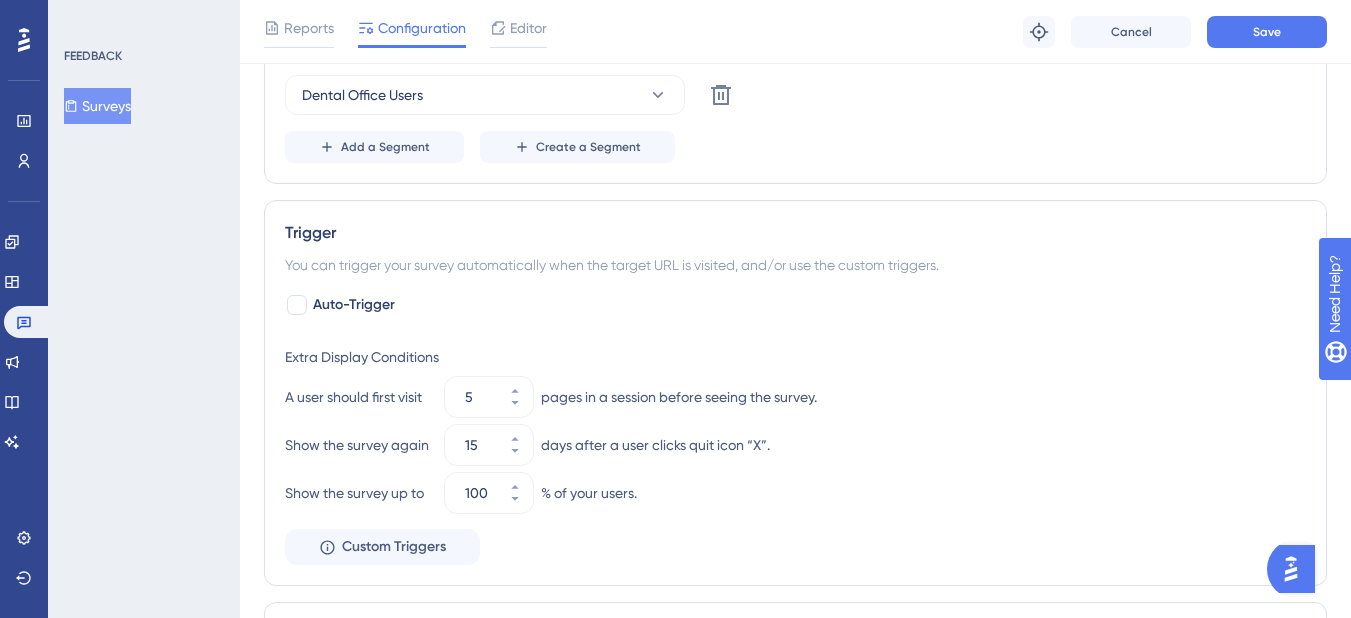 click on "Trigger You can trigger your survey automatically when the target URL is visited, and/or use the custom triggers. Auto-Trigger Extra Display Conditions A user should first visit   5 pages in a session before seeing the survey. Show the survey again     15 days after a user clicks quit icon “X”. Show the survey up to   100 % of your users. Custom Triggers" at bounding box center (795, 393) 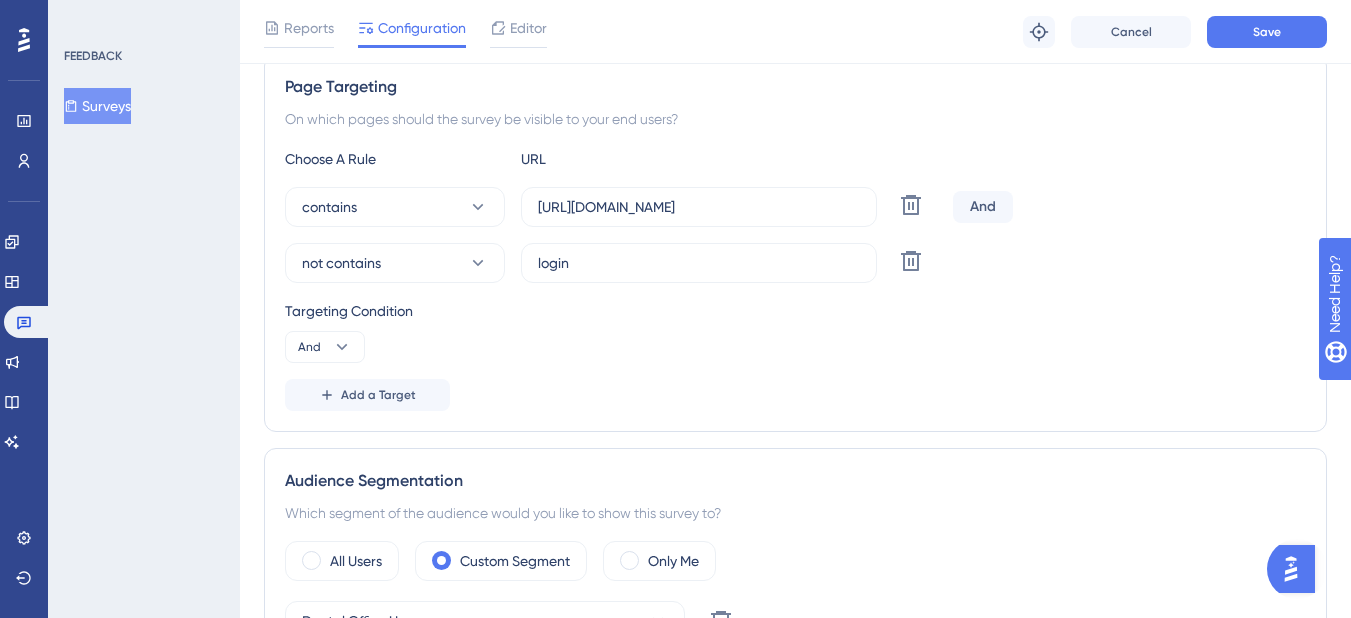 scroll, scrollTop: 0, scrollLeft: 0, axis: both 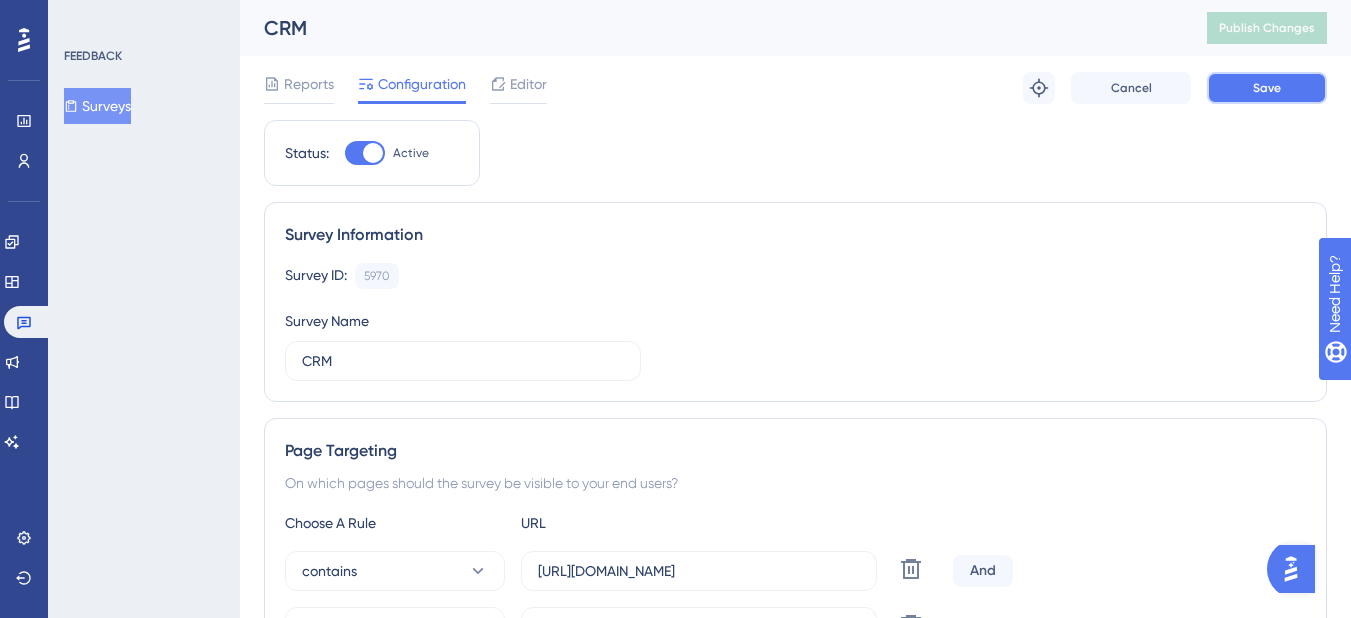 click on "Save" at bounding box center [1267, 88] 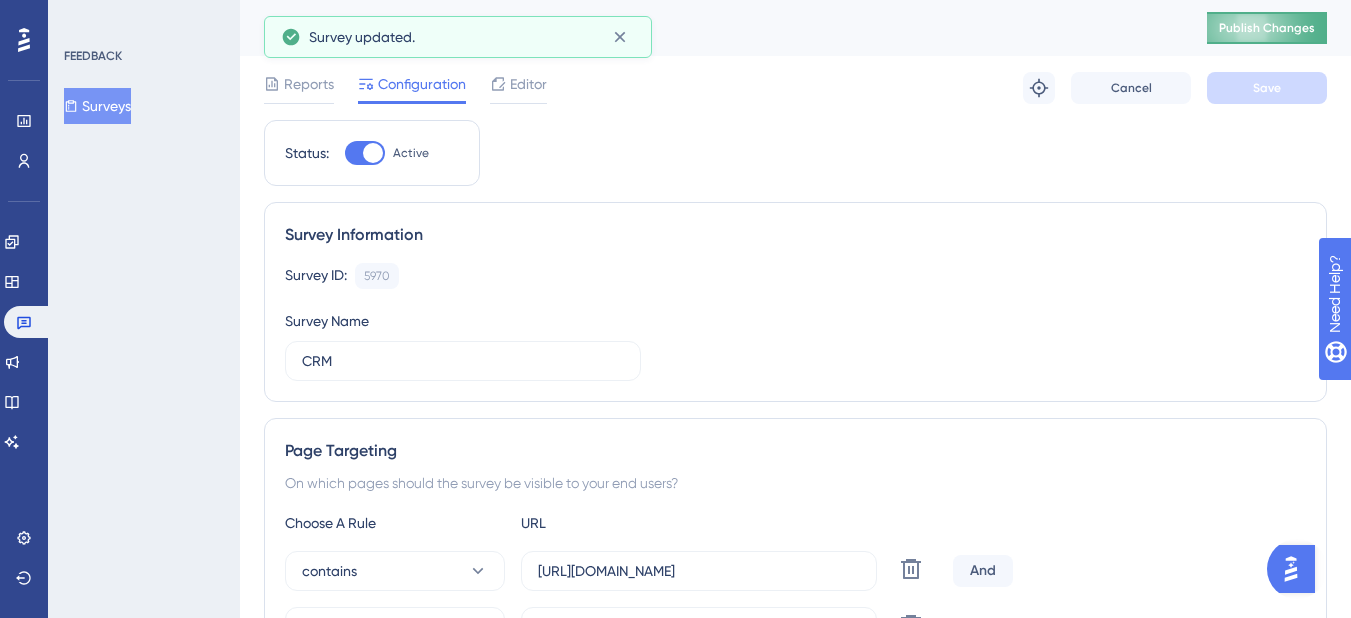 click on "Publish Changes" at bounding box center [1267, 28] 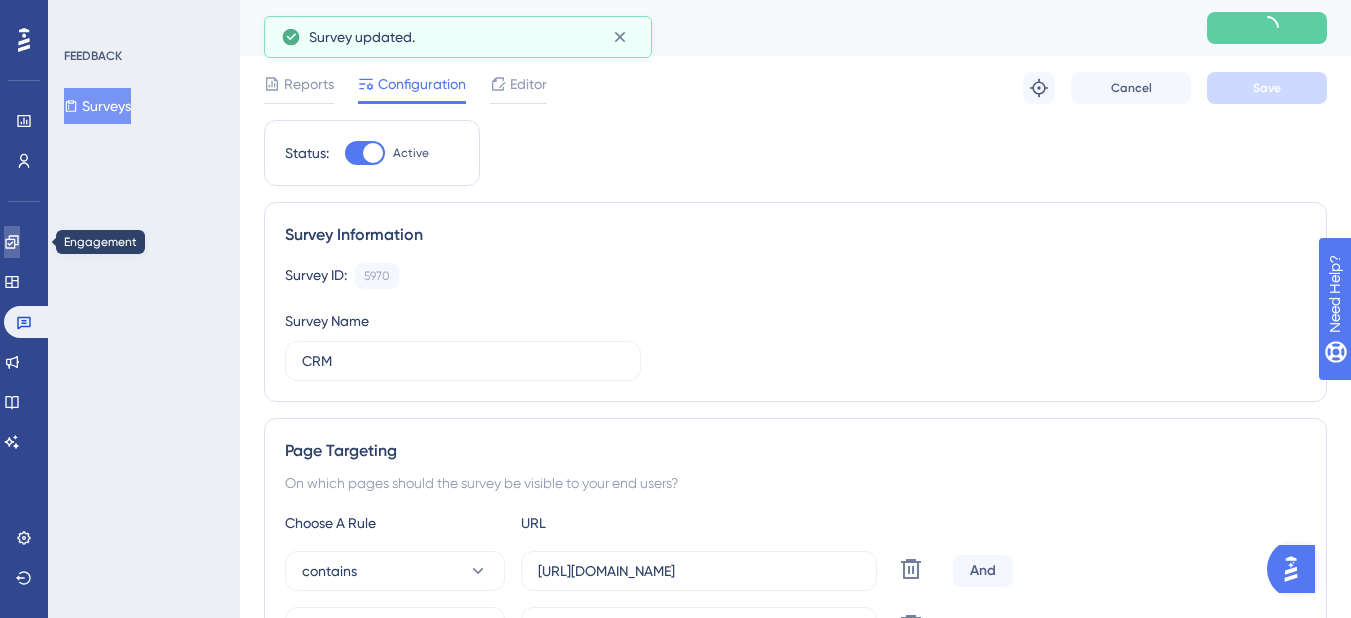 click 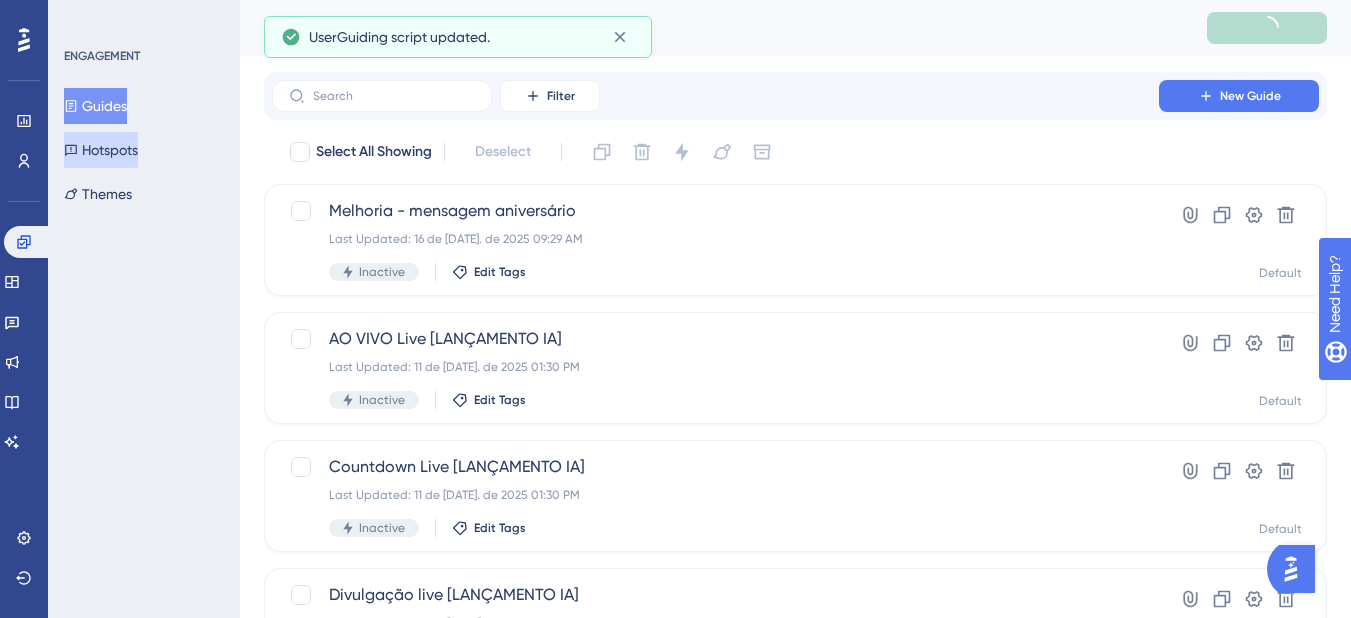 drag, startPoint x: 114, startPoint y: 148, endPoint x: 229, endPoint y: 111, distance: 120.805626 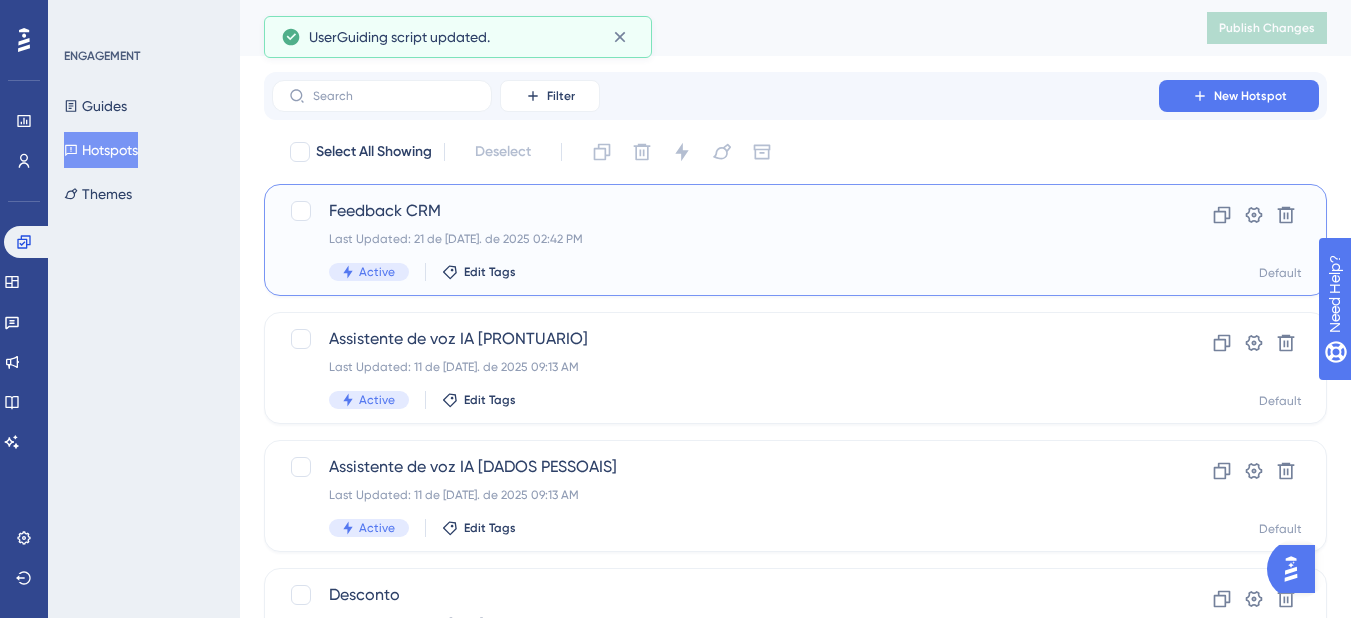 click on "Feedback CRM" at bounding box center (715, 211) 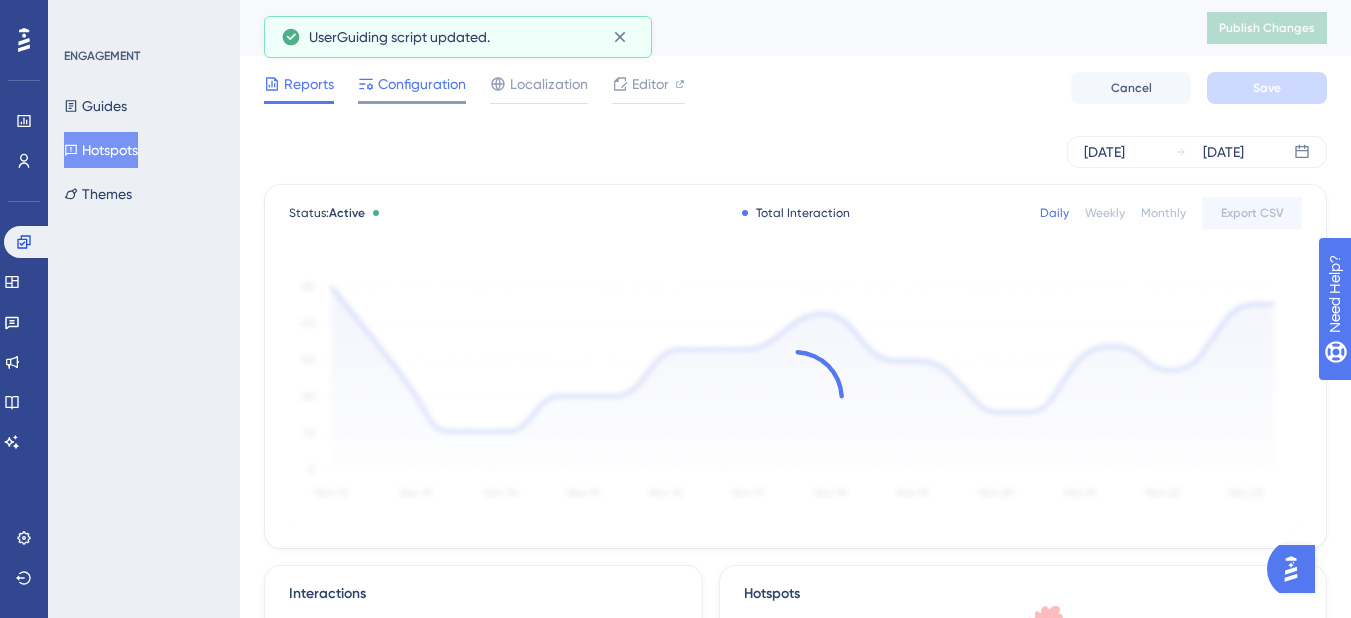 click on "Configuration" at bounding box center [422, 84] 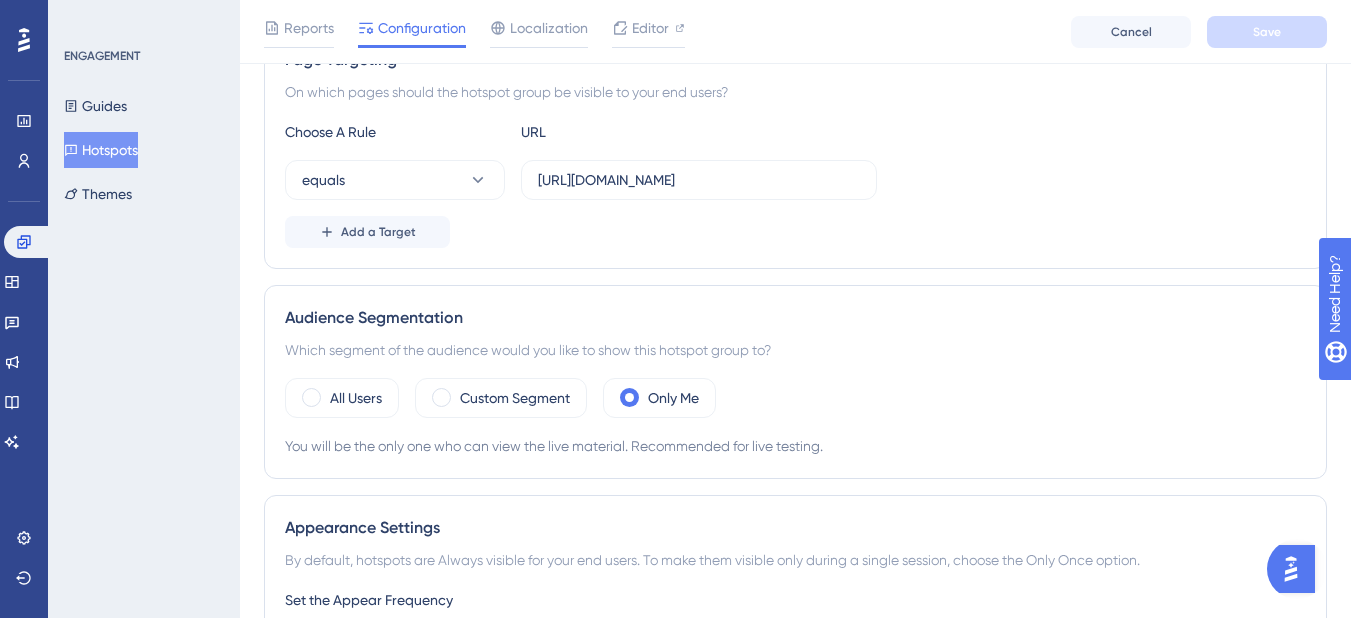 scroll, scrollTop: 500, scrollLeft: 0, axis: vertical 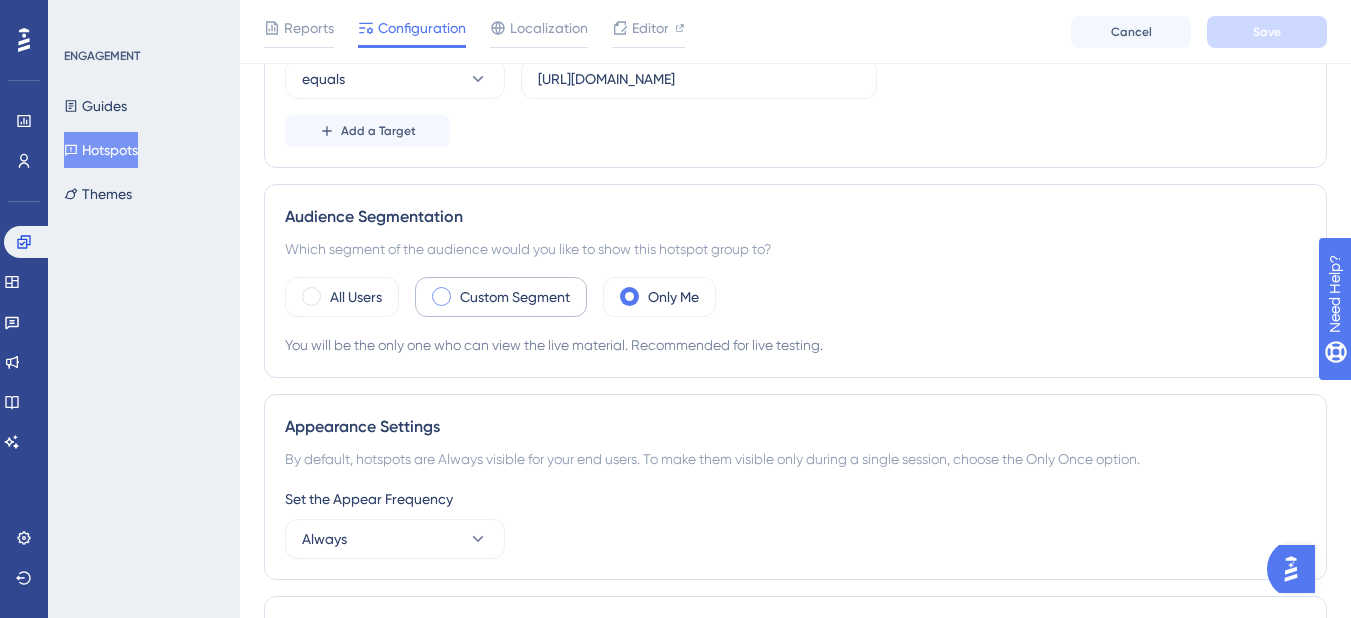 click on "Custom Segment" at bounding box center (501, 297) 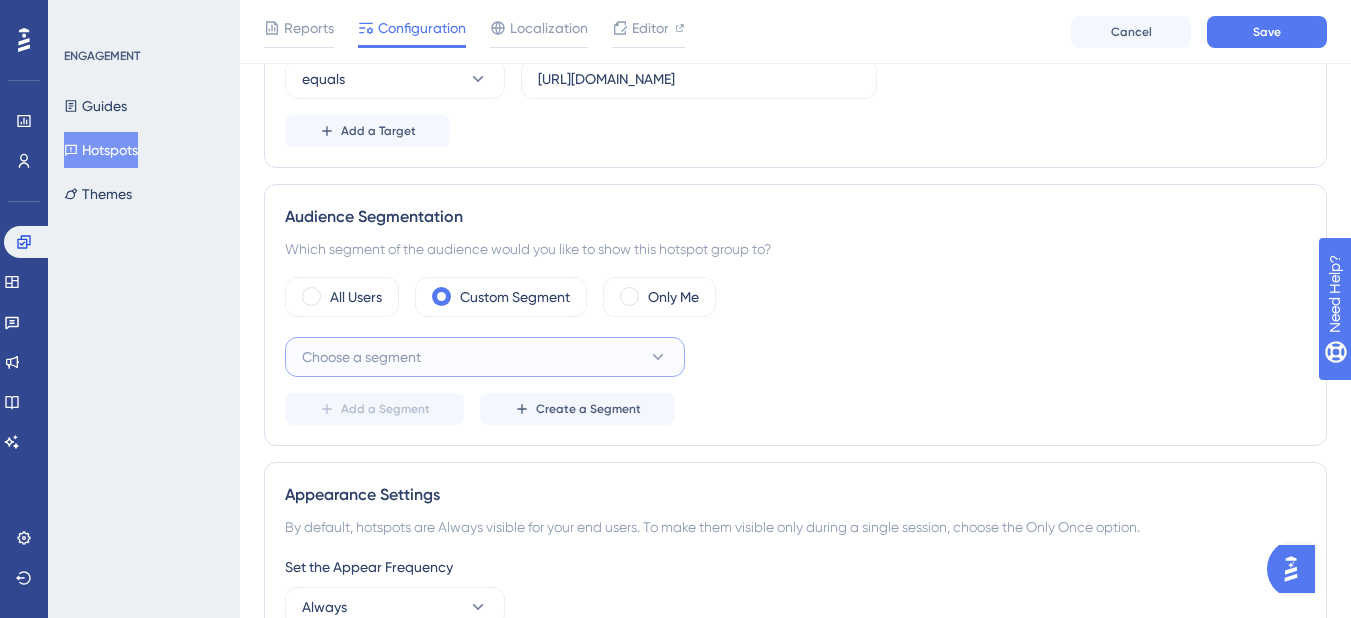 click on "Choose a segment" at bounding box center (485, 357) 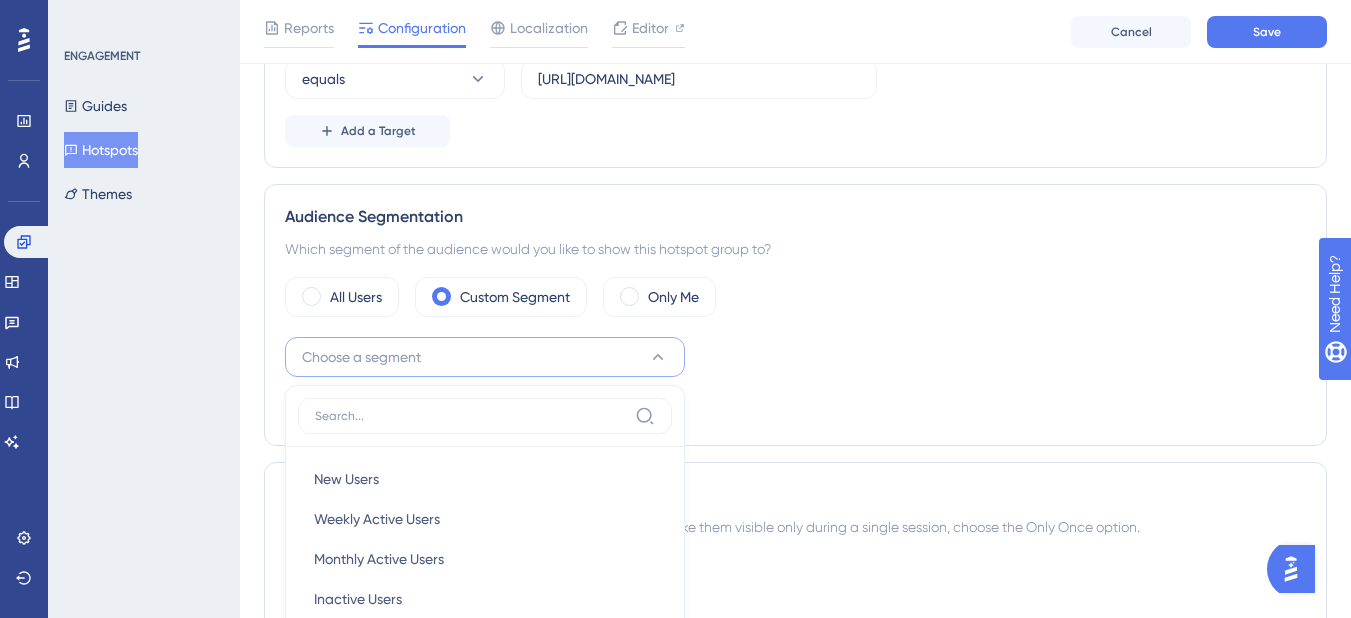 scroll, scrollTop: 774, scrollLeft: 0, axis: vertical 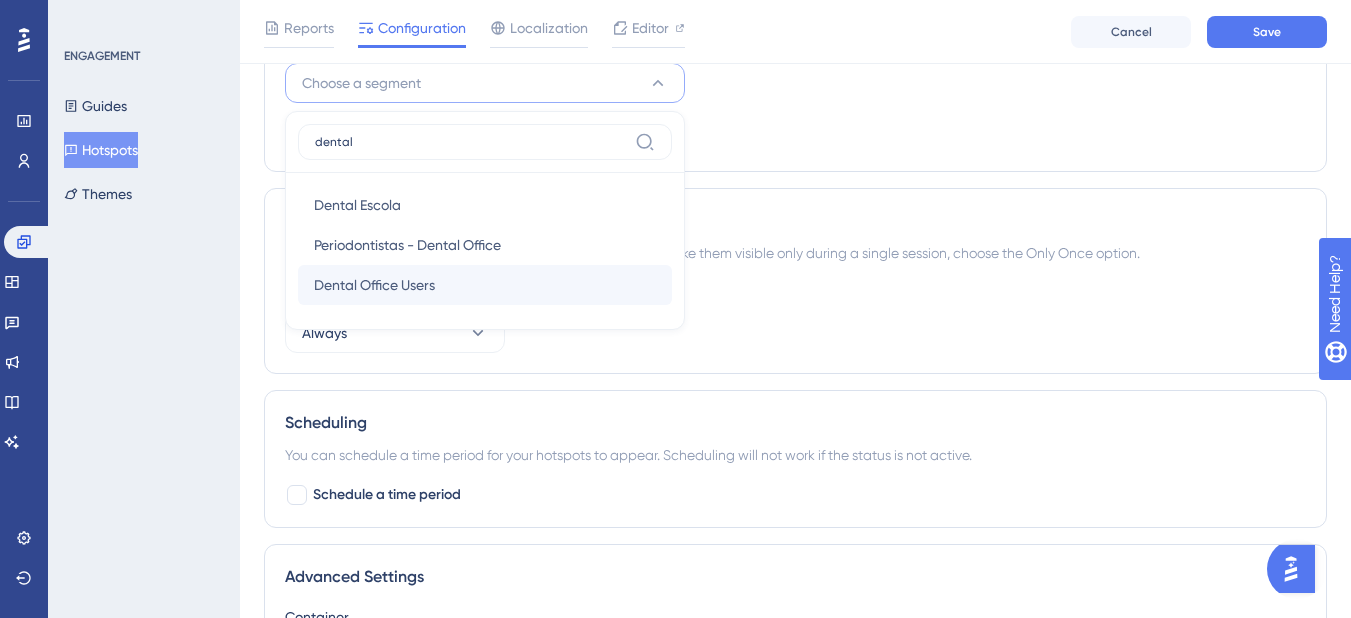 type on "dental" 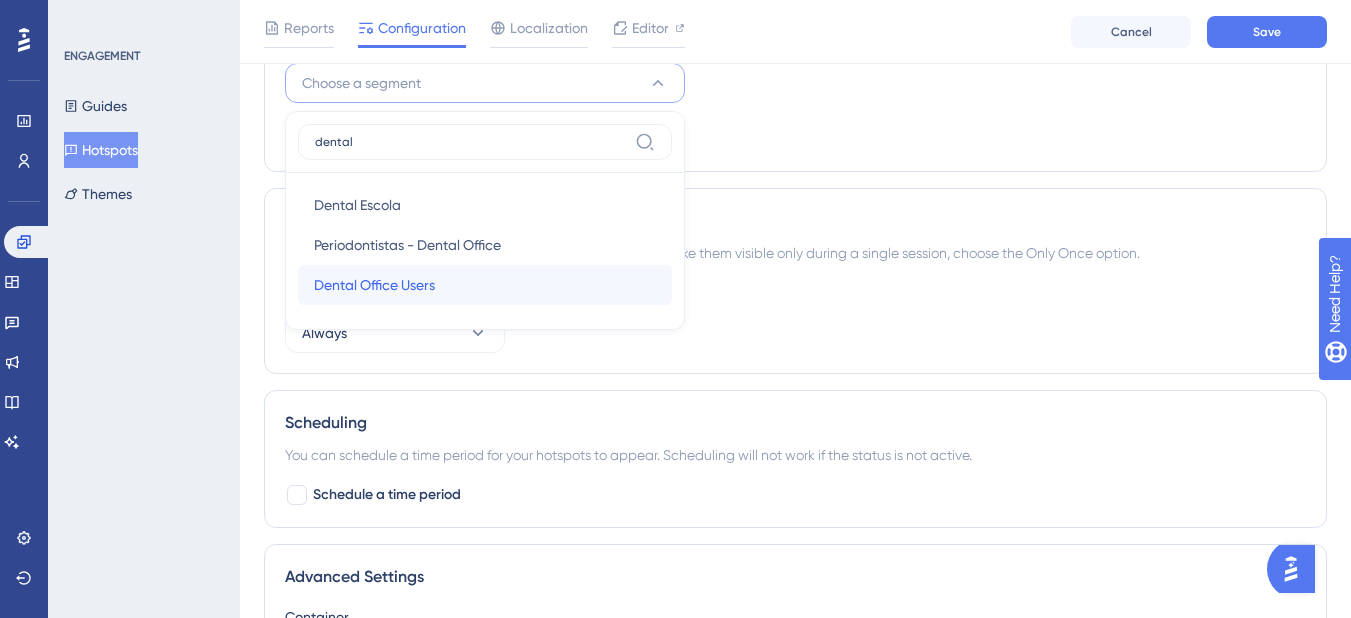click on "Dental Office Users Dental Office Users" at bounding box center [485, 285] 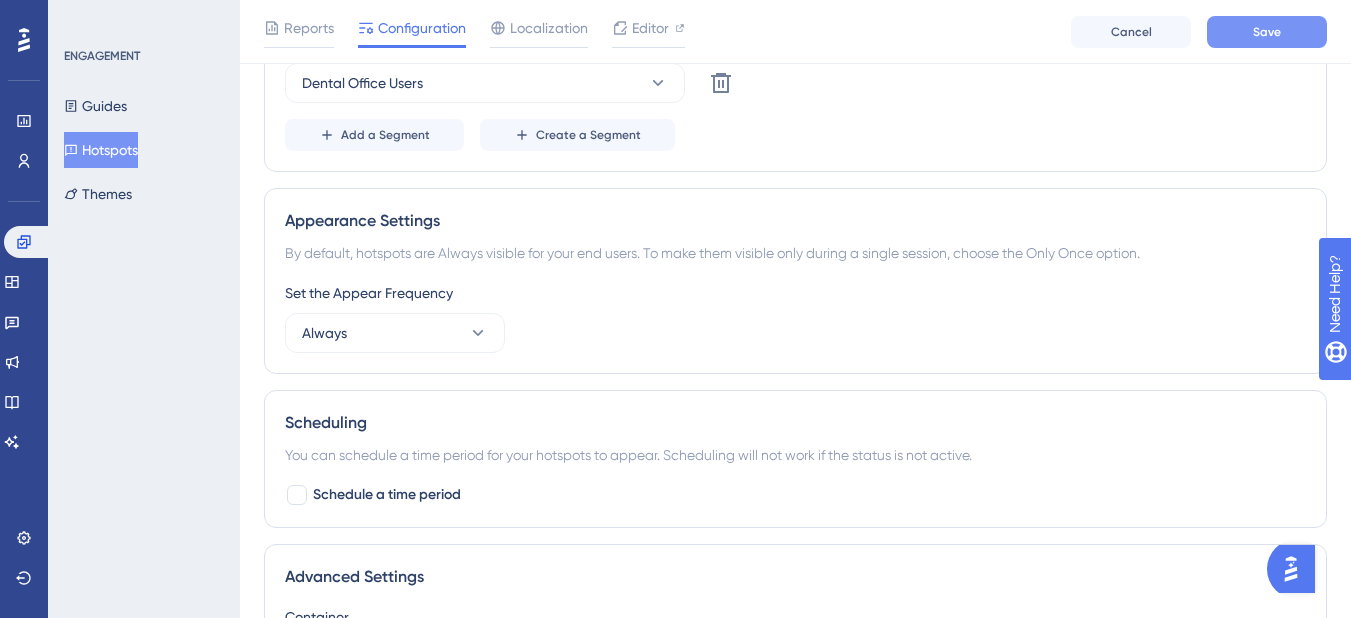 click on "Save" at bounding box center [1267, 32] 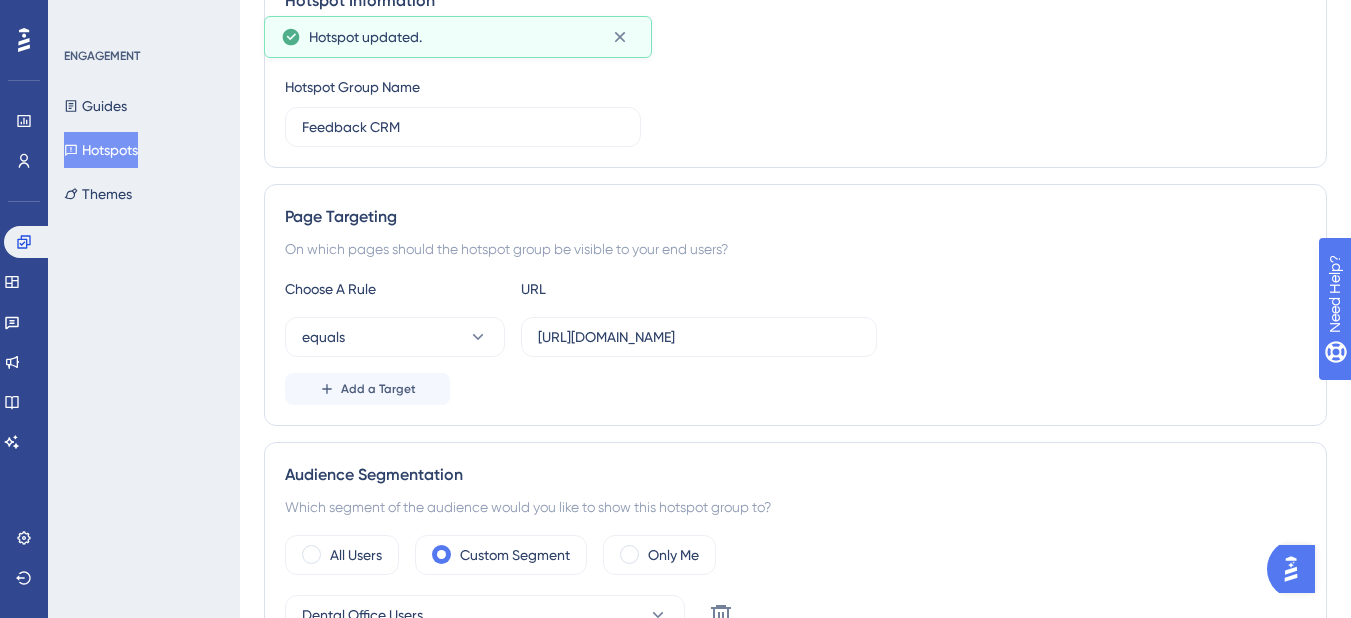 scroll, scrollTop: 0, scrollLeft: 0, axis: both 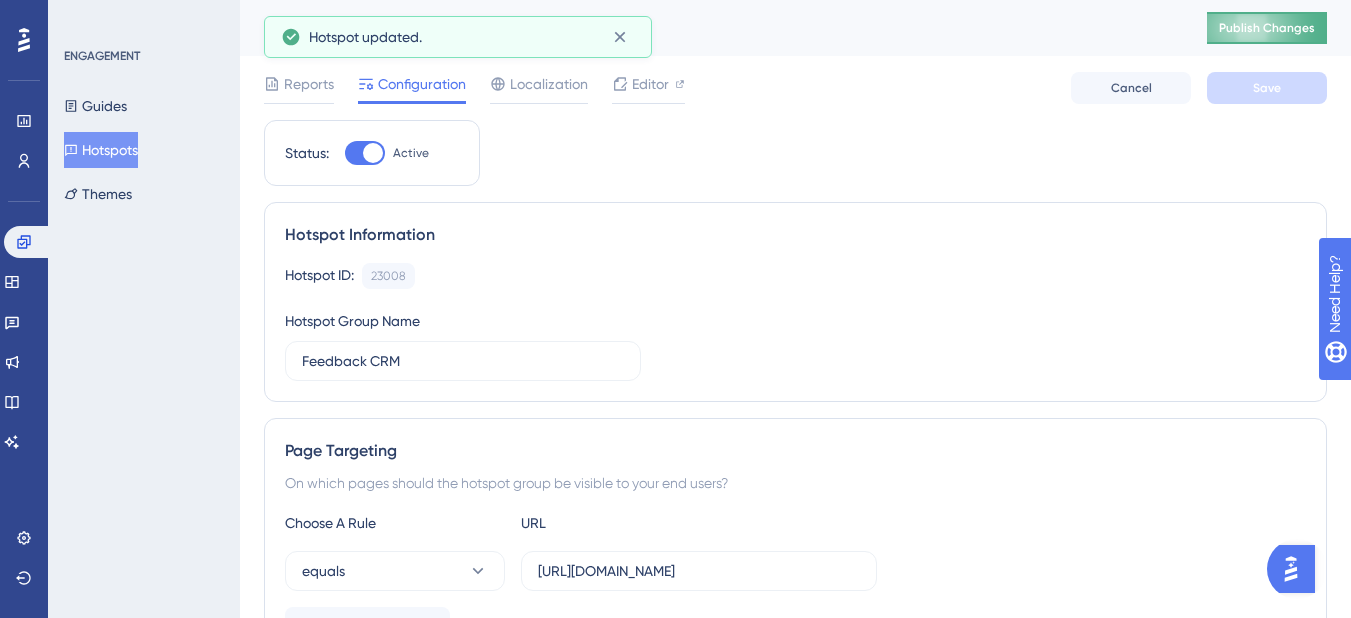 click on "Publish Changes" at bounding box center [1267, 28] 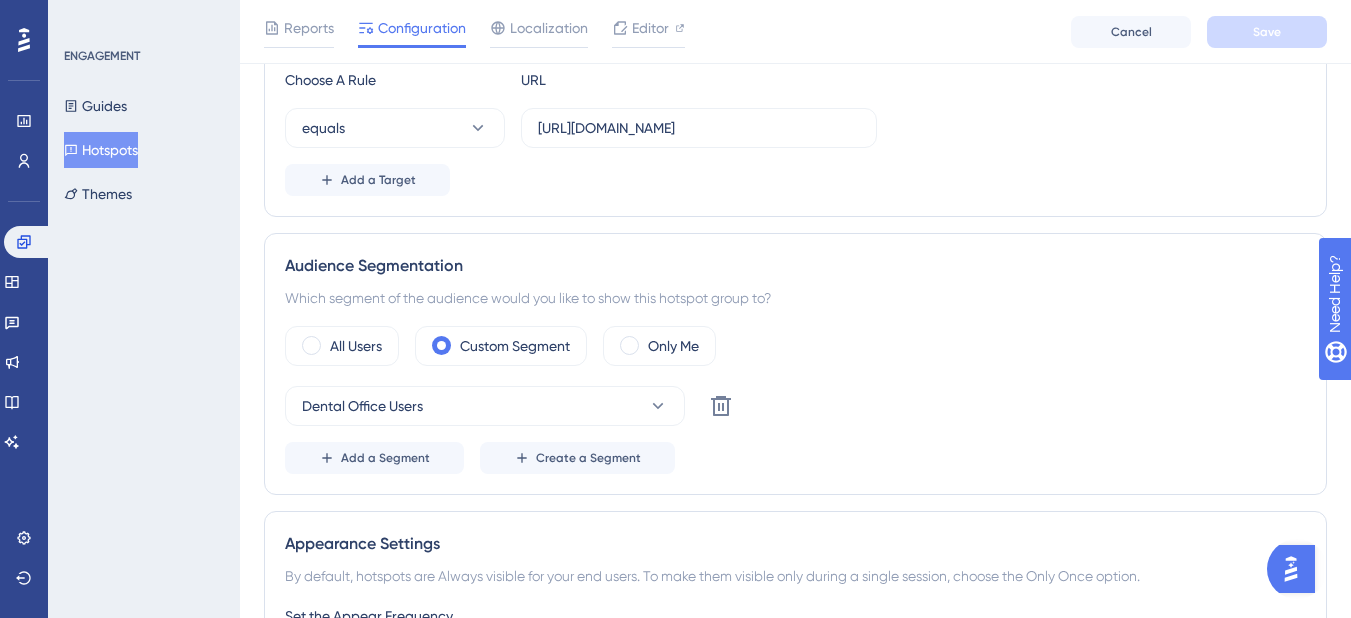 scroll, scrollTop: 500, scrollLeft: 0, axis: vertical 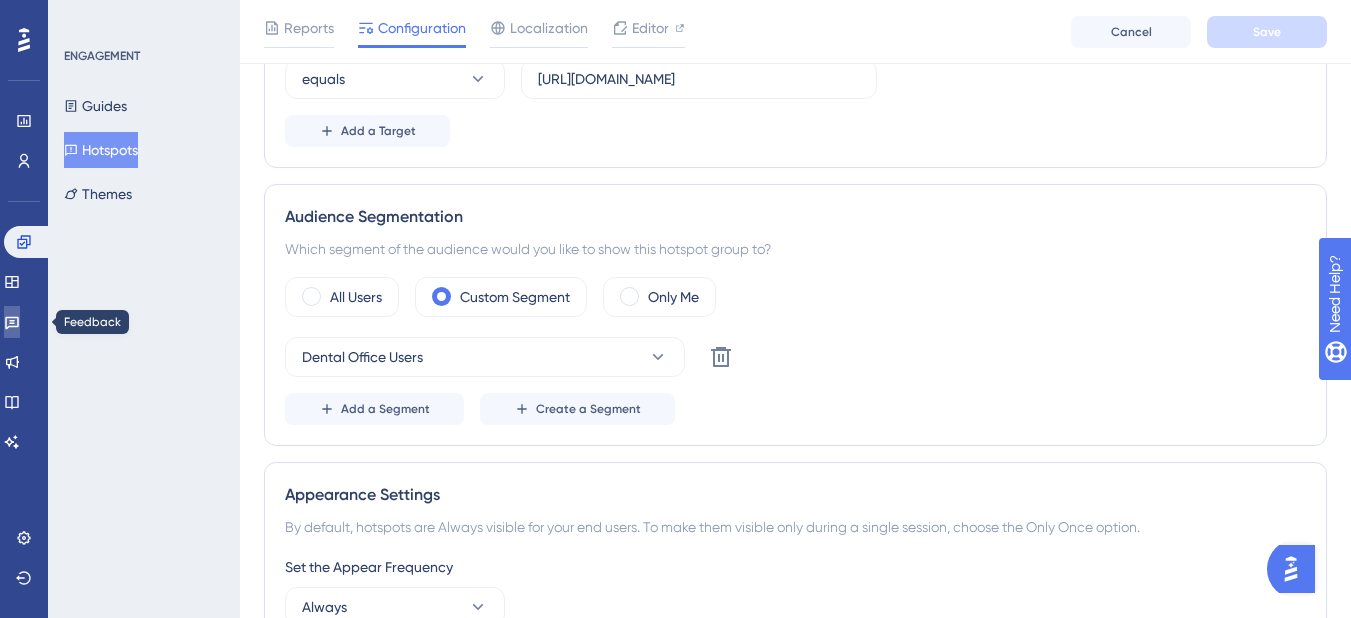 click 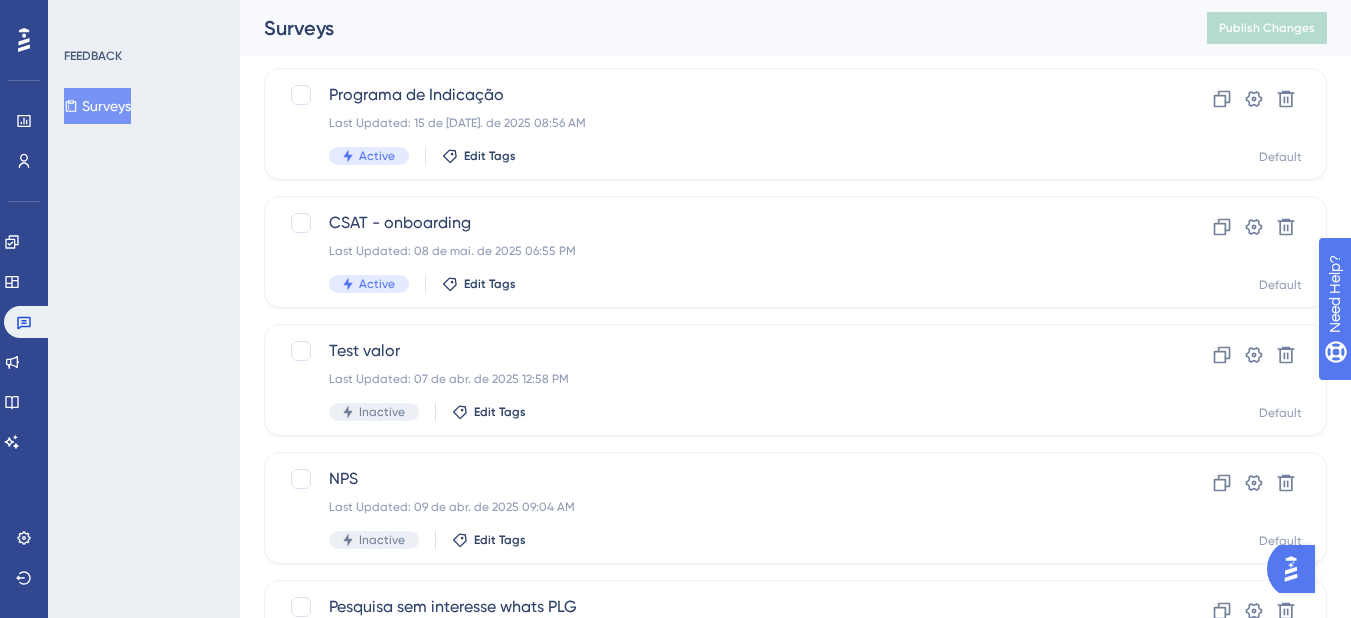 scroll, scrollTop: 0, scrollLeft: 0, axis: both 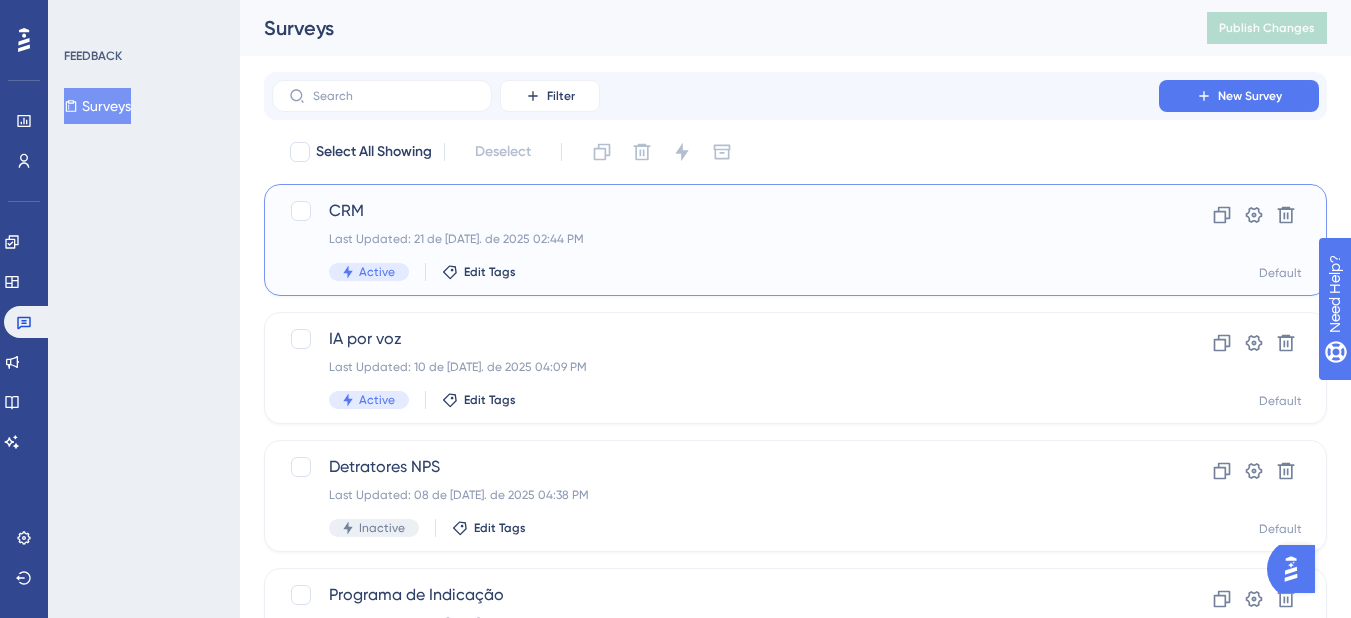 click on "Last Updated: 21 de [DATE]. de 2025 02:44 PM" at bounding box center (715, 239) 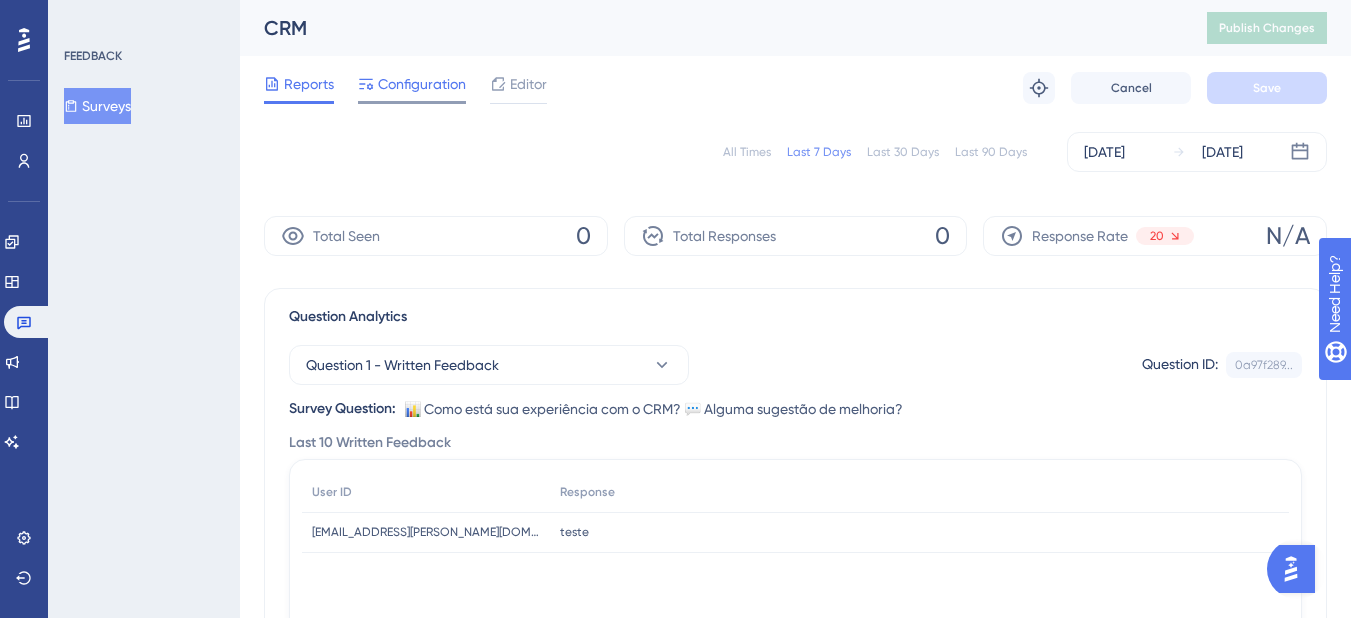 click on "Configuration" at bounding box center [422, 84] 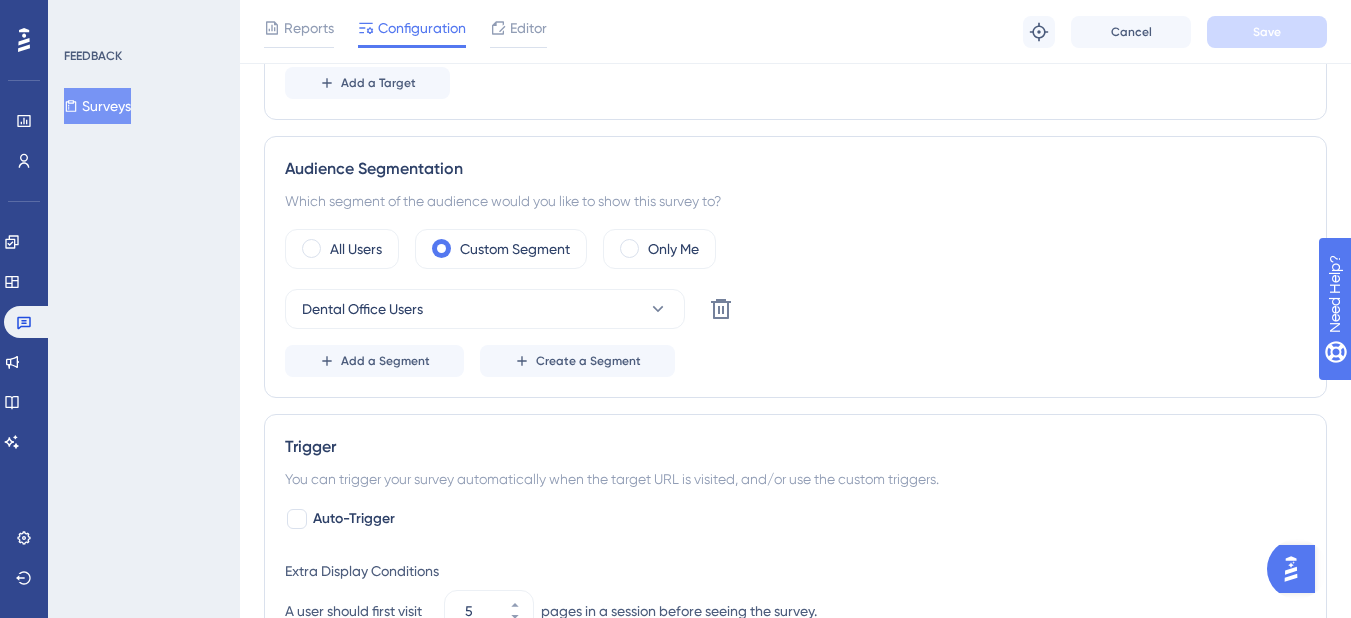 scroll, scrollTop: 700, scrollLeft: 0, axis: vertical 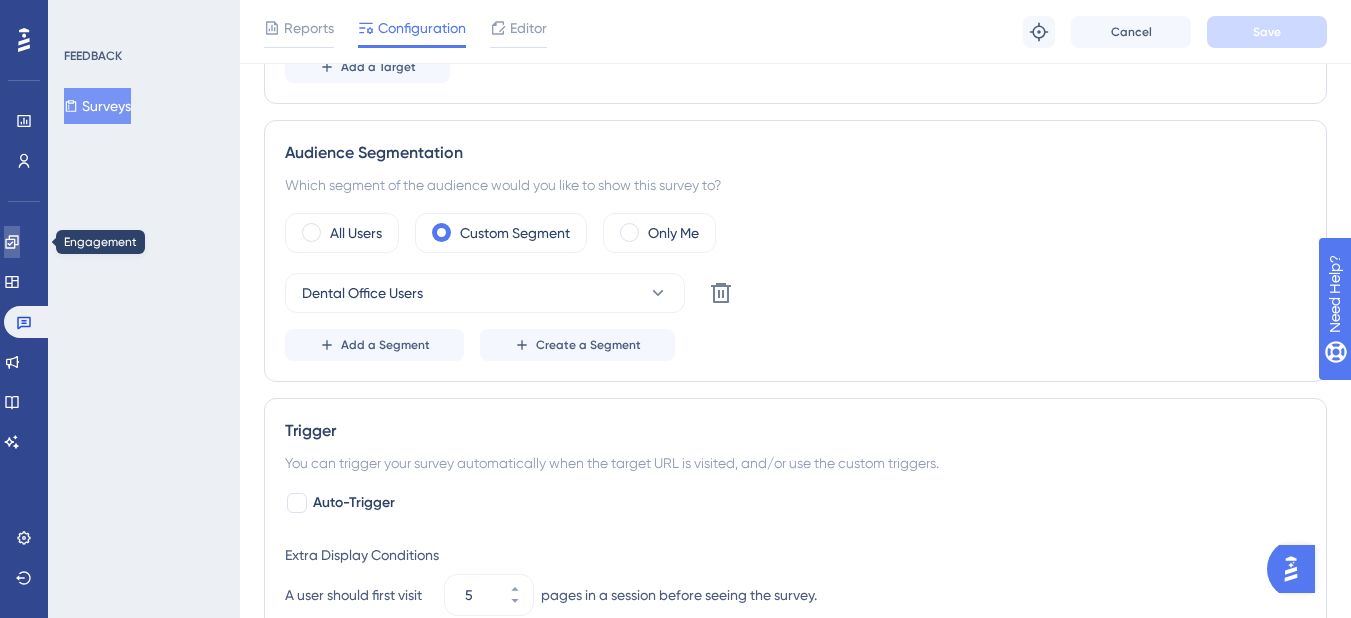 click 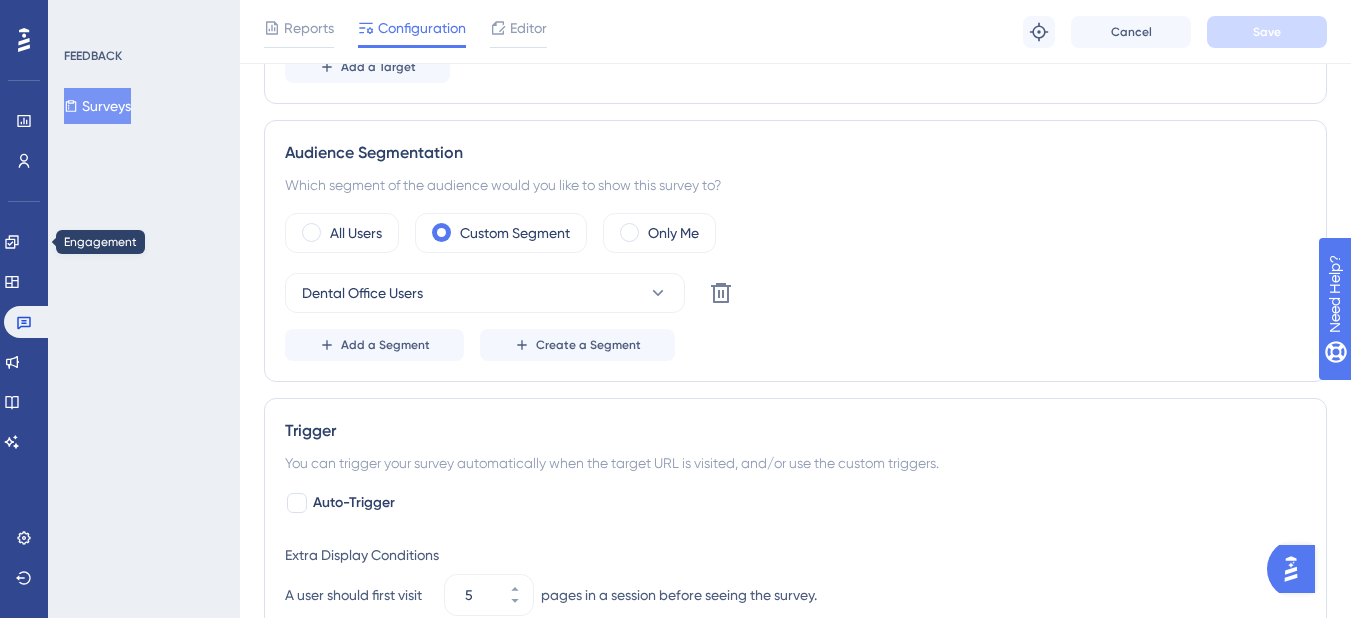 scroll, scrollTop: 0, scrollLeft: 0, axis: both 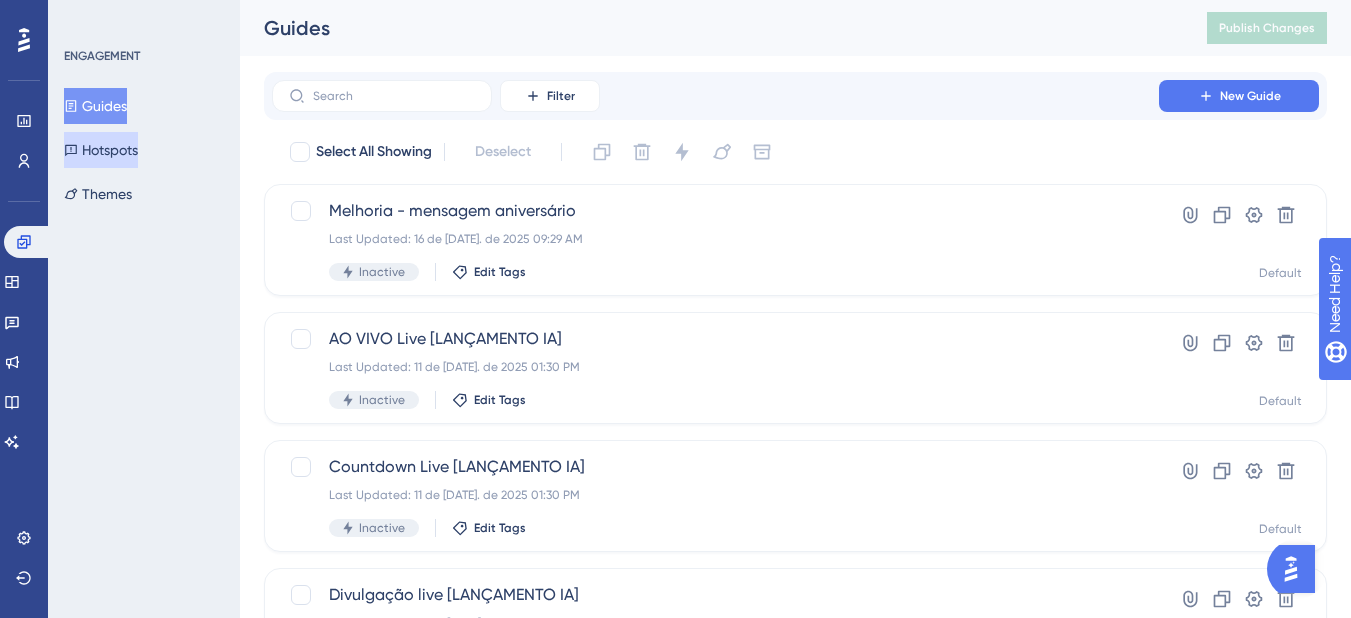 click on "Hotspots" at bounding box center [101, 150] 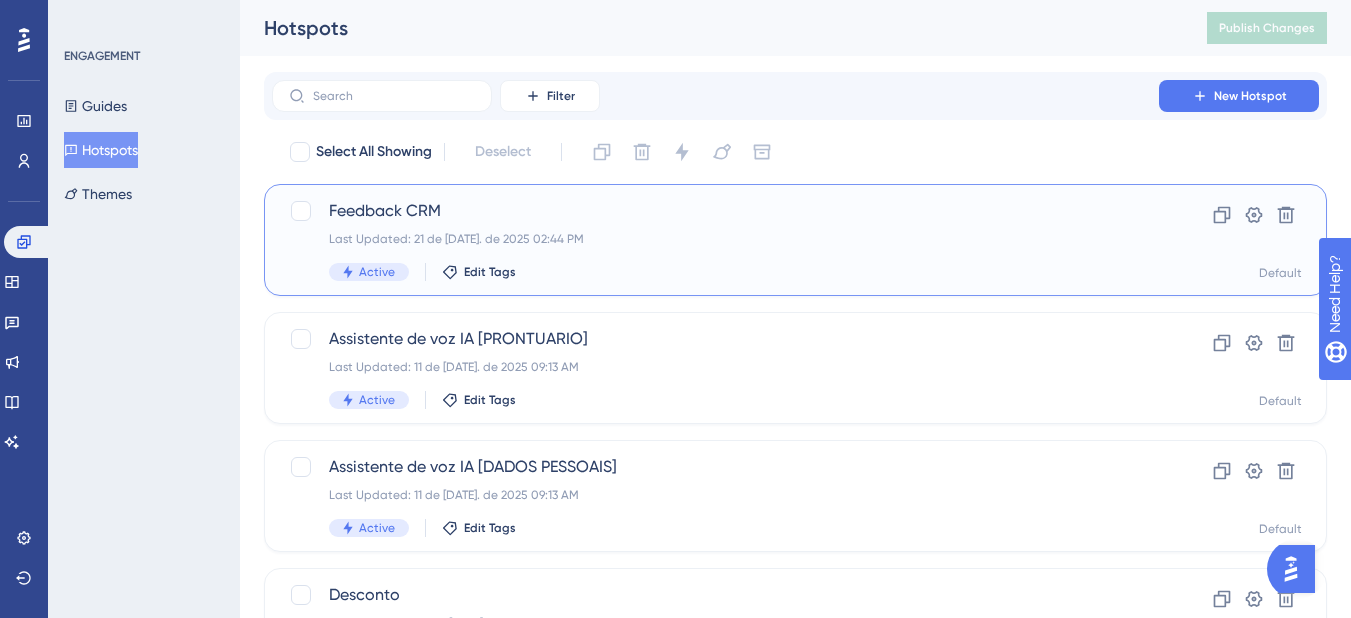 click on "Feedback CRM" at bounding box center [715, 211] 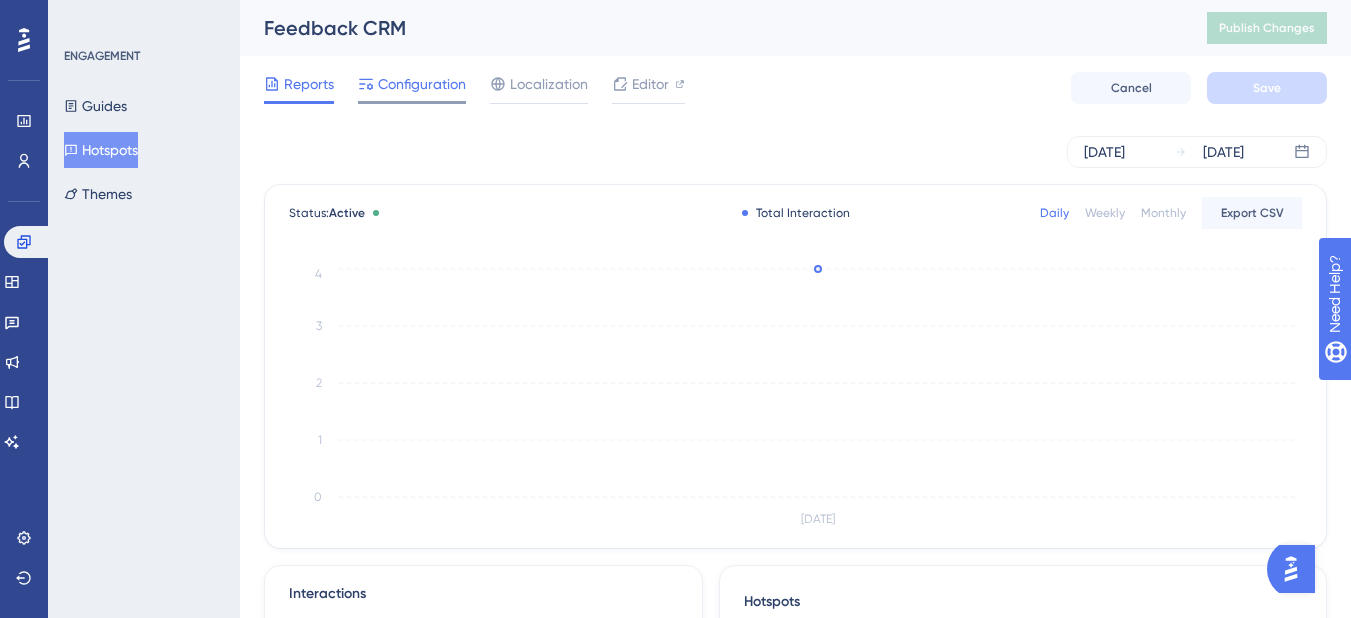 click on "Configuration" at bounding box center [422, 84] 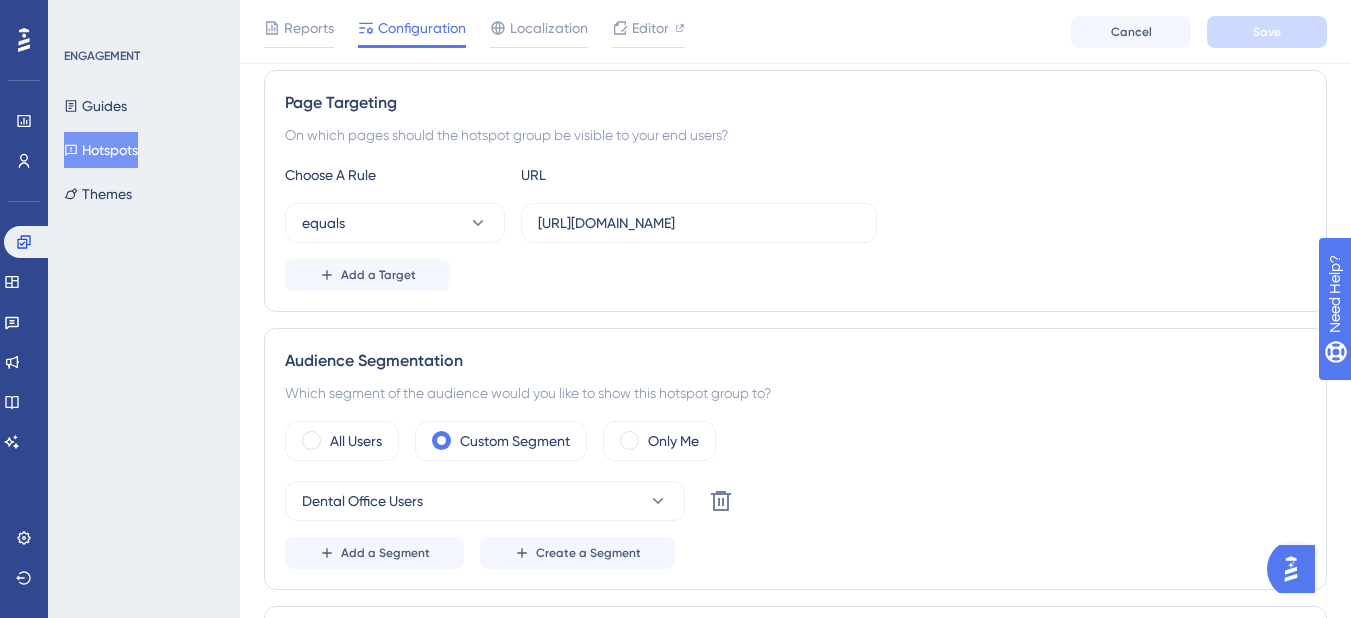 scroll, scrollTop: 400, scrollLeft: 0, axis: vertical 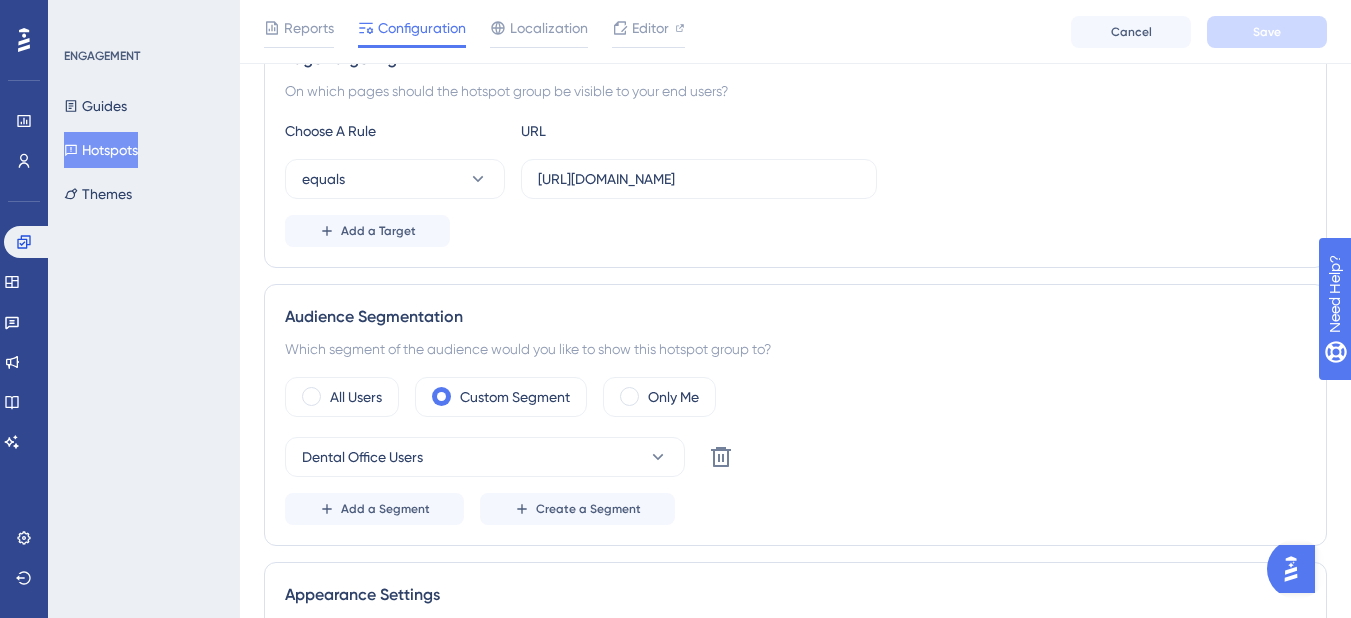 click on "Hotspots" at bounding box center [101, 150] 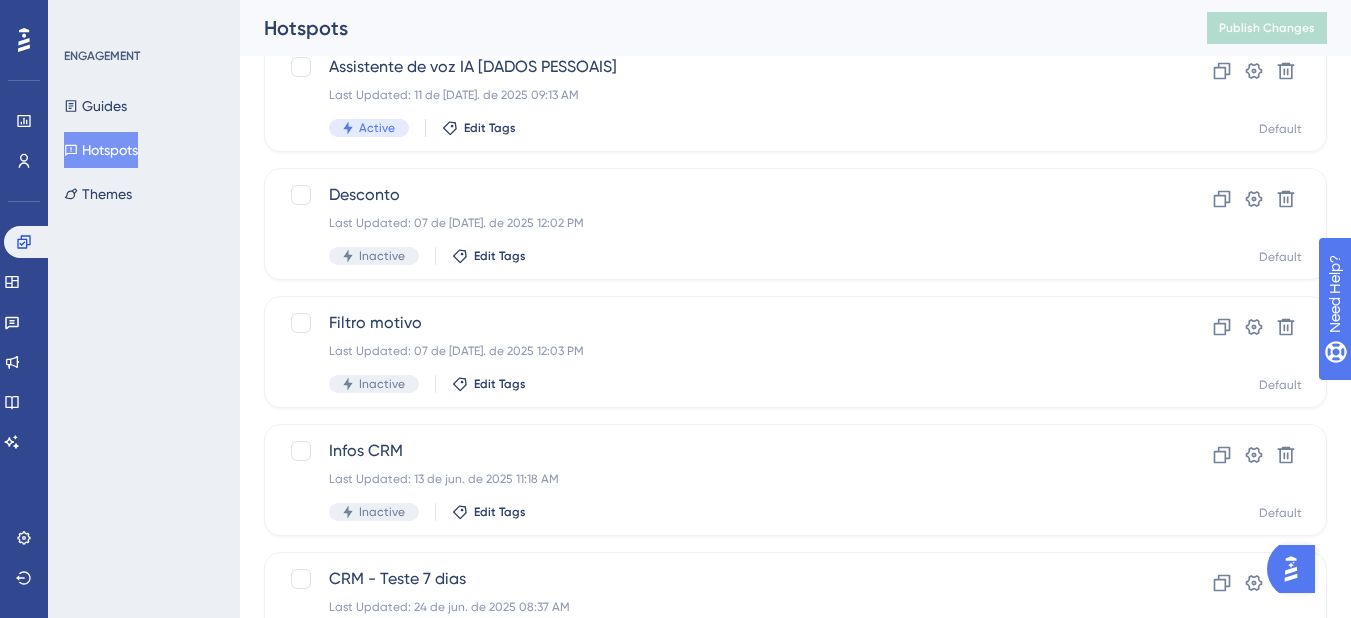 scroll, scrollTop: 0, scrollLeft: 0, axis: both 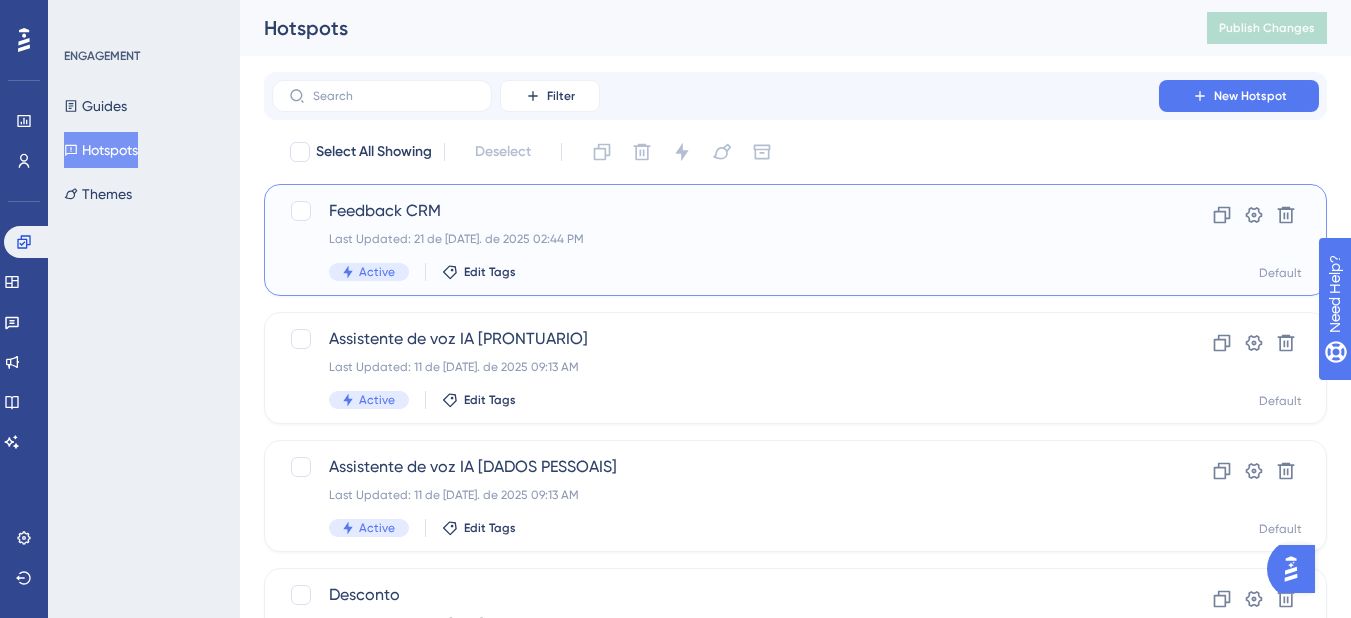 click on "Feedback CRM" at bounding box center (715, 211) 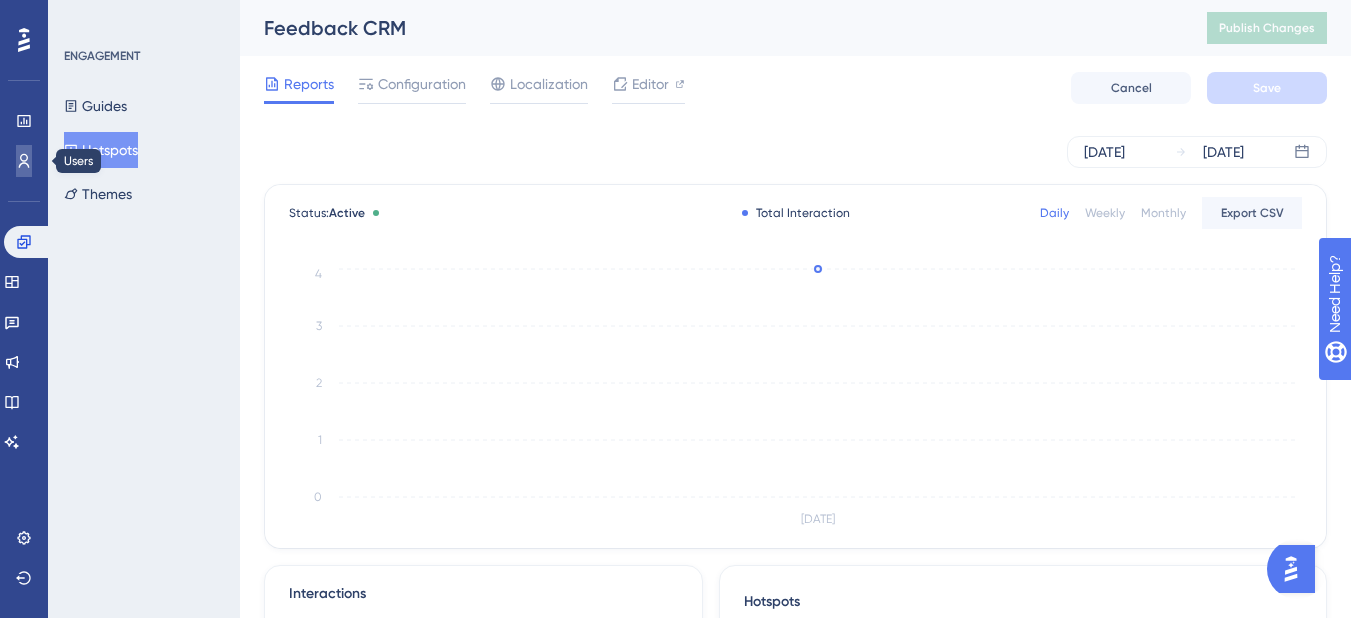 click 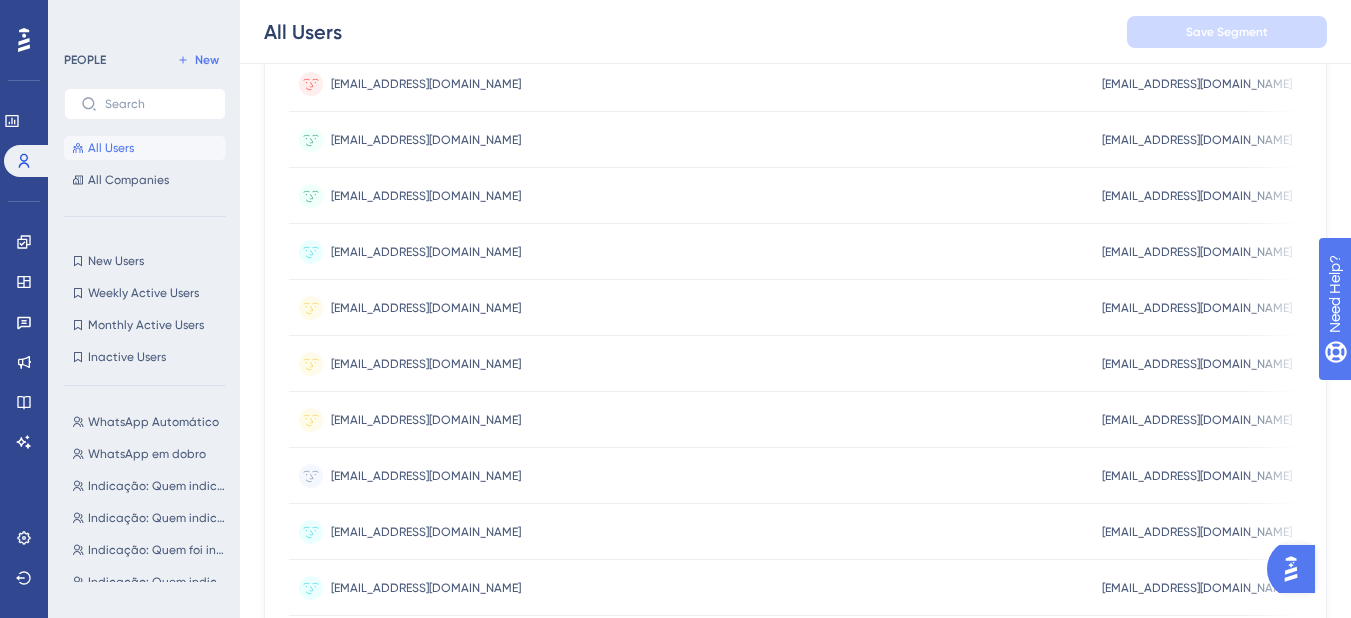 scroll, scrollTop: 400, scrollLeft: 0, axis: vertical 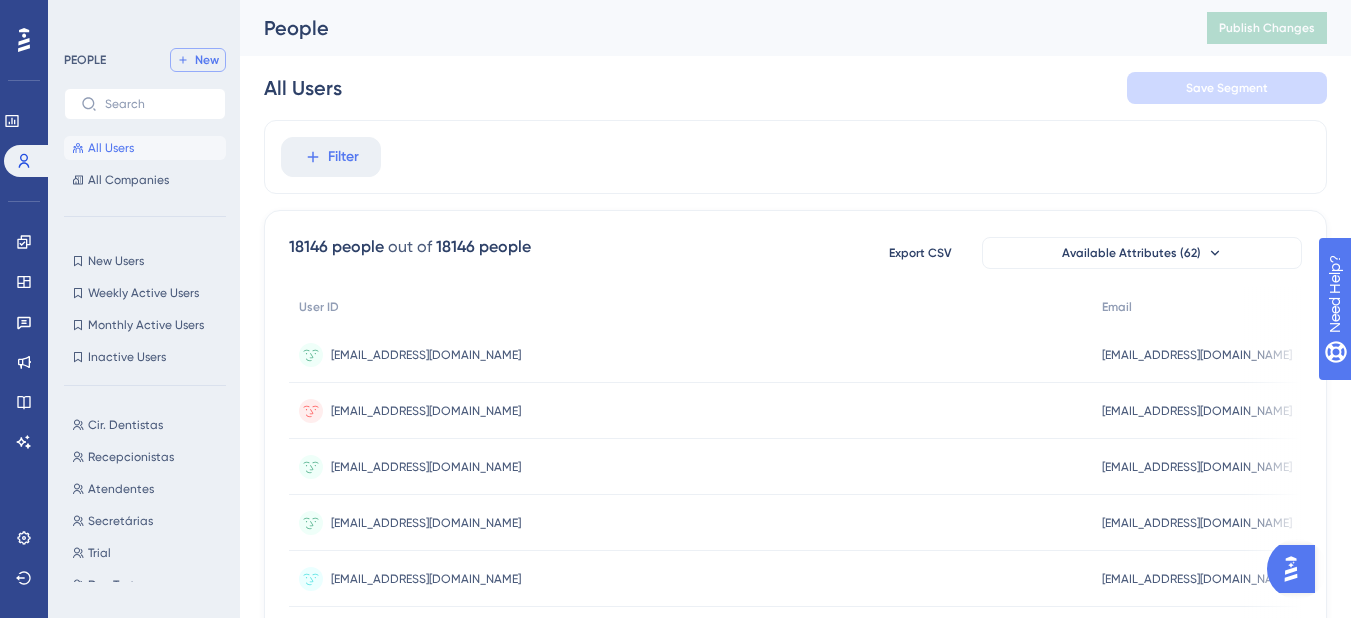 click on "New" at bounding box center [207, 60] 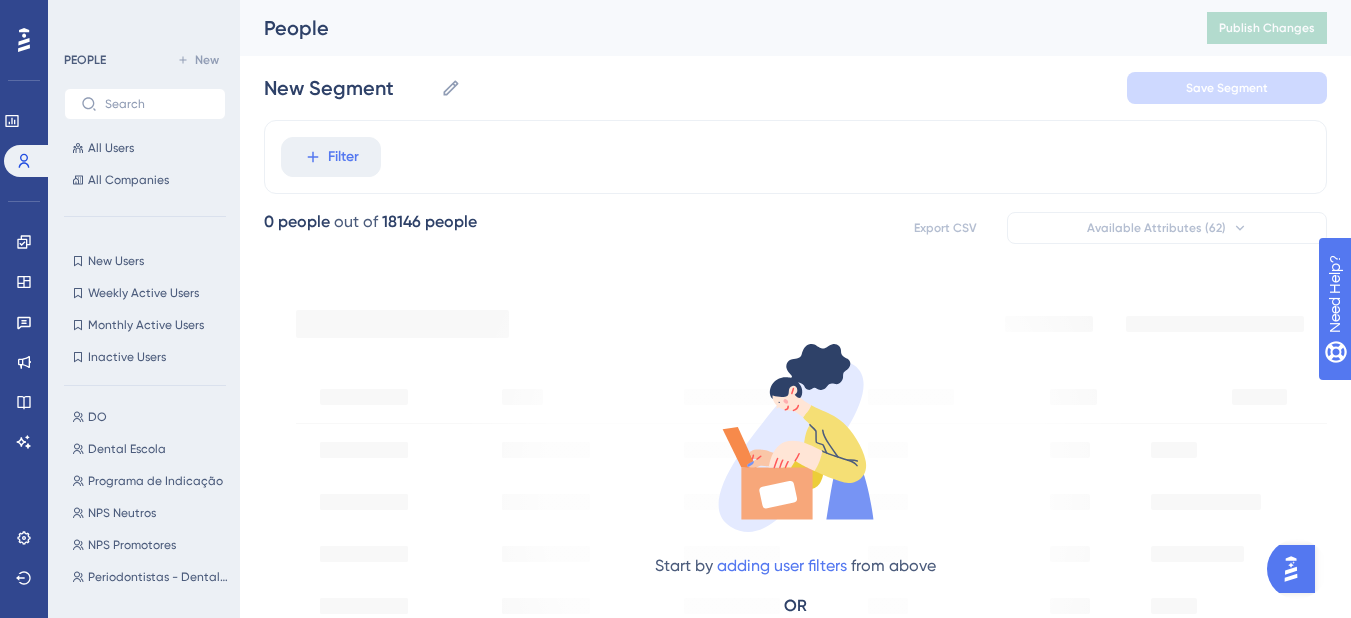 scroll, scrollTop: 0, scrollLeft: 0, axis: both 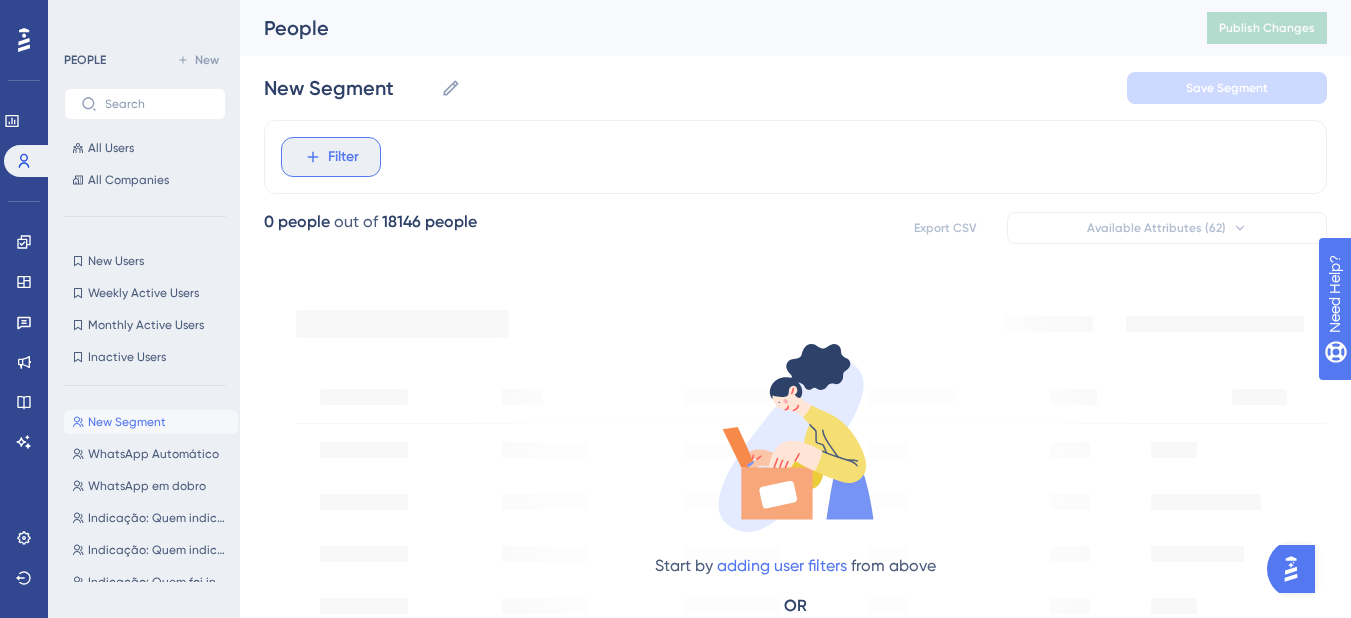 click on "Filter" at bounding box center [343, 157] 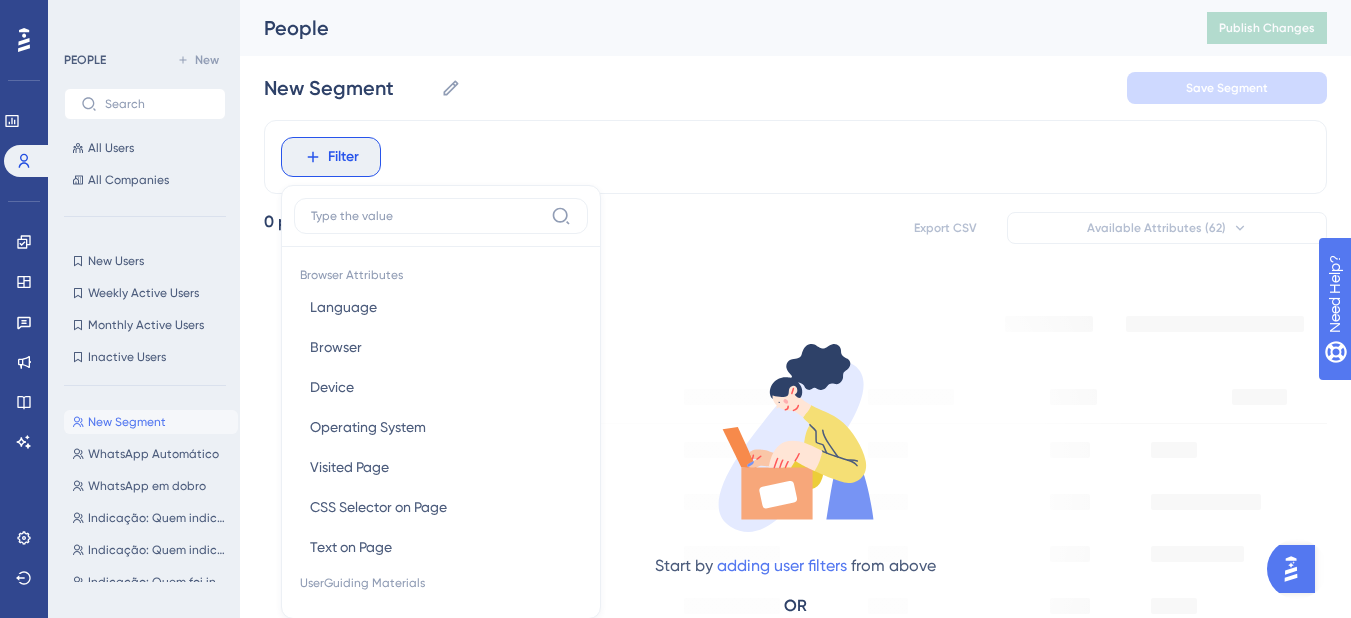 scroll, scrollTop: 1, scrollLeft: 0, axis: vertical 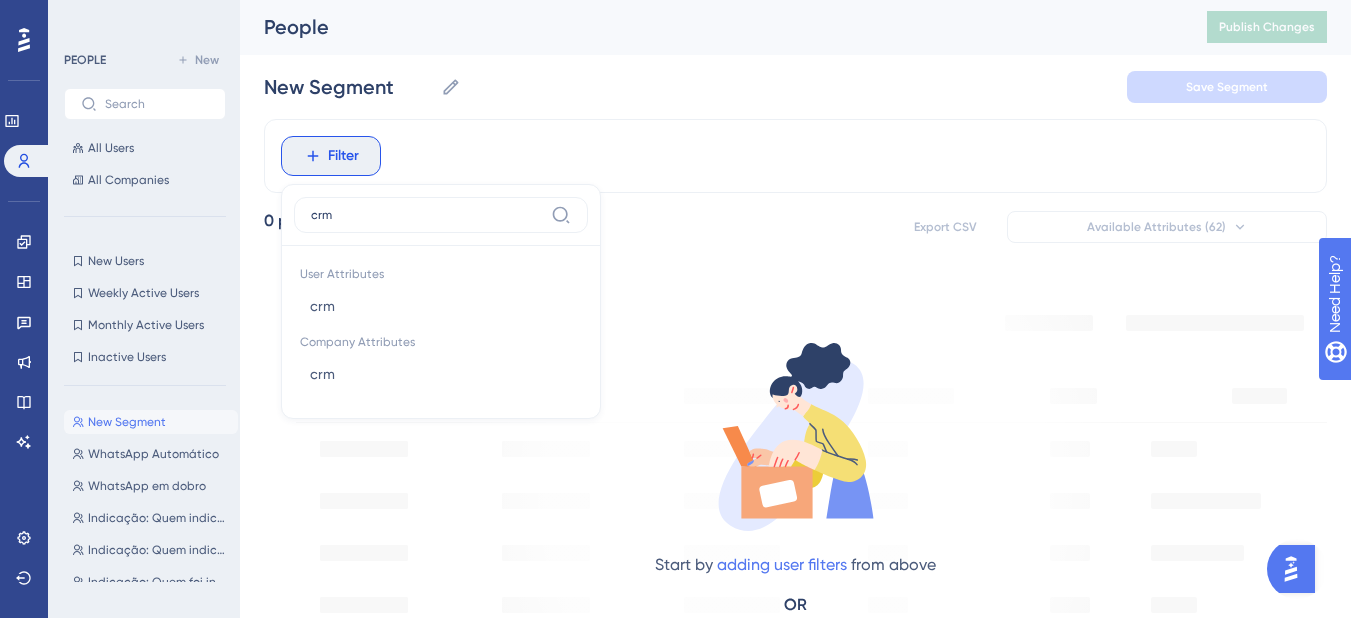 type on "crm" 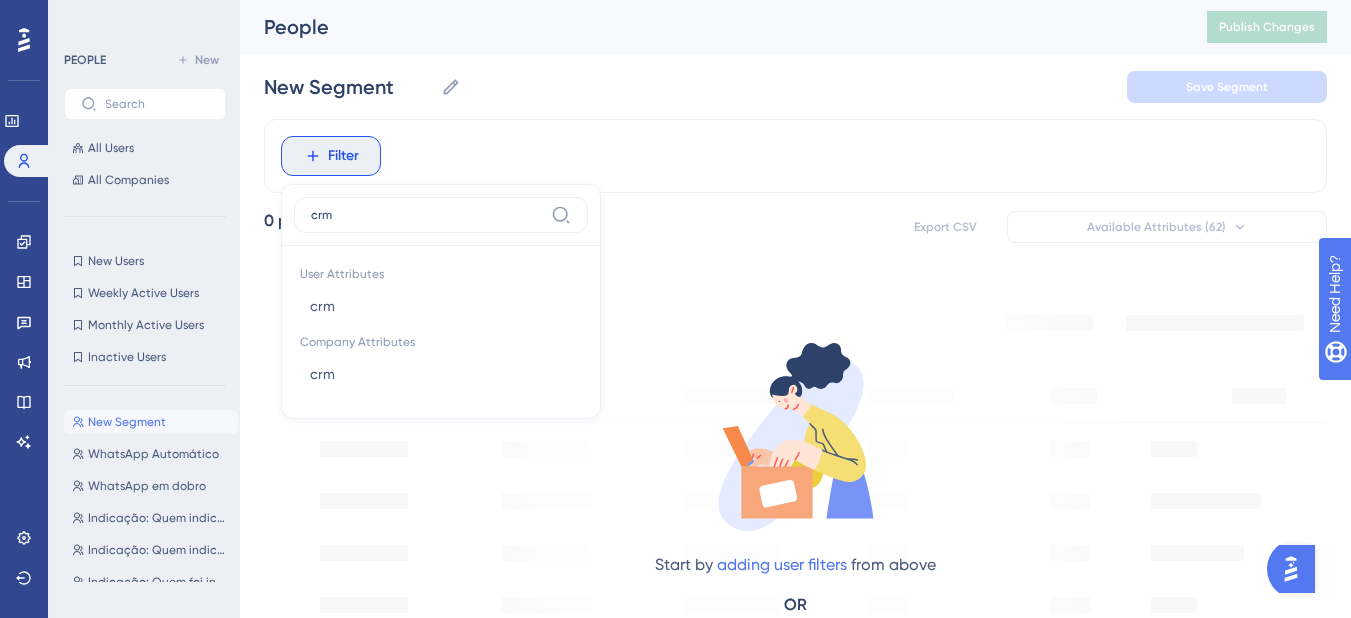 click on "New Segment New Segment Save Segment" at bounding box center (795, 87) 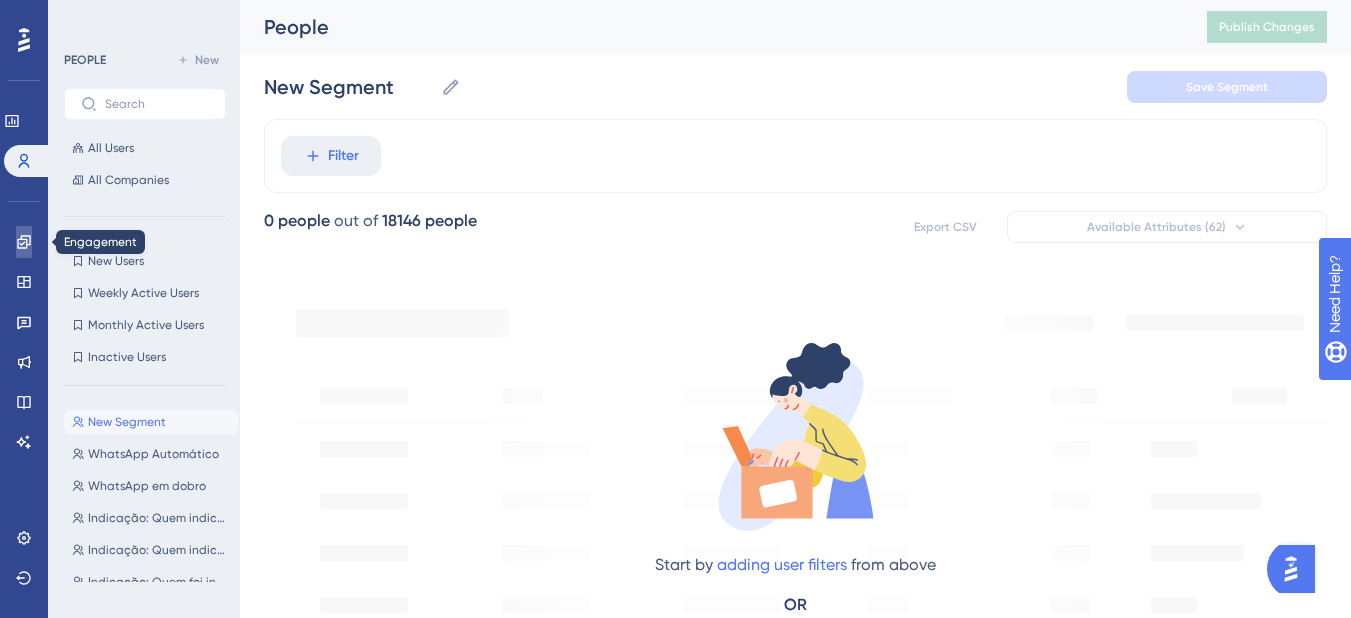 click 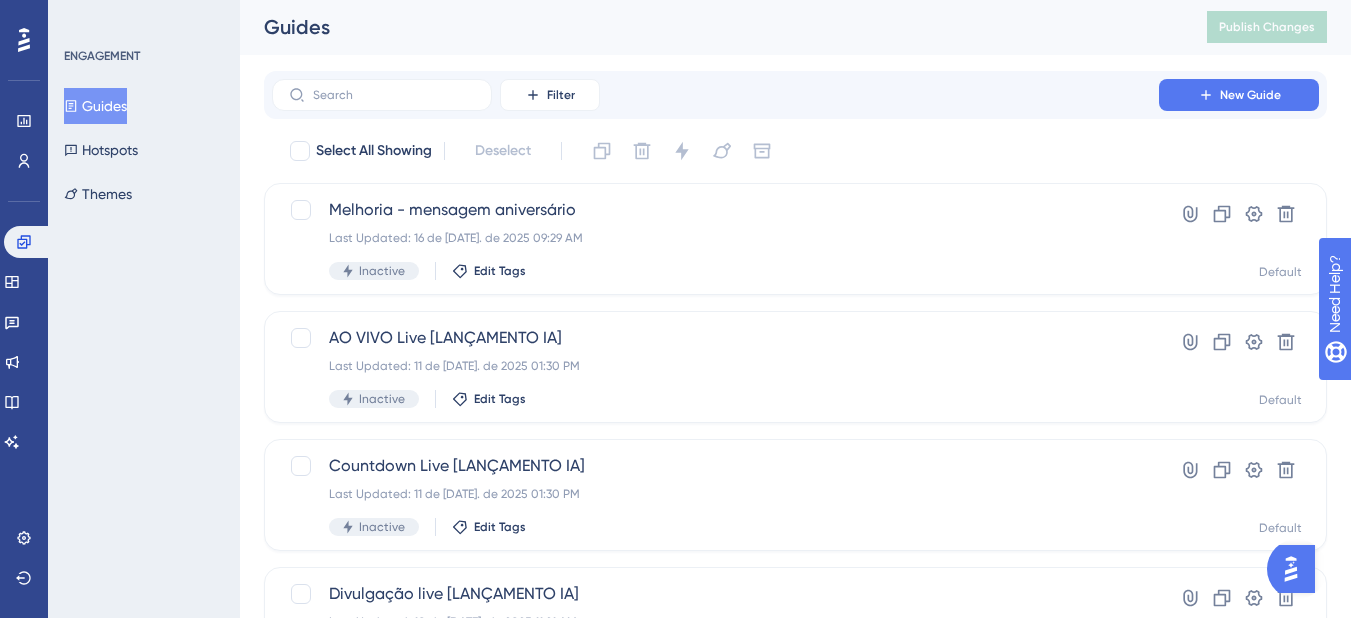 scroll, scrollTop: 0, scrollLeft: 0, axis: both 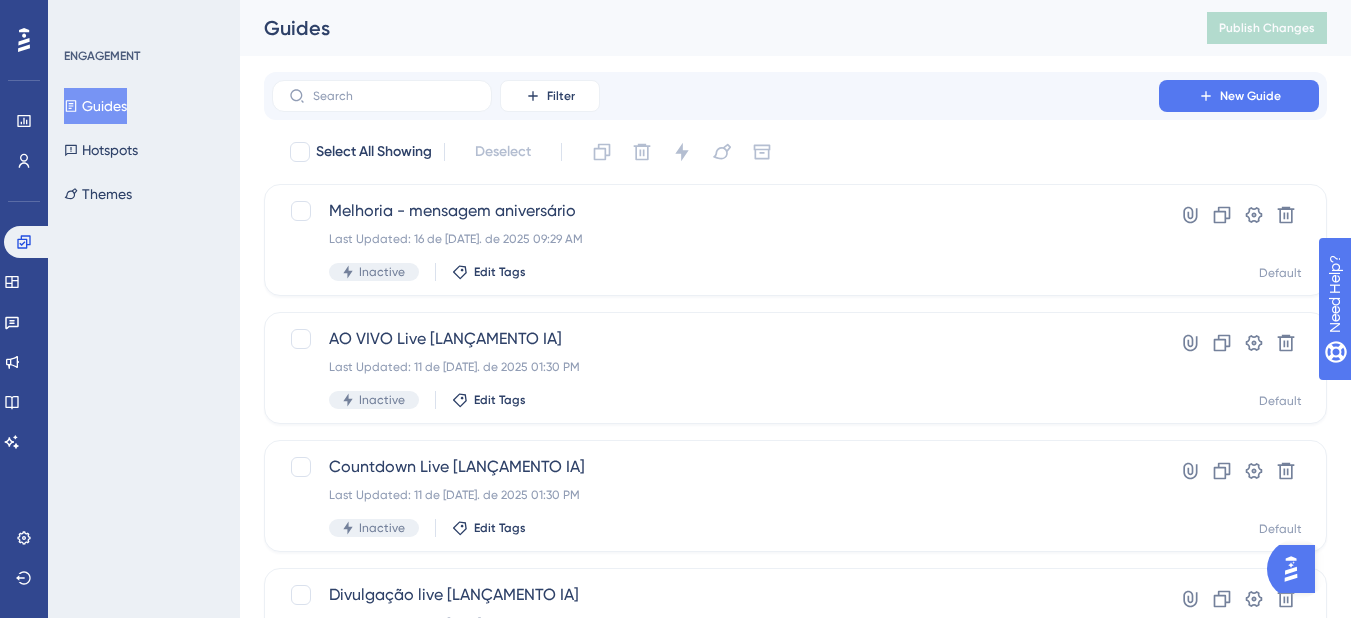 click on "Guides Hotspots Themes" at bounding box center (145, 150) 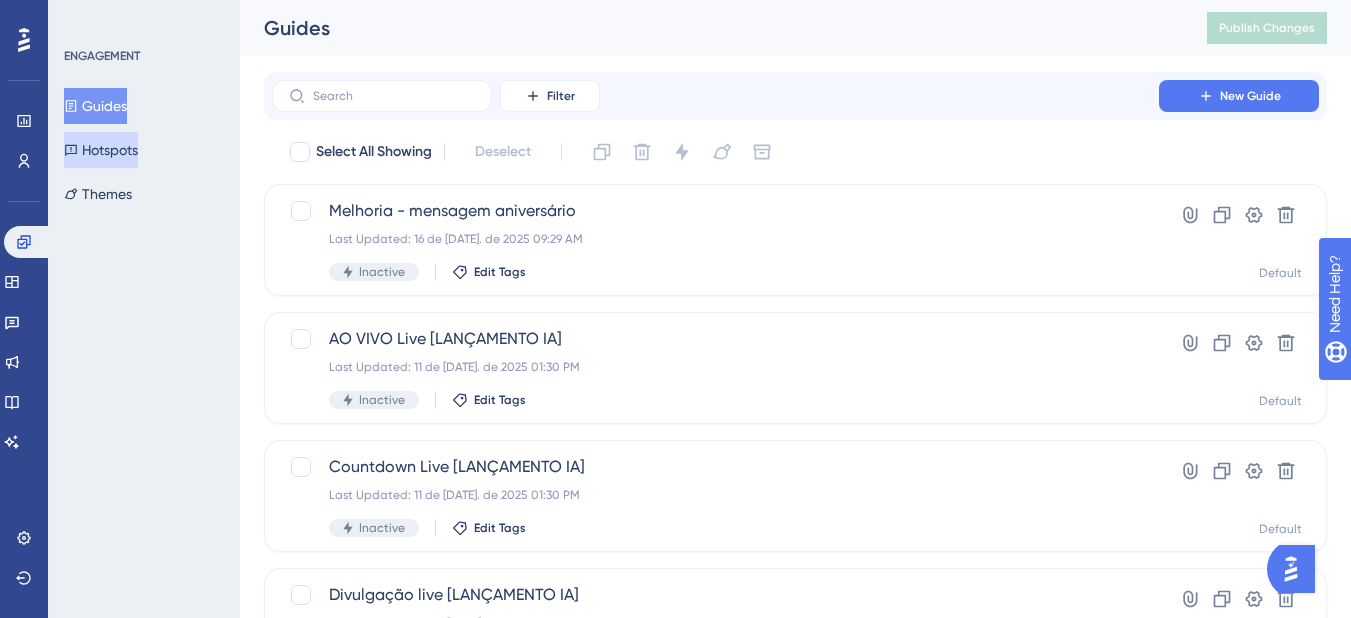 click on "Hotspots" at bounding box center (101, 150) 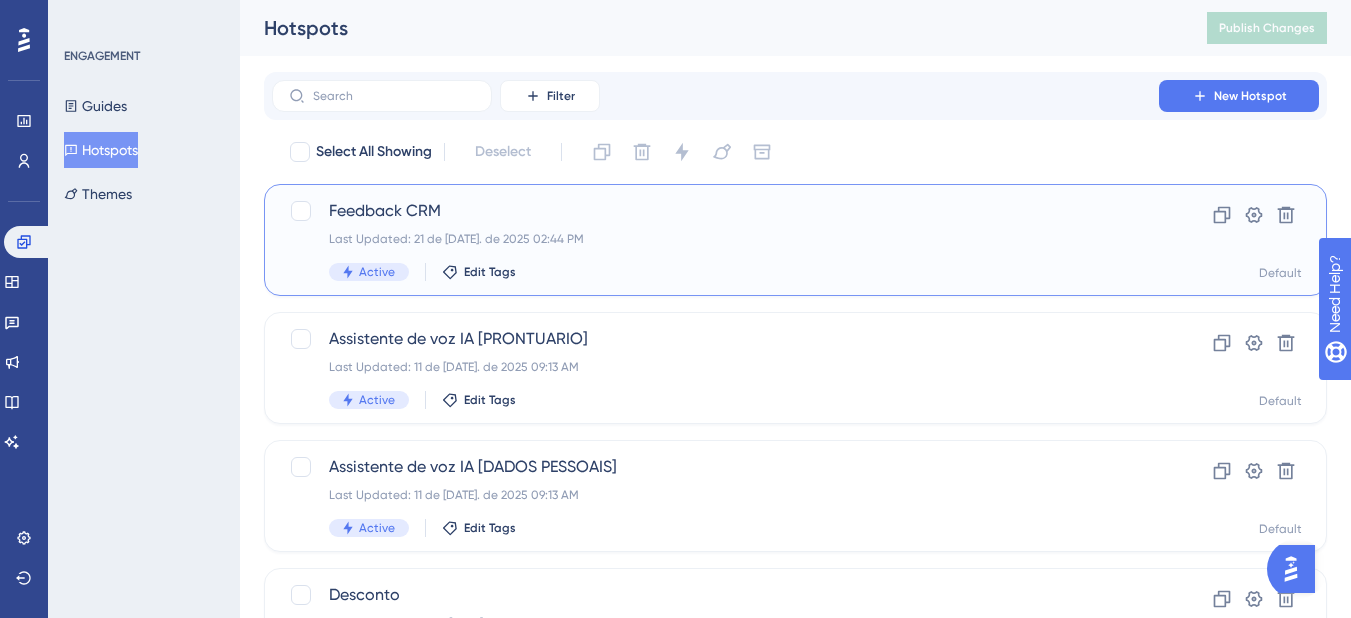 click on "Last Updated: 21 de [DATE]. de 2025 02:44 PM" at bounding box center [715, 239] 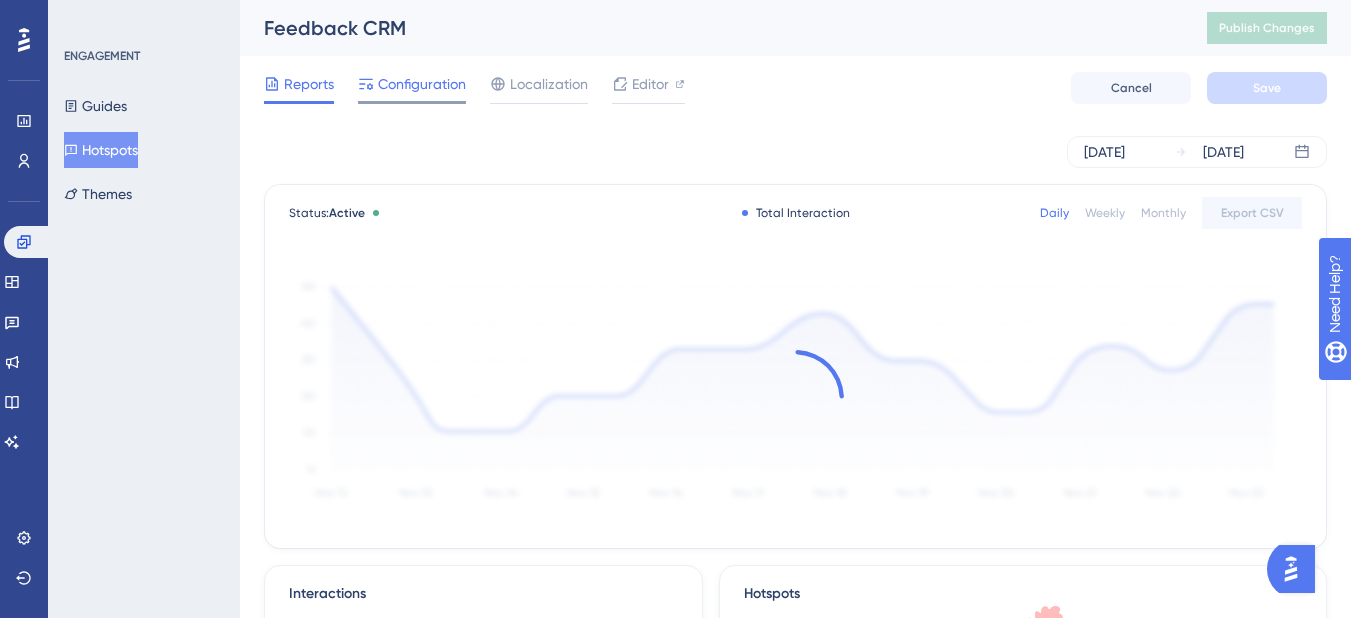 click on "Configuration" at bounding box center (422, 84) 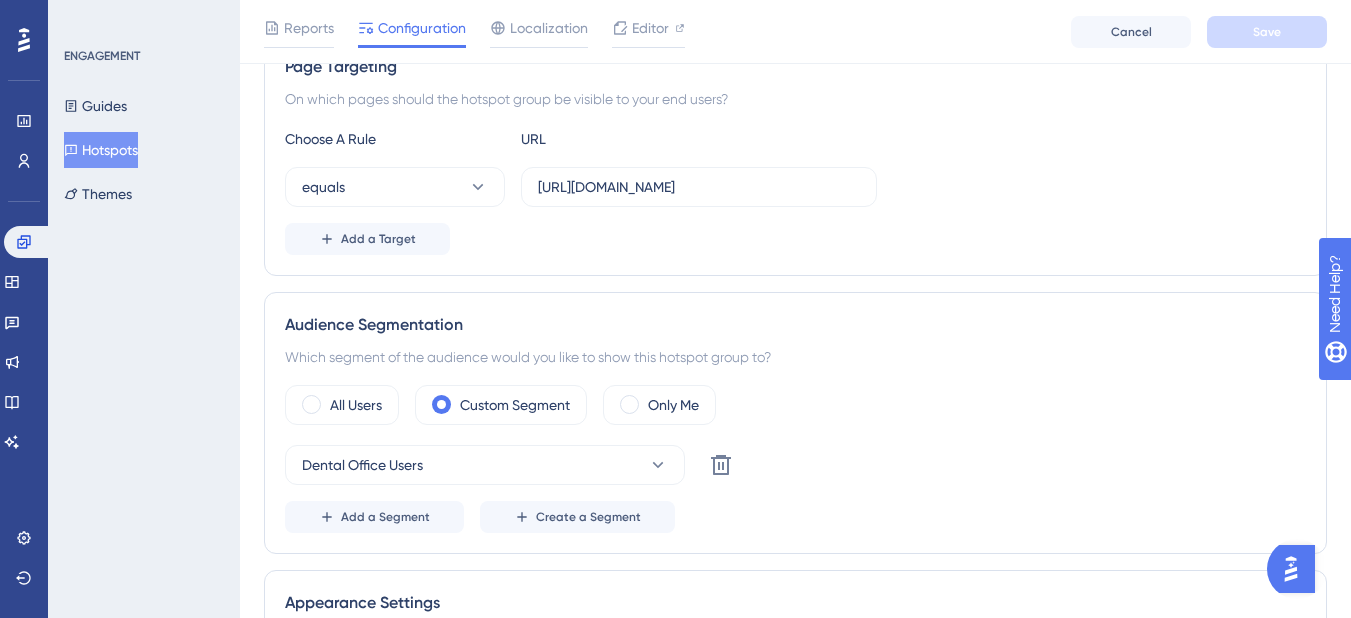 scroll, scrollTop: 400, scrollLeft: 0, axis: vertical 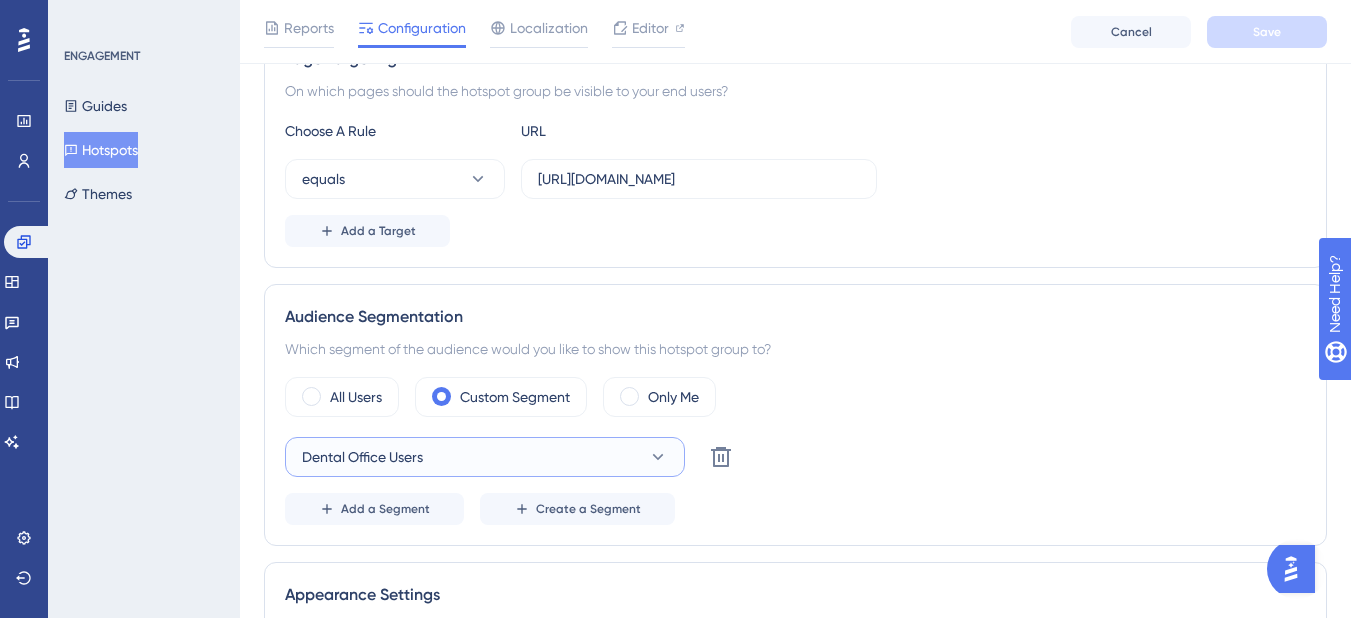 click on "Dental Office Users" at bounding box center (485, 457) 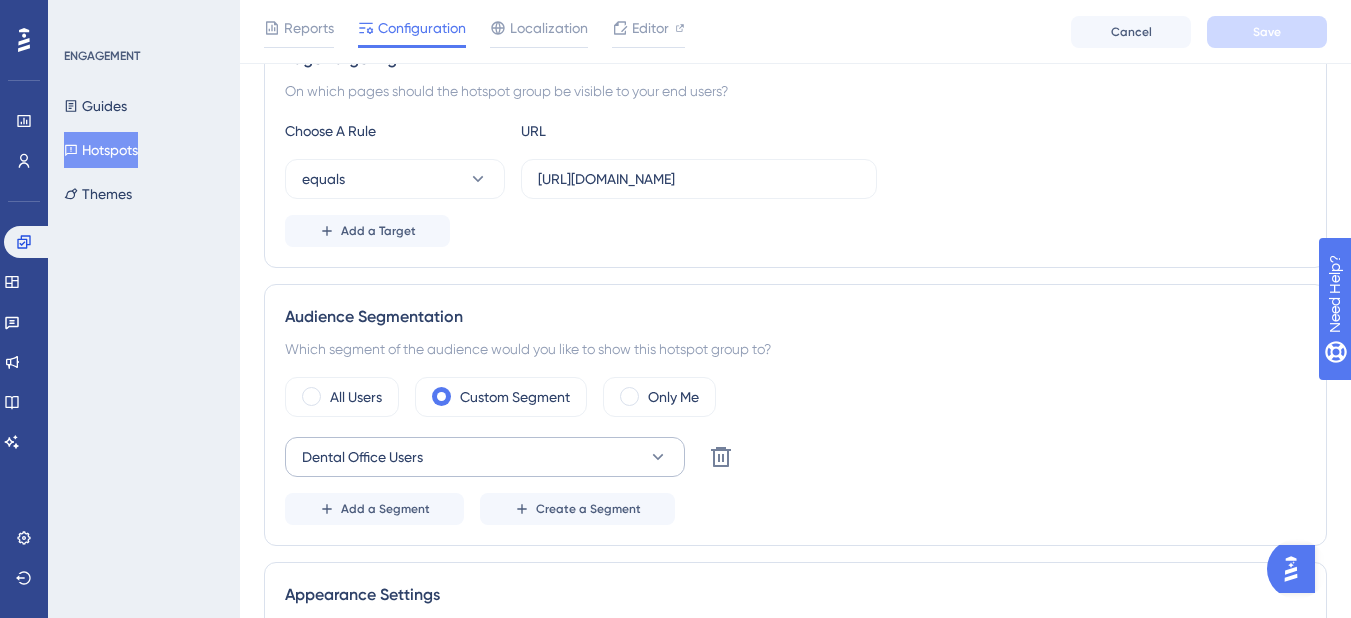 scroll, scrollTop: 774, scrollLeft: 0, axis: vertical 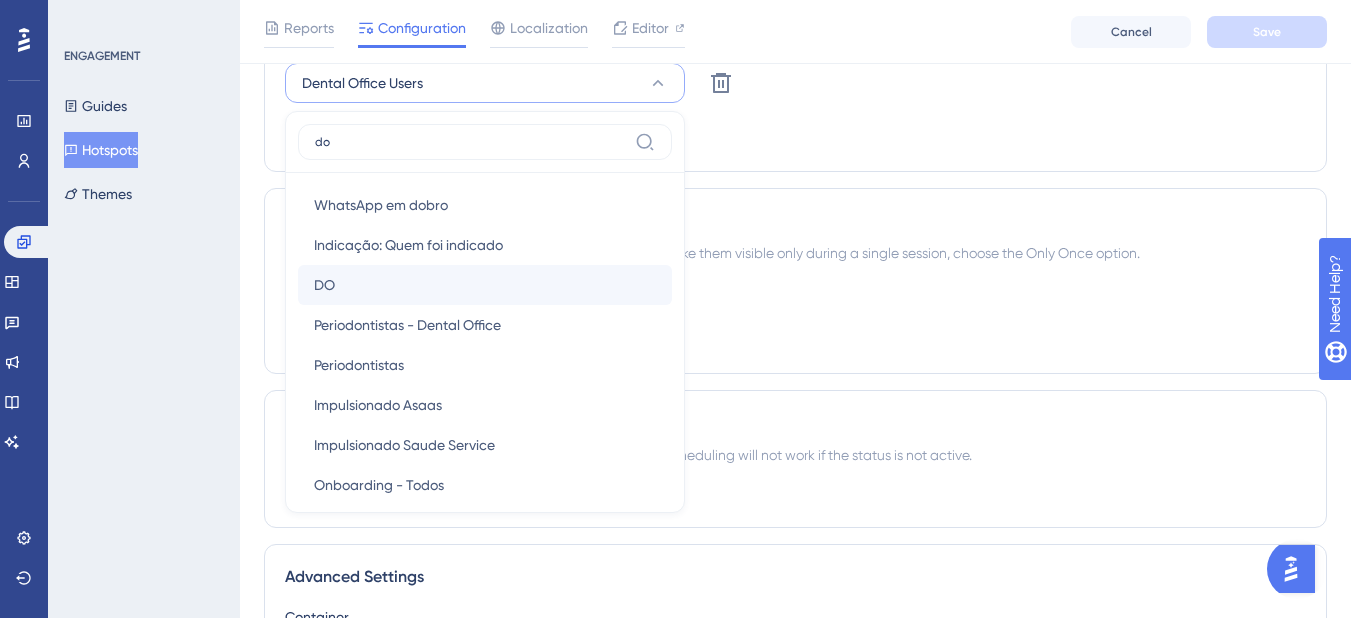 type on "do" 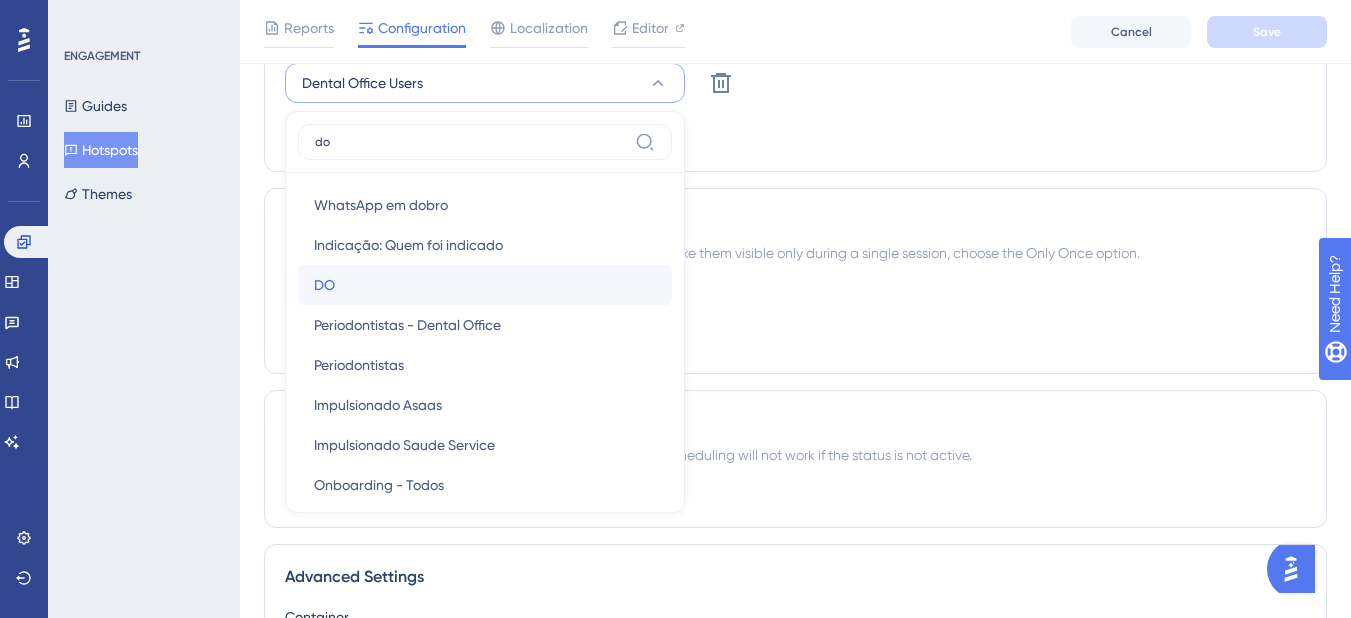 click on "DO DO" at bounding box center (485, 285) 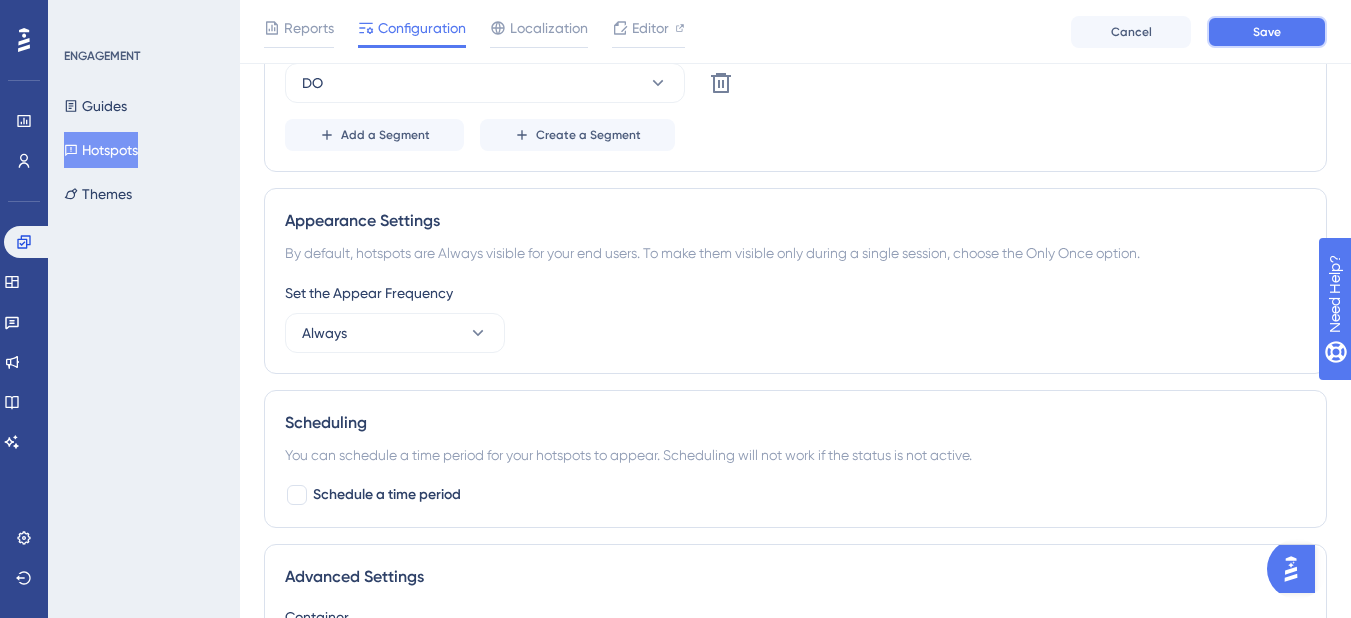 click on "Save" at bounding box center (1267, 32) 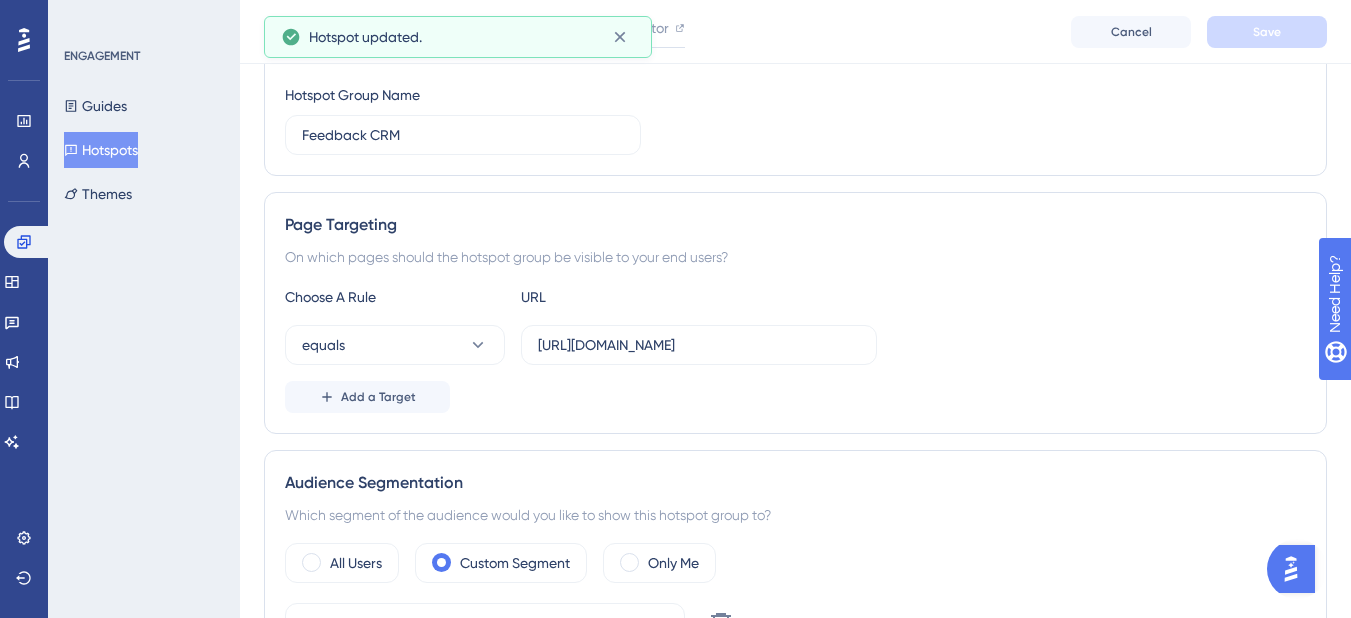 scroll, scrollTop: 0, scrollLeft: 0, axis: both 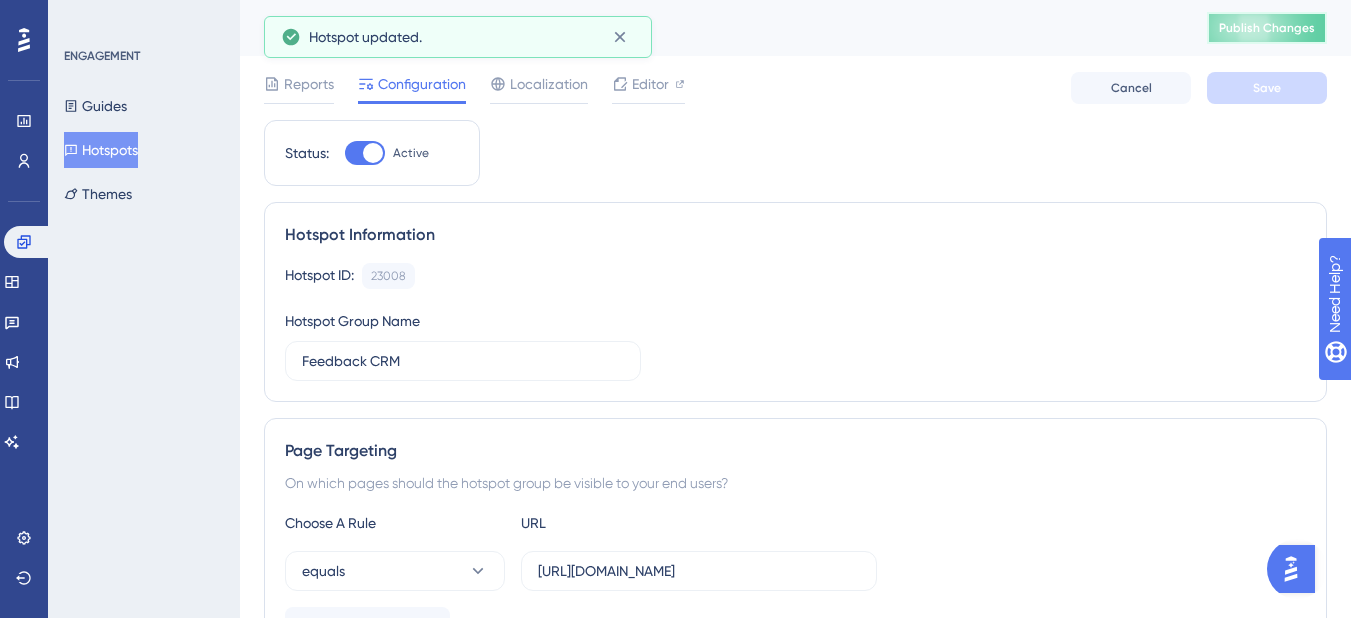 click on "Publish Changes" at bounding box center [1267, 28] 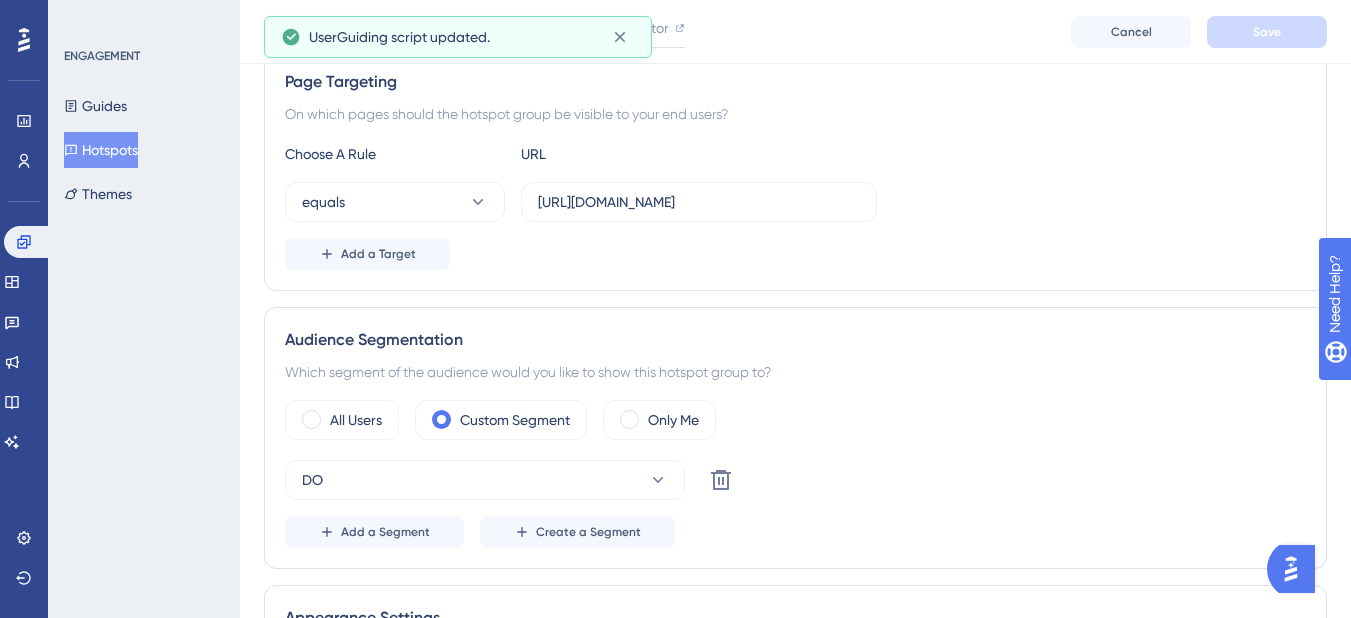 scroll, scrollTop: 500, scrollLeft: 0, axis: vertical 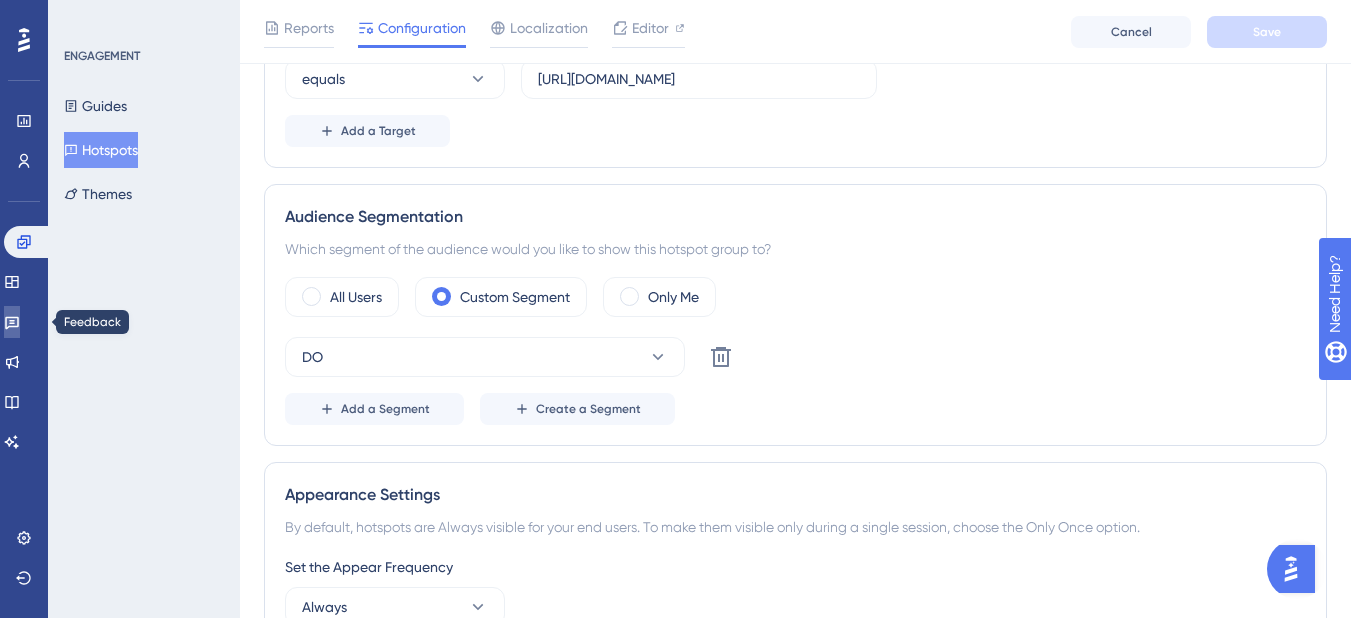 click at bounding box center (12, 322) 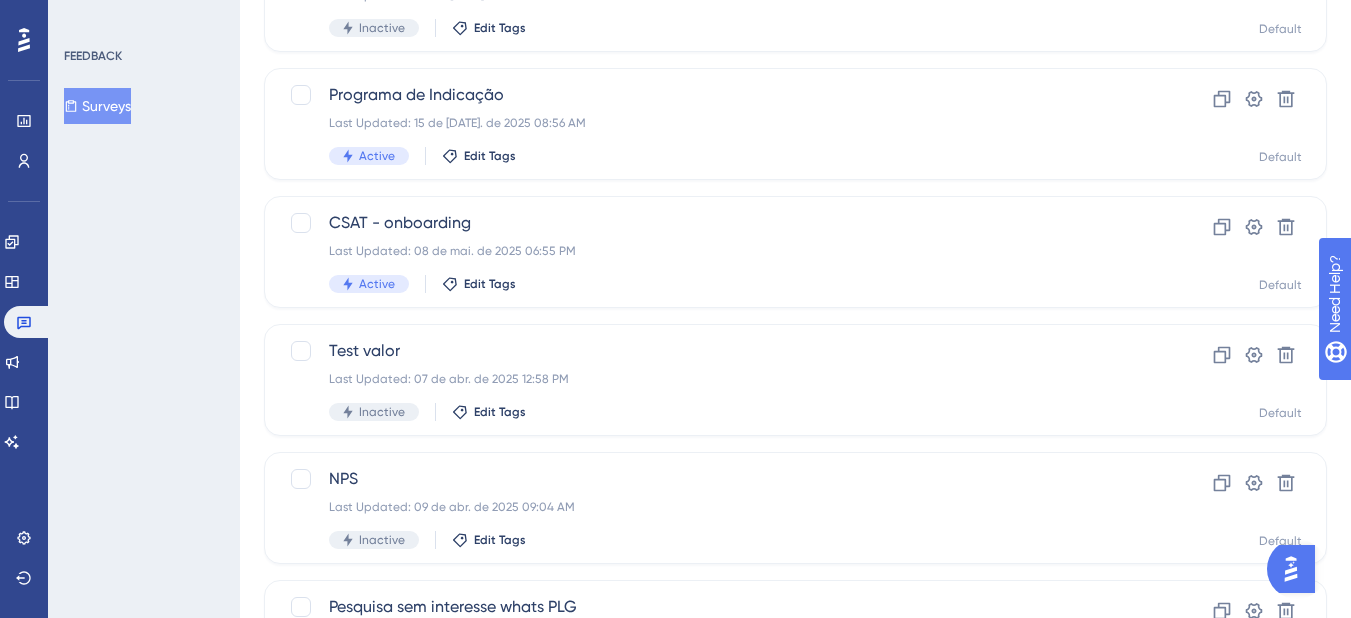 scroll, scrollTop: 0, scrollLeft: 0, axis: both 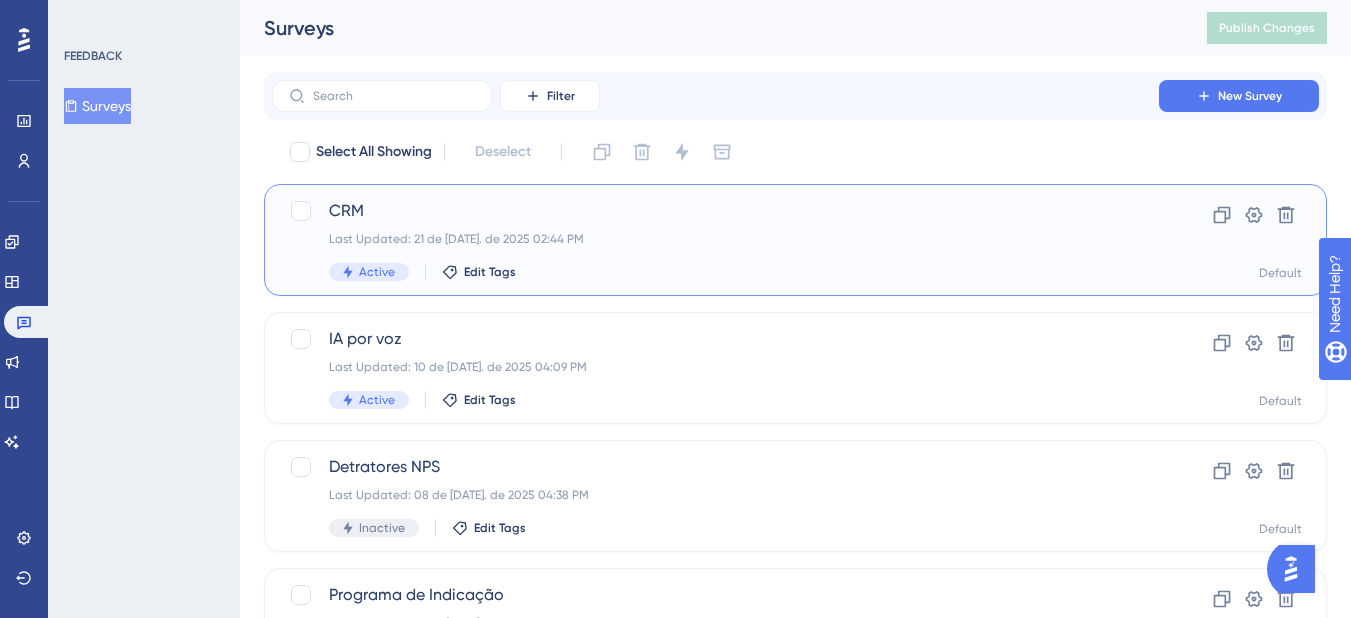 click on "CRM" at bounding box center (715, 211) 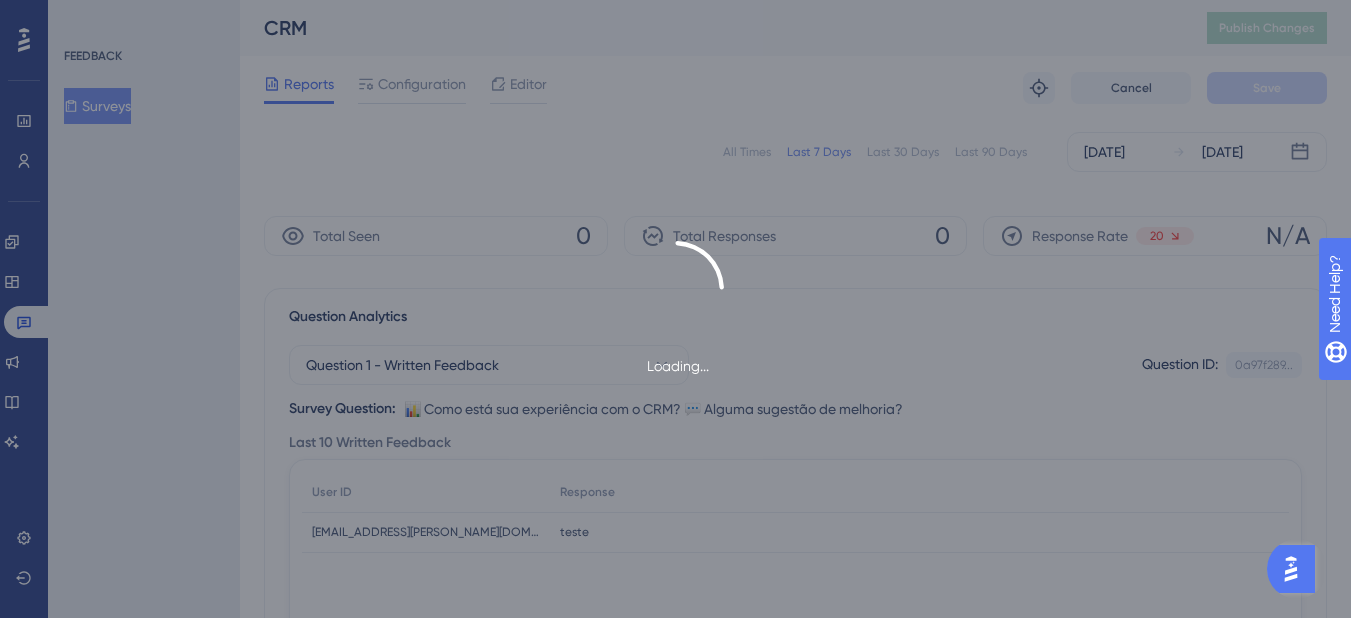 click on "Loading..." at bounding box center [675, 309] 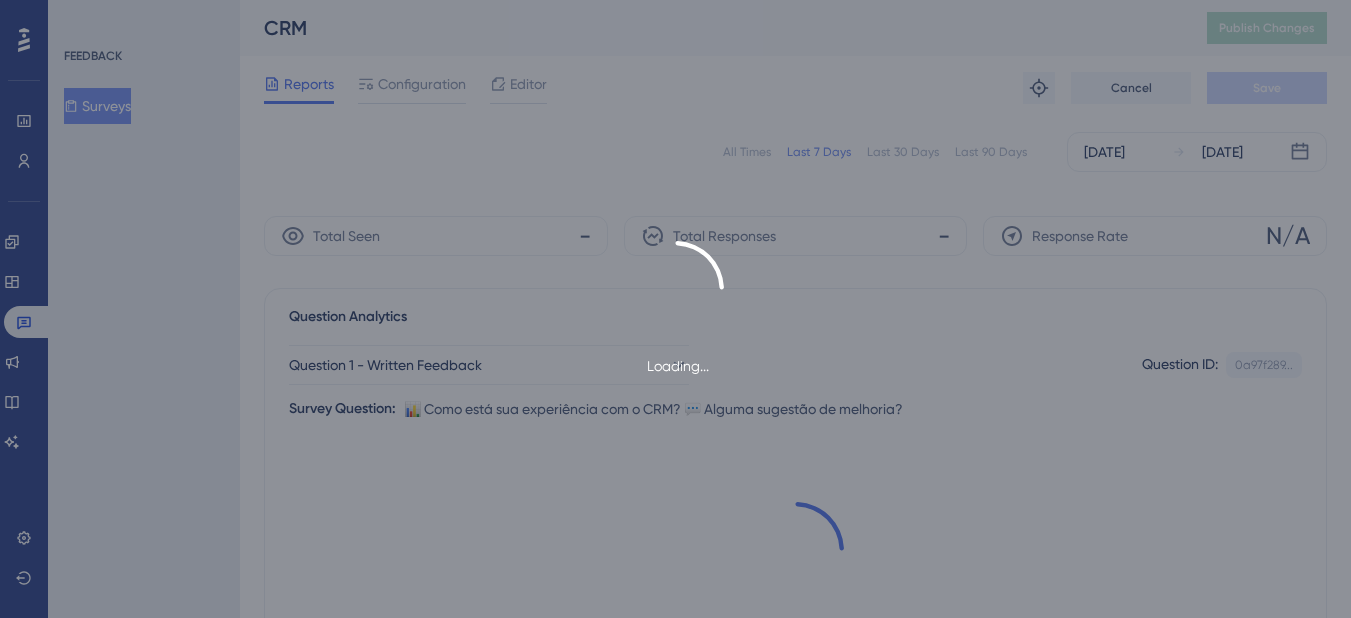 scroll, scrollTop: 0, scrollLeft: 0, axis: both 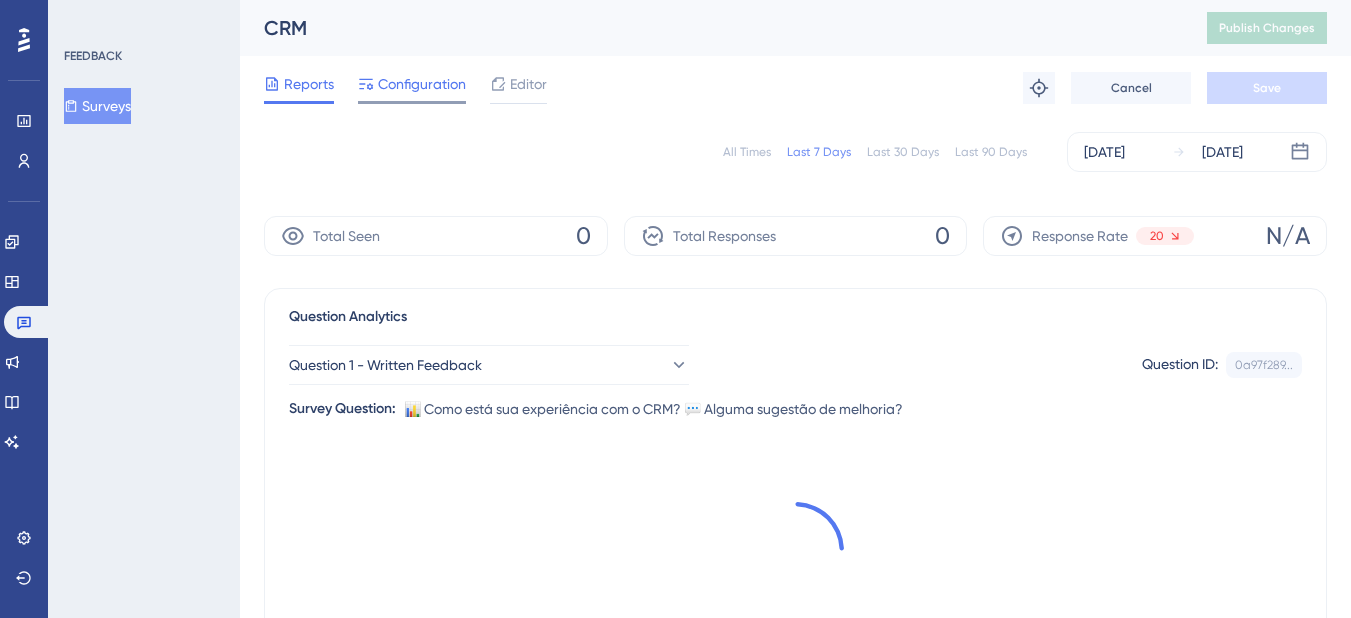 click on "Configuration" at bounding box center [422, 84] 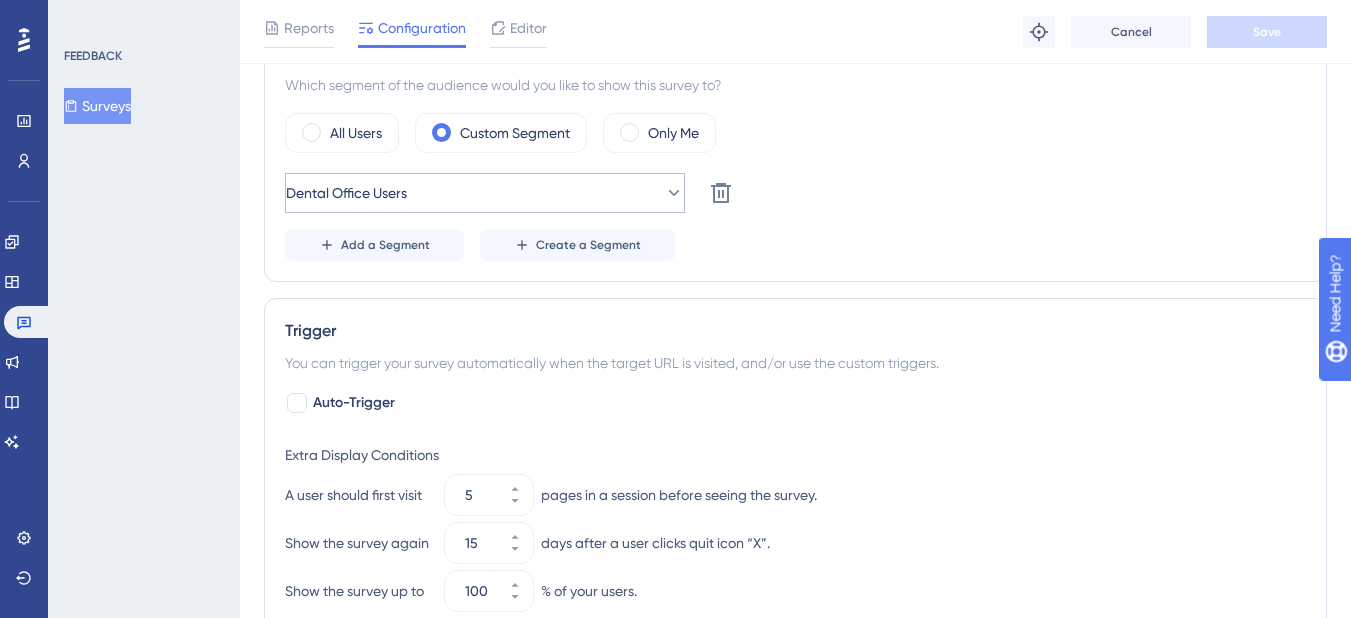 scroll, scrollTop: 0, scrollLeft: 0, axis: both 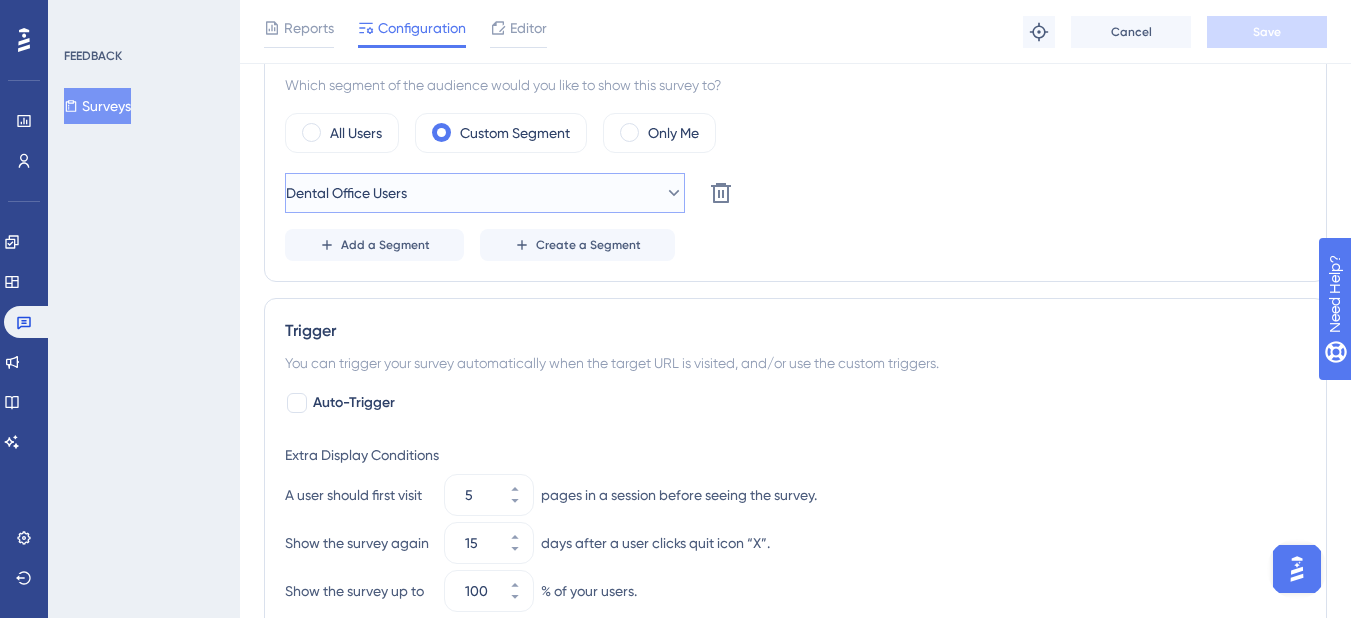 click on "Dental Office Users" at bounding box center [485, 193] 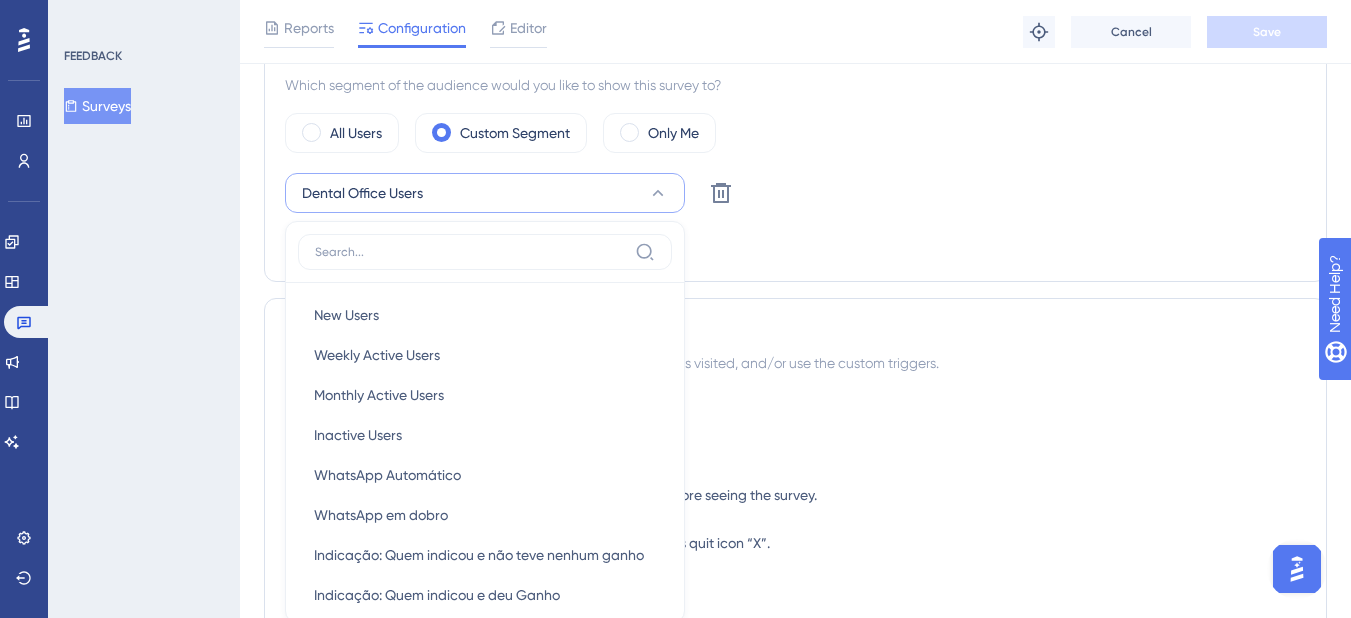 scroll, scrollTop: 804, scrollLeft: 0, axis: vertical 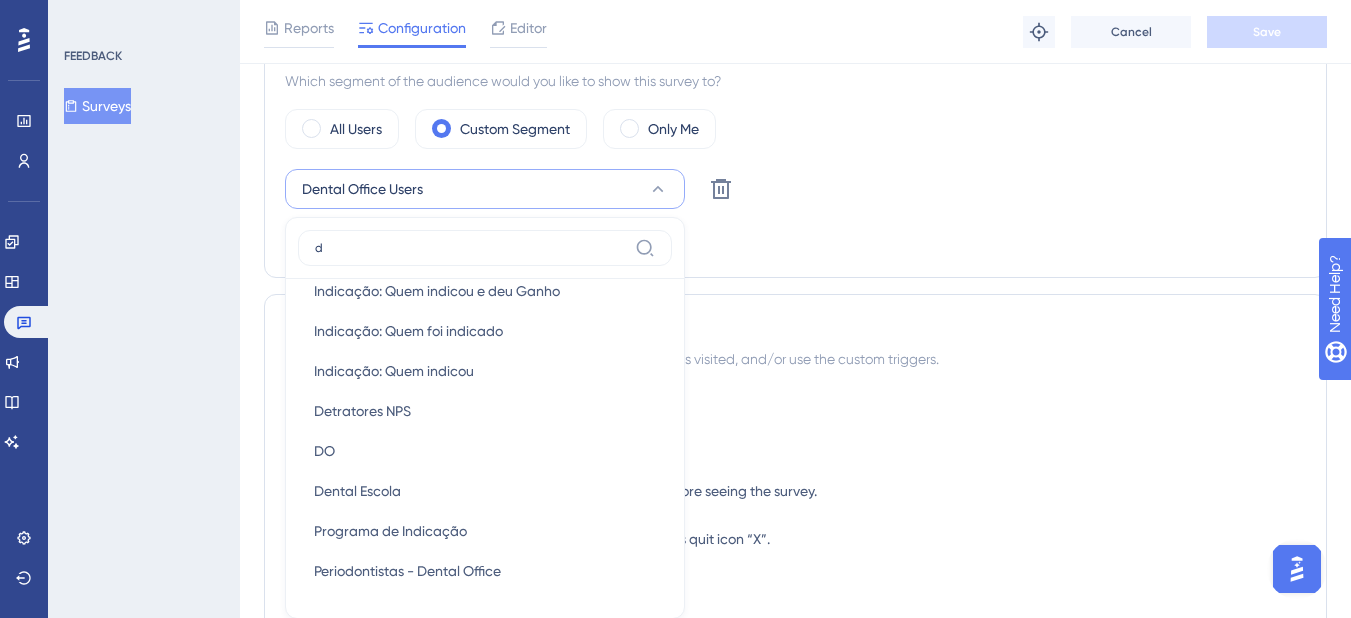 type on "do" 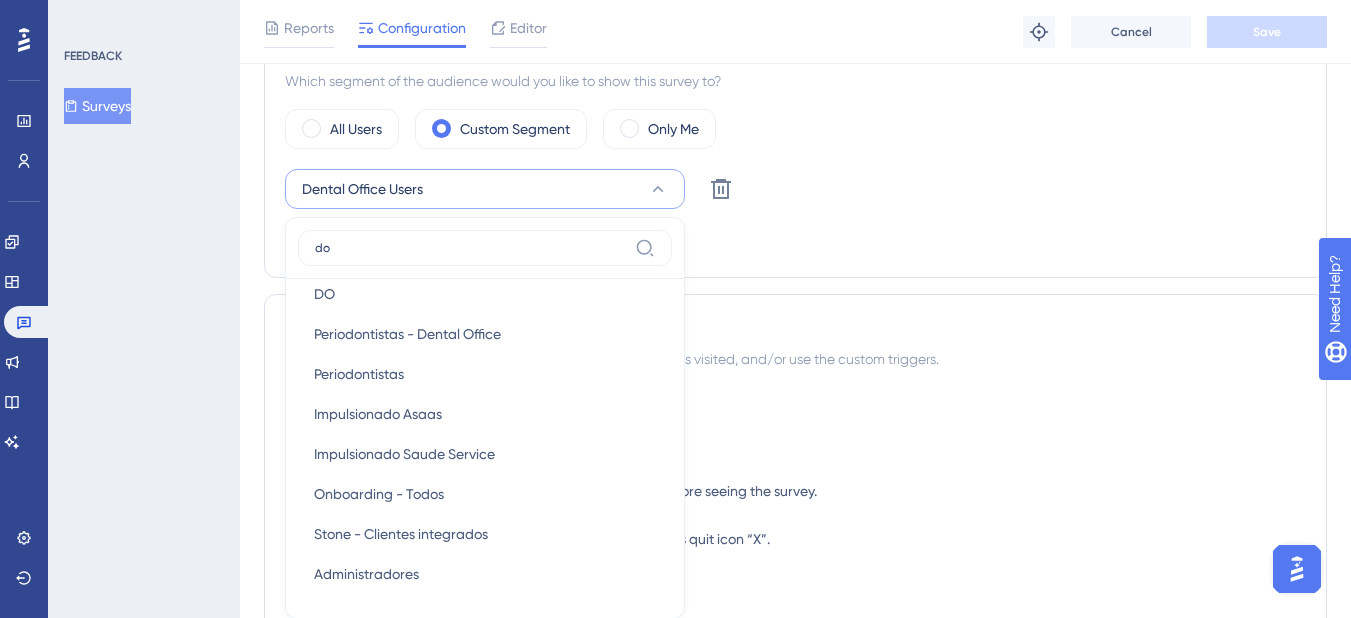 scroll, scrollTop: 20, scrollLeft: 0, axis: vertical 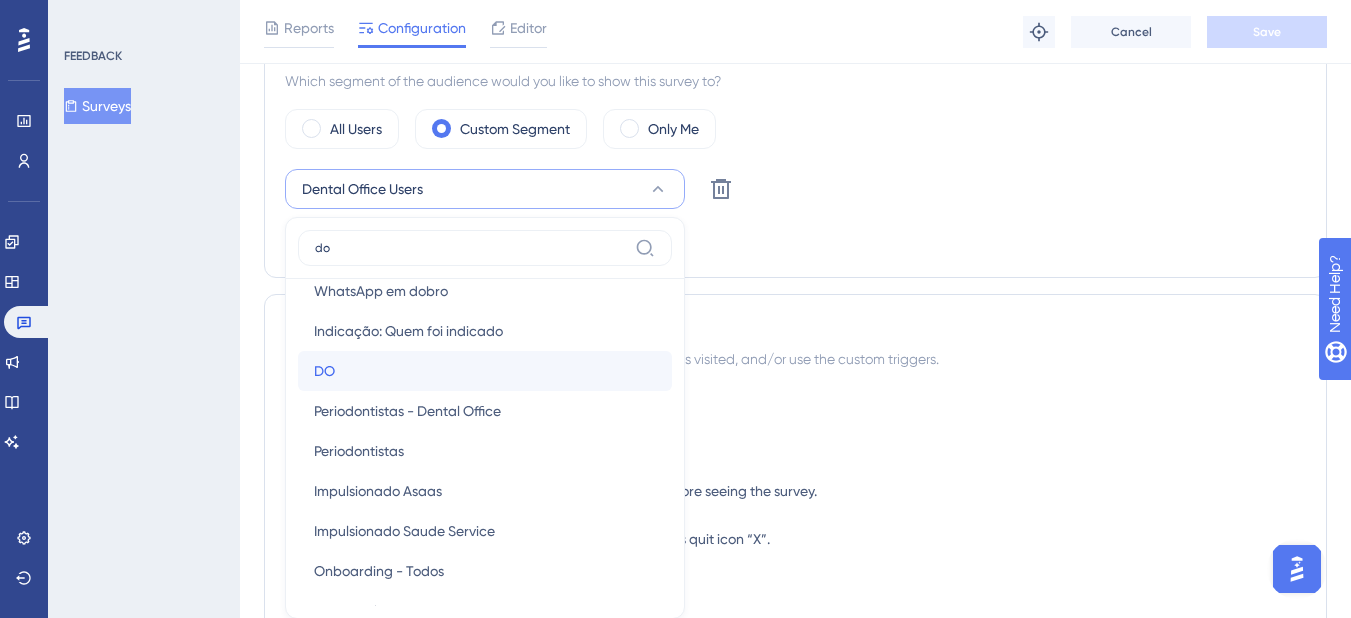click on "DO DO" at bounding box center (485, 371) 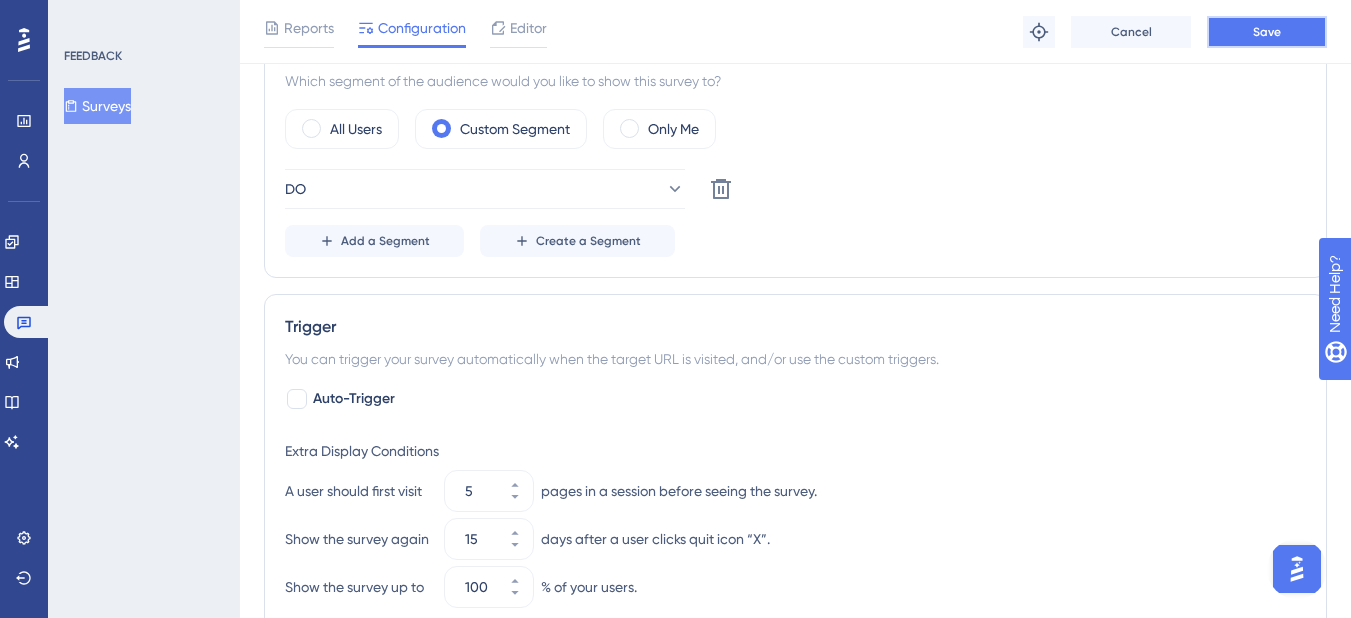 click on "Save" at bounding box center [1267, 32] 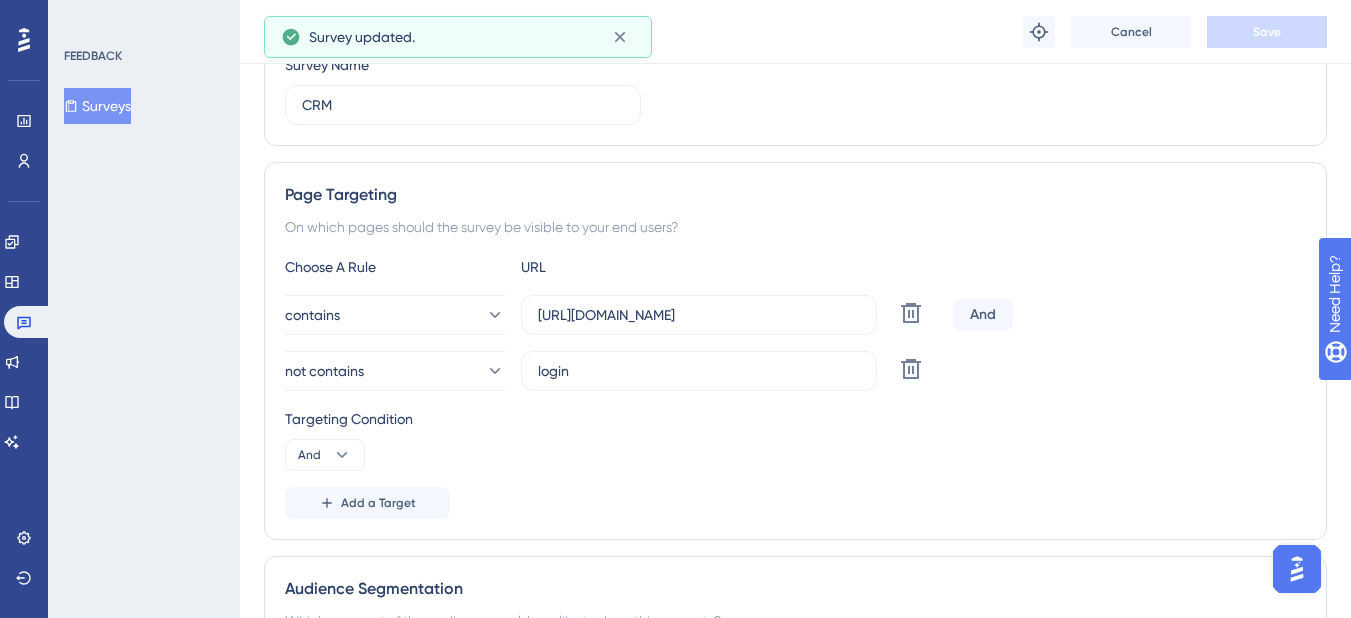 scroll, scrollTop: 84, scrollLeft: 0, axis: vertical 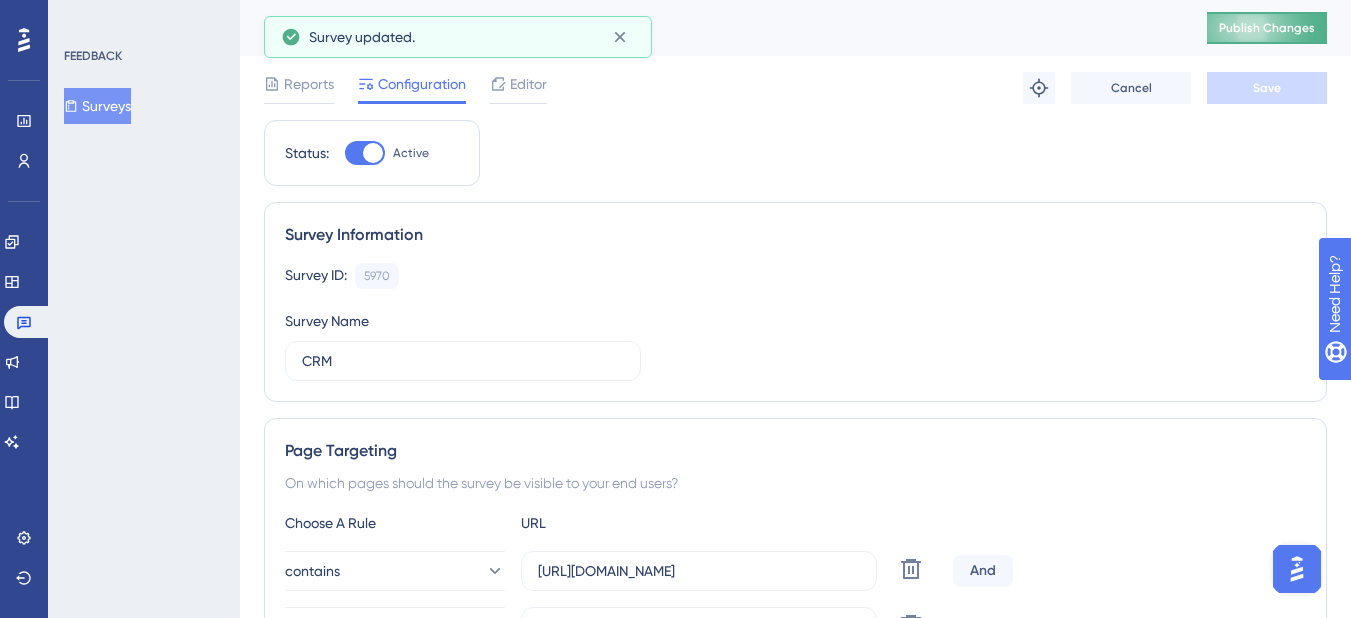 click on "Publish Changes" at bounding box center [1267, 28] 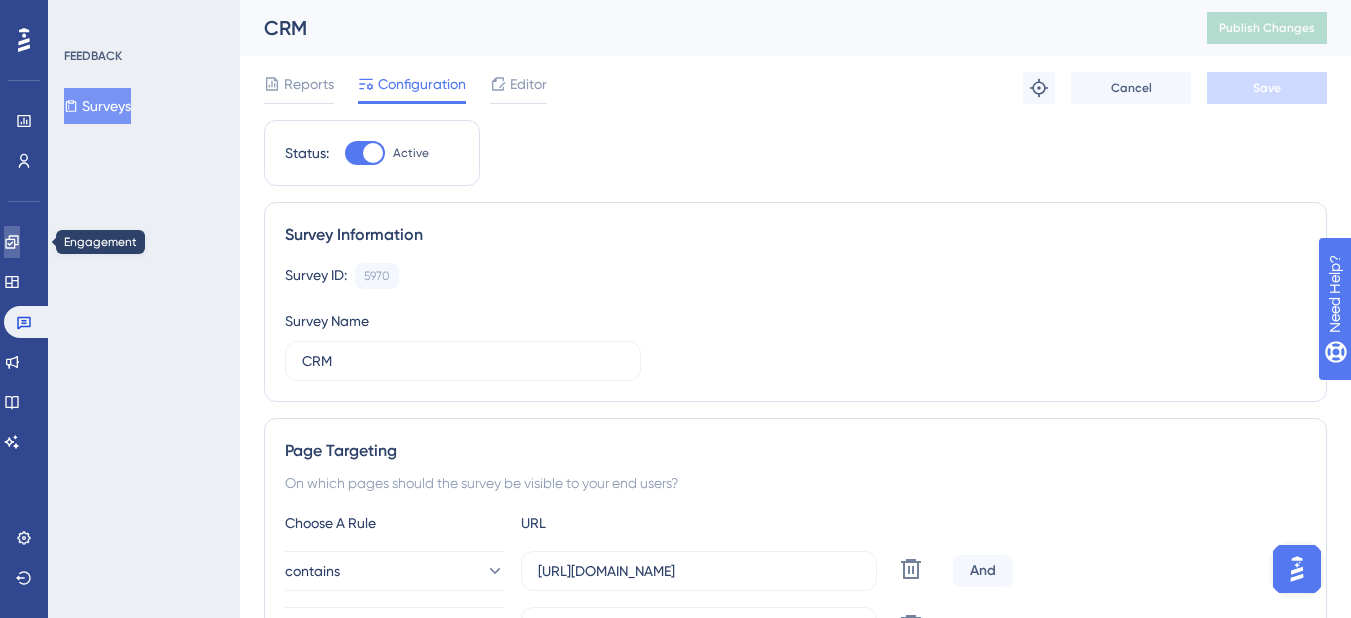 click at bounding box center [12, 242] 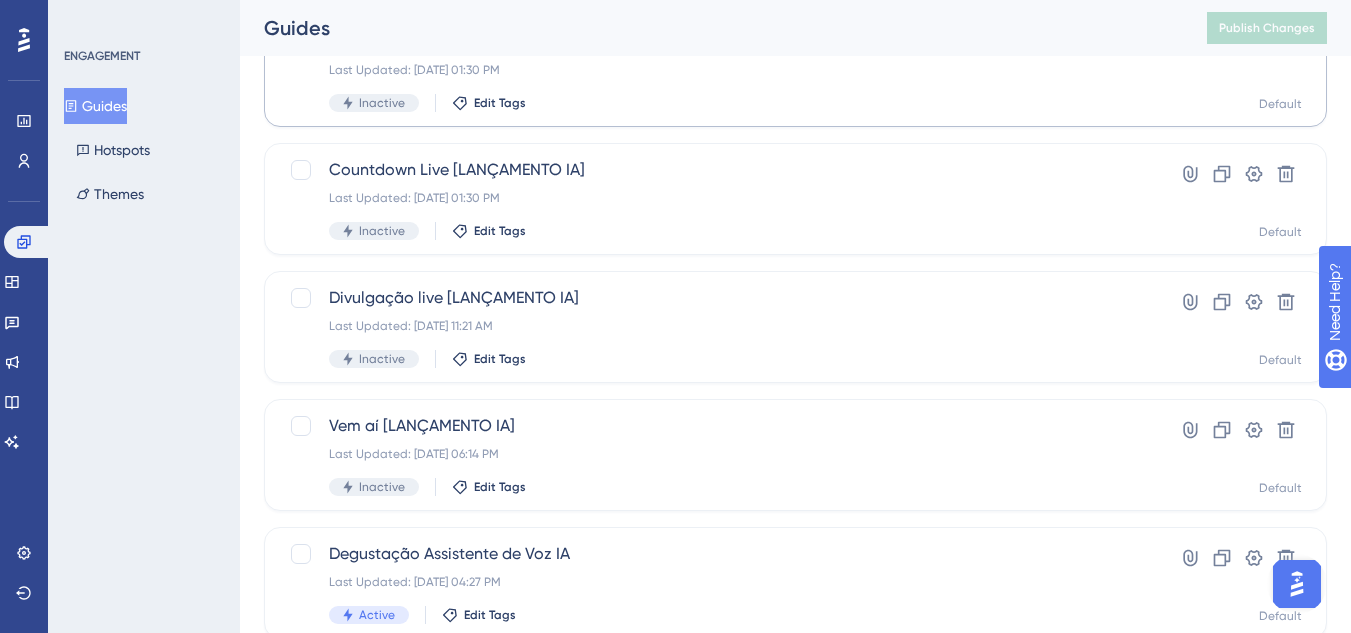 scroll, scrollTop: 300, scrollLeft: 0, axis: vertical 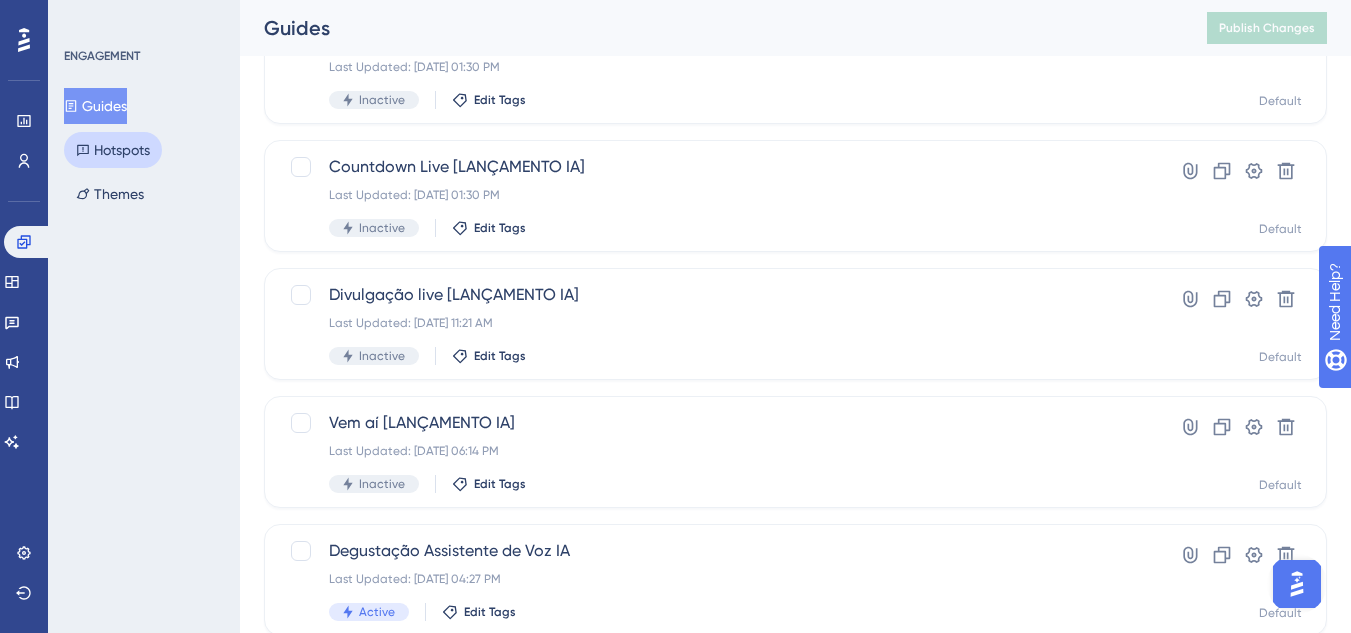click on "Hotspots" at bounding box center (113, 150) 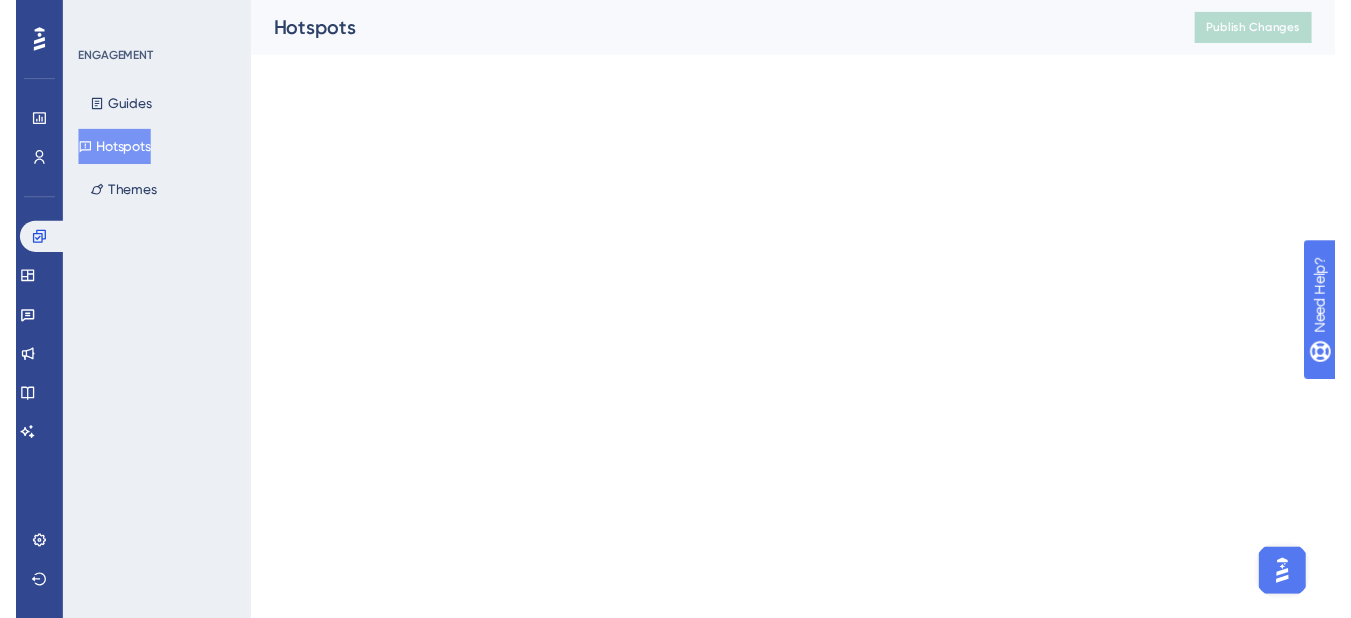 scroll, scrollTop: 0, scrollLeft: 0, axis: both 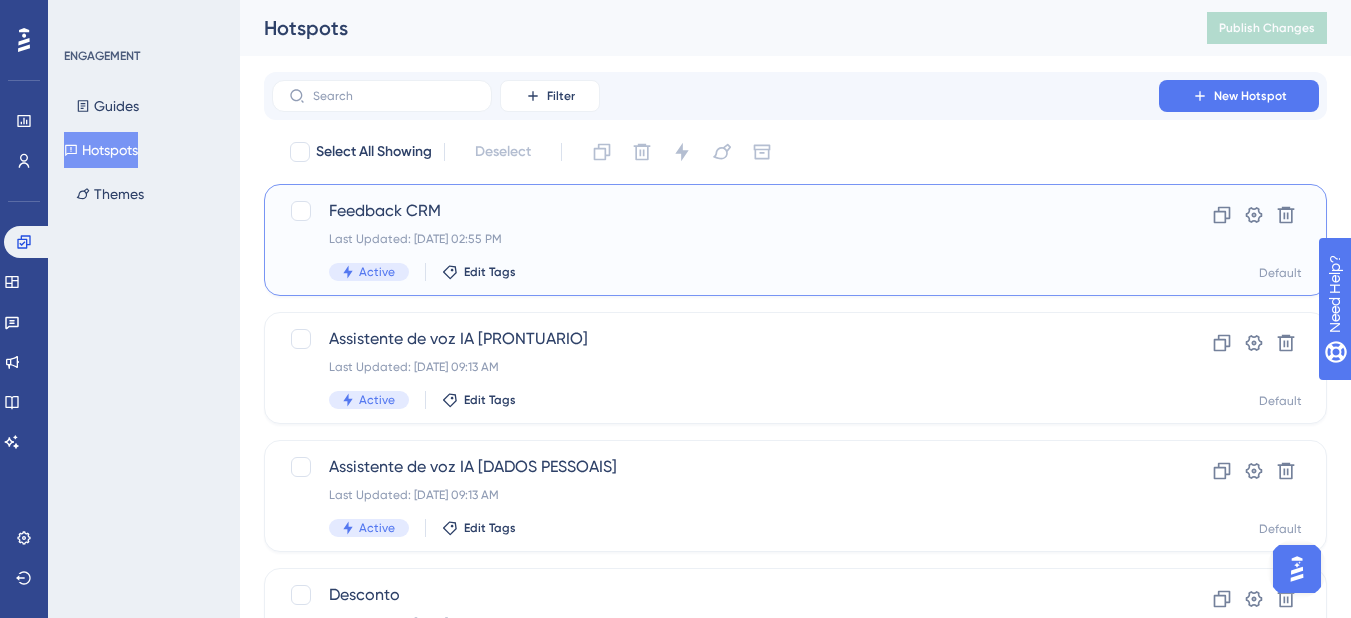 click on "Feedback CRM Last Updated: 21 de jul. de 2025 02:55 PM Active Edit Tags Clone Settings Delete Default" at bounding box center (795, 240) 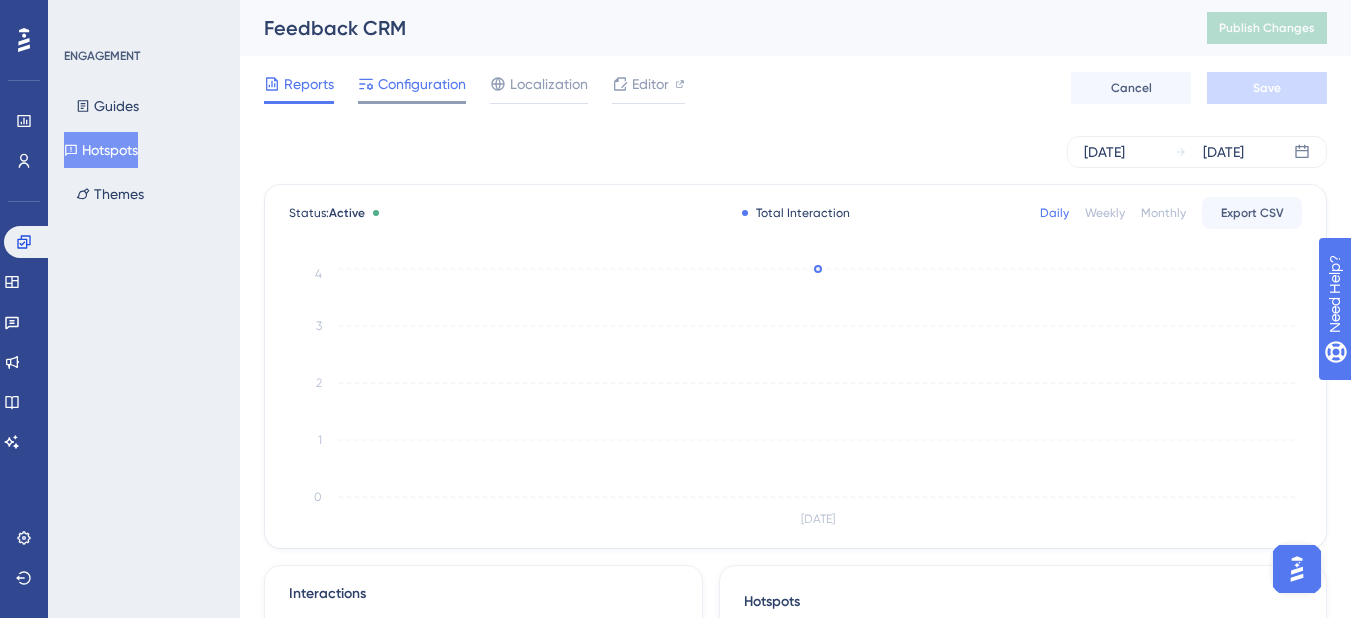 click on "Configuration" at bounding box center [422, 84] 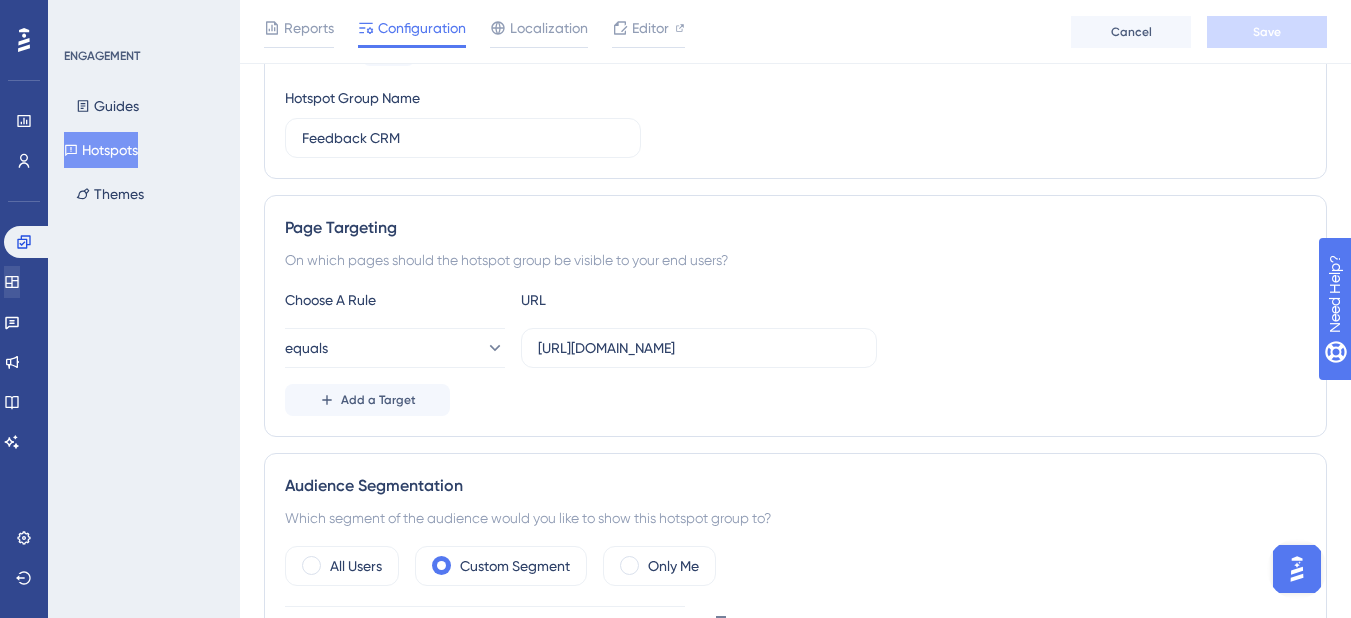 scroll, scrollTop: 226, scrollLeft: 0, axis: vertical 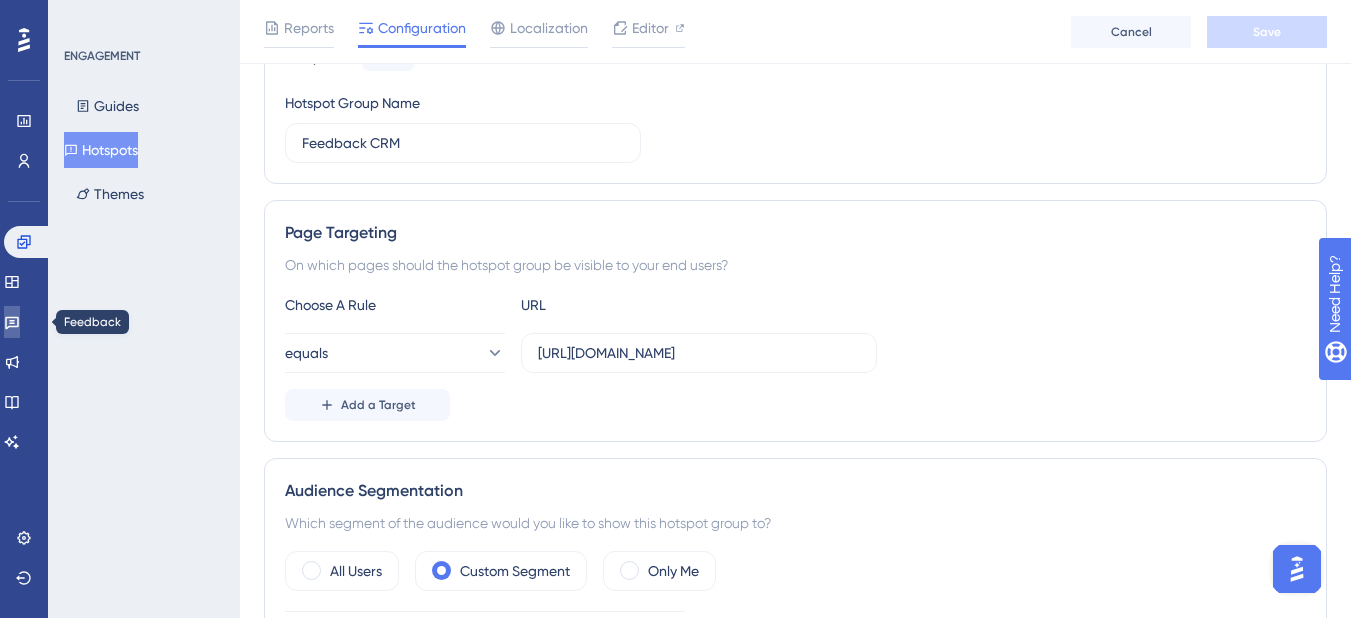 click 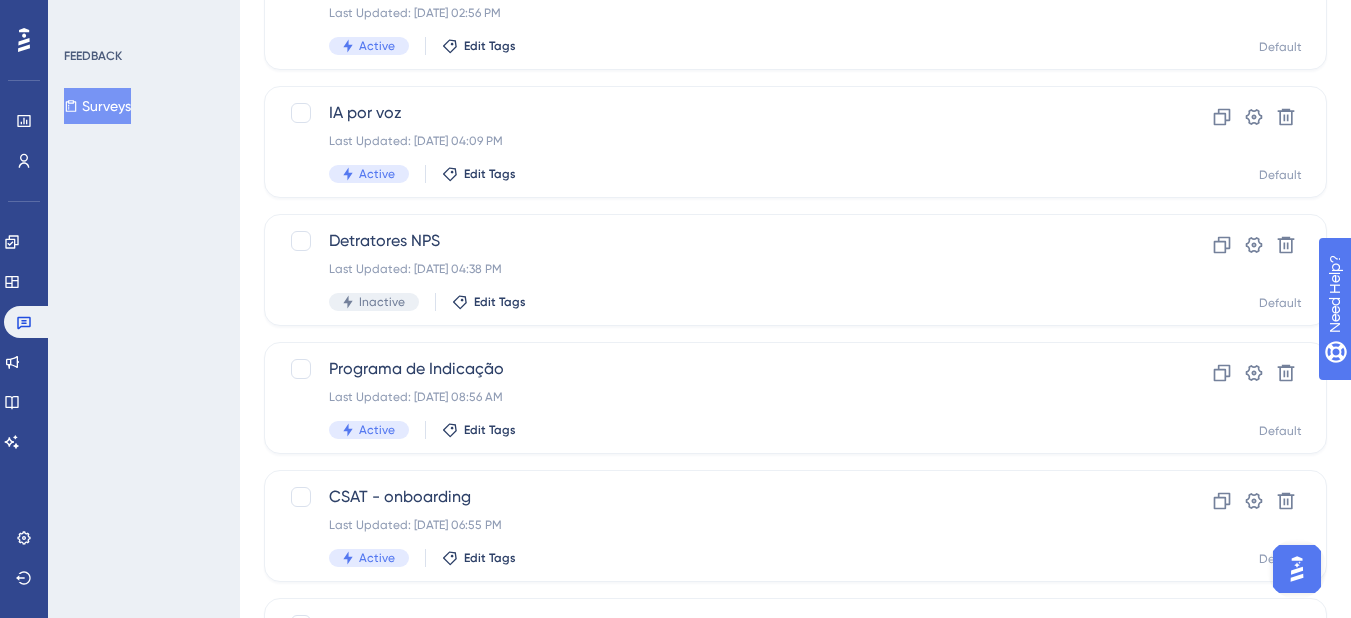 scroll, scrollTop: 0, scrollLeft: 0, axis: both 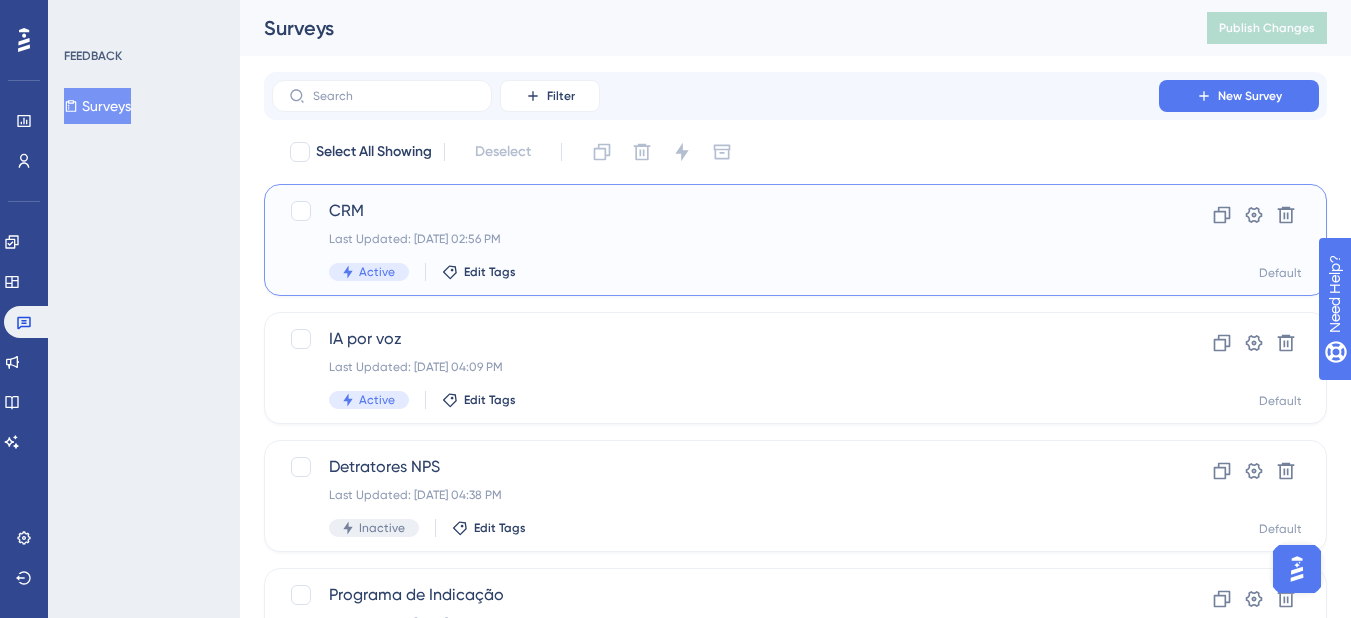 click on "CRM" at bounding box center [715, 211] 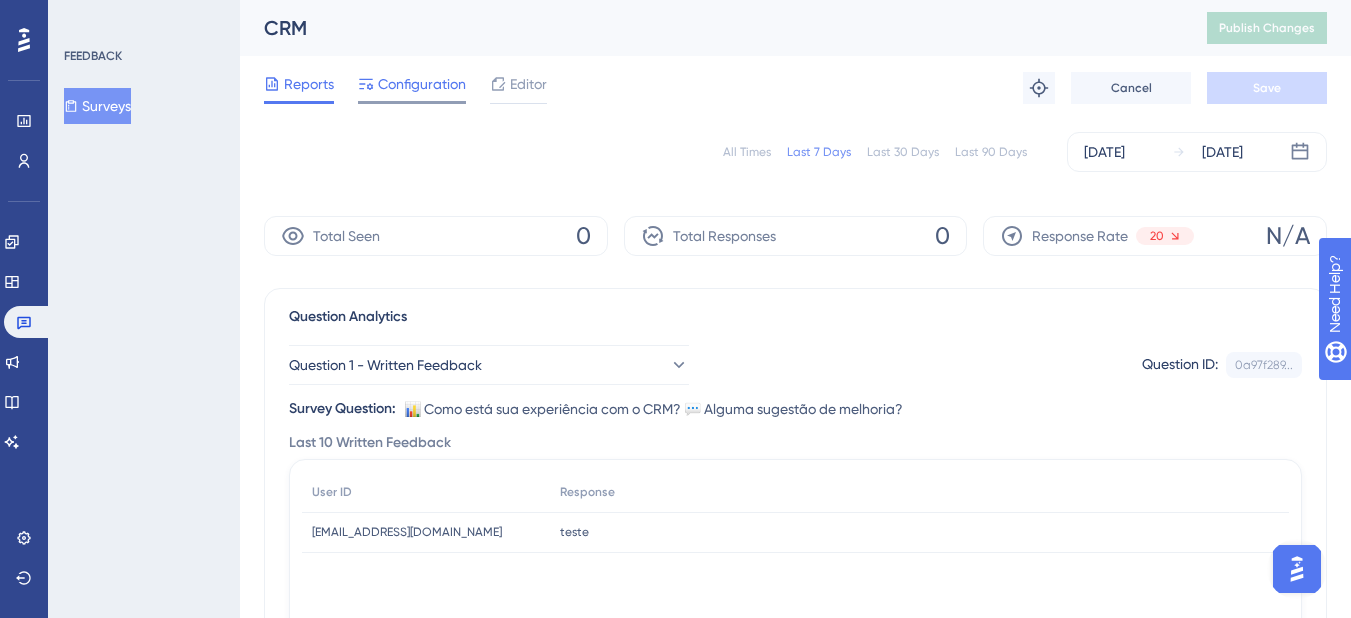 click on "Configuration" at bounding box center (422, 84) 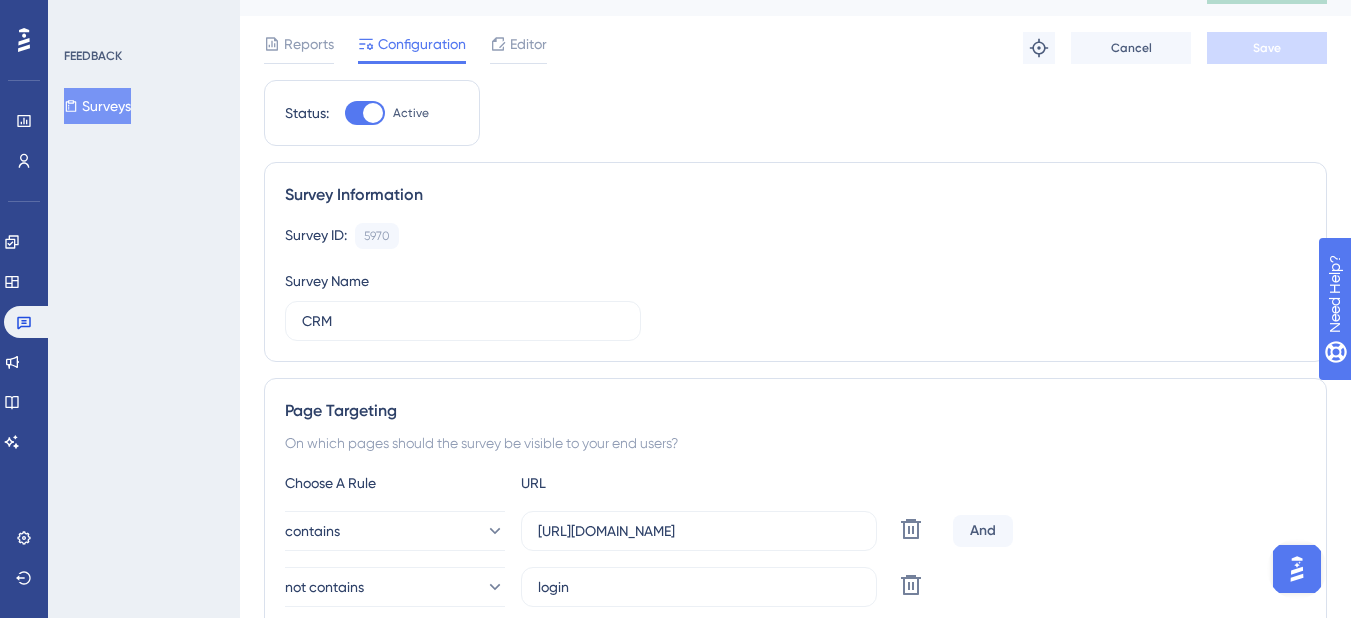 scroll, scrollTop: 0, scrollLeft: 0, axis: both 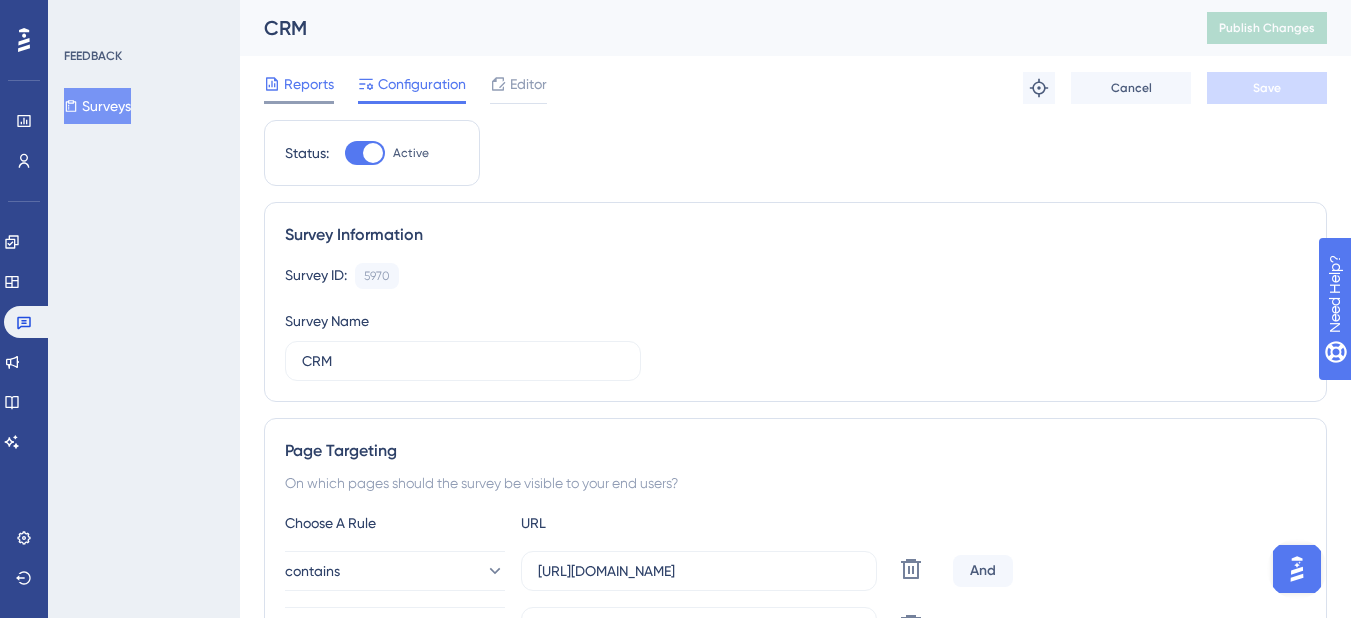 click on "Reports" at bounding box center (309, 84) 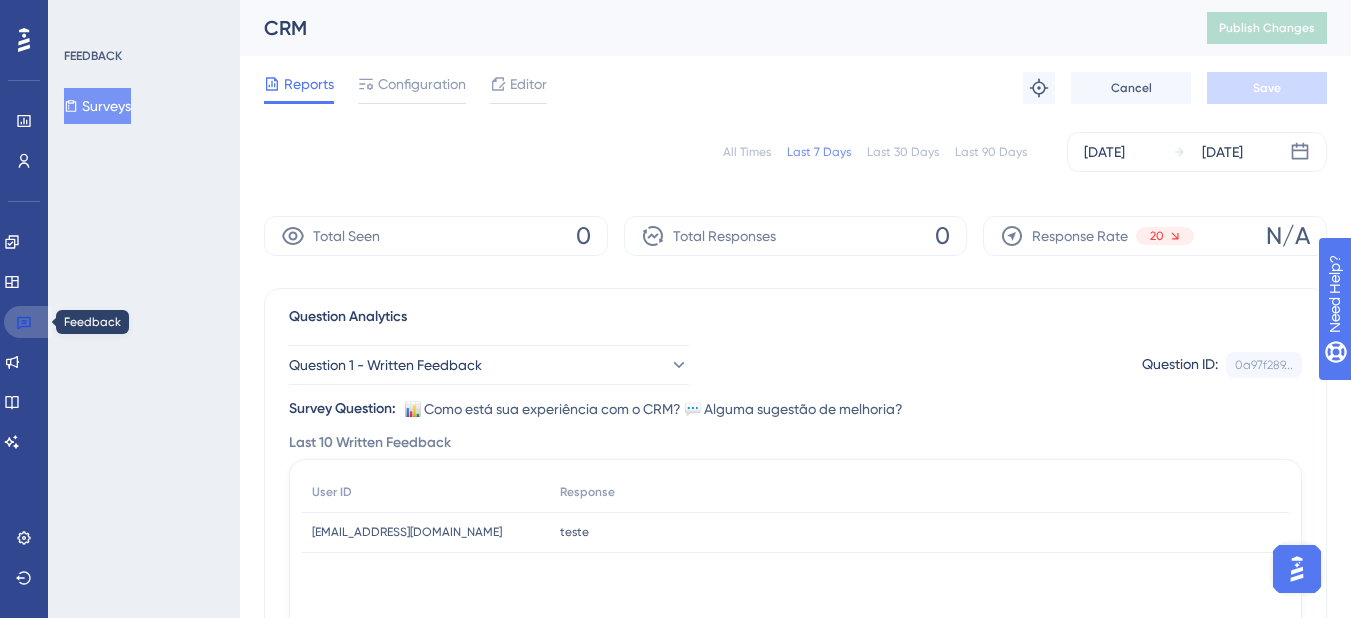 click at bounding box center (28, 322) 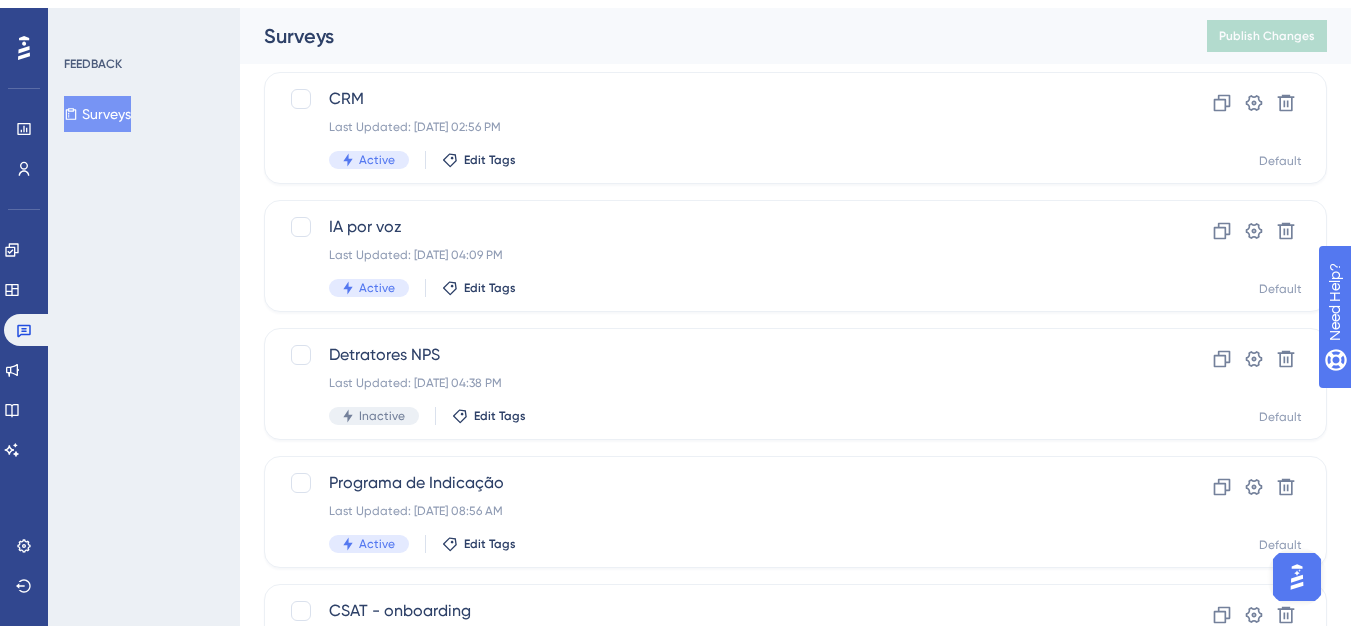 scroll, scrollTop: 300, scrollLeft: 0, axis: vertical 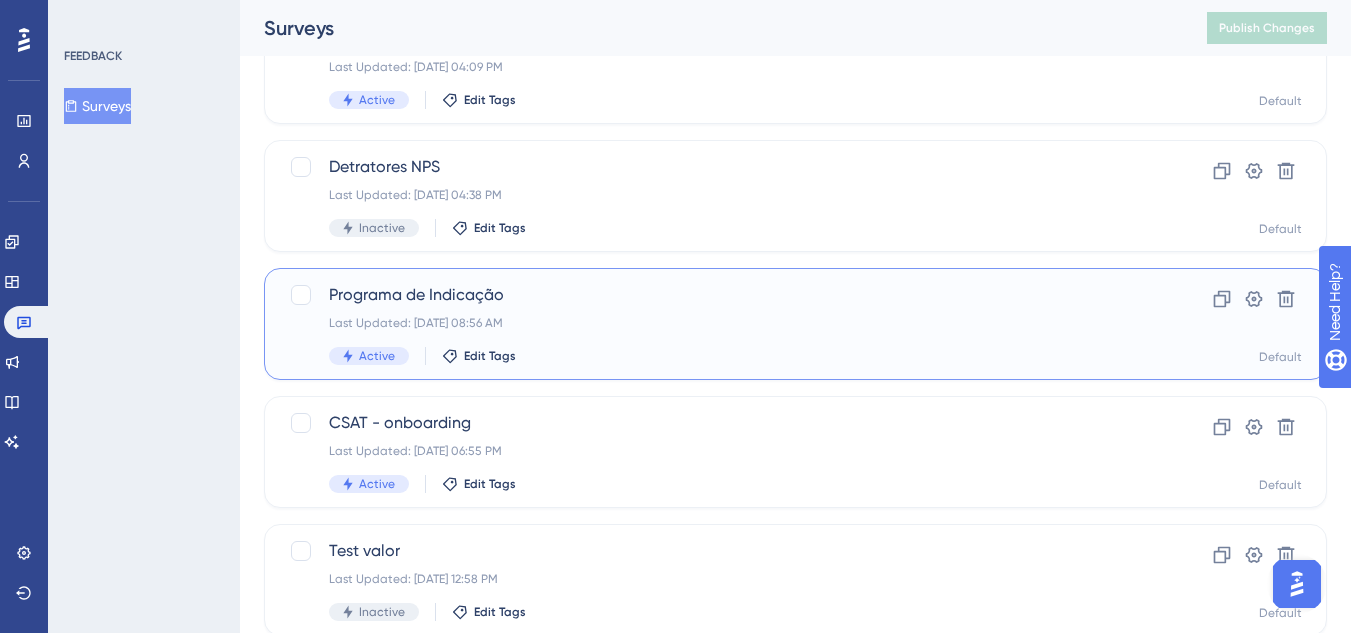 click on "Programa de Indicação" at bounding box center [715, 295] 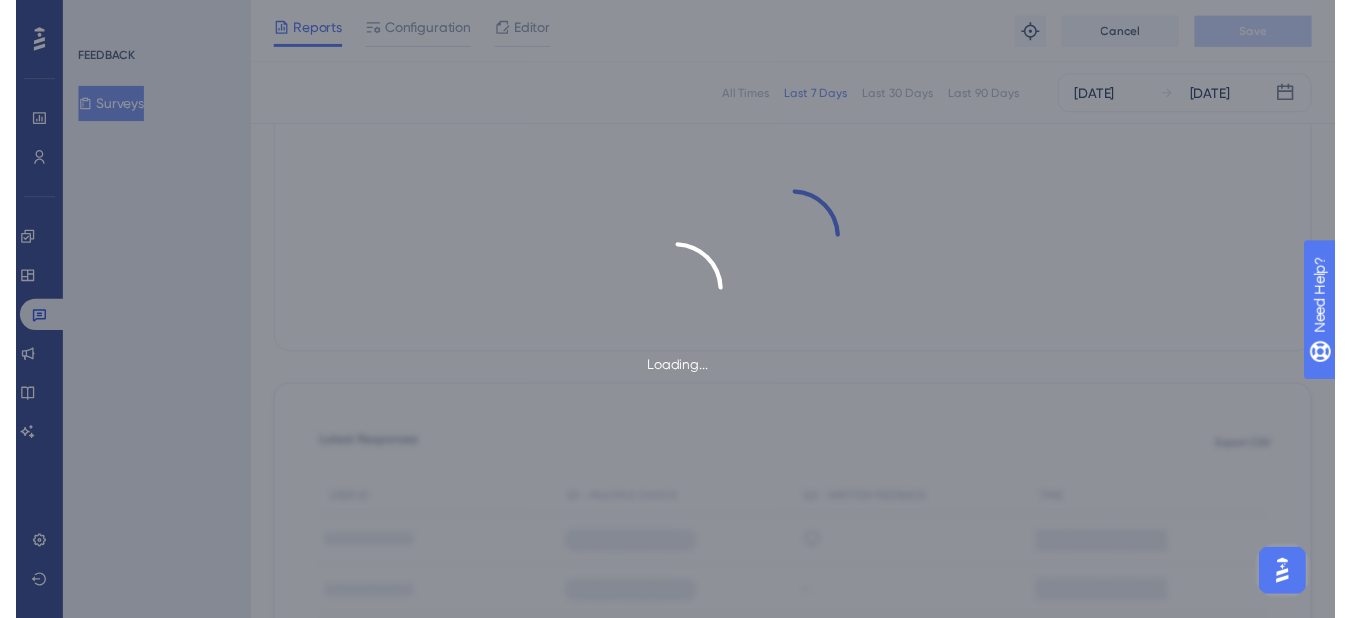 scroll, scrollTop: 0, scrollLeft: 0, axis: both 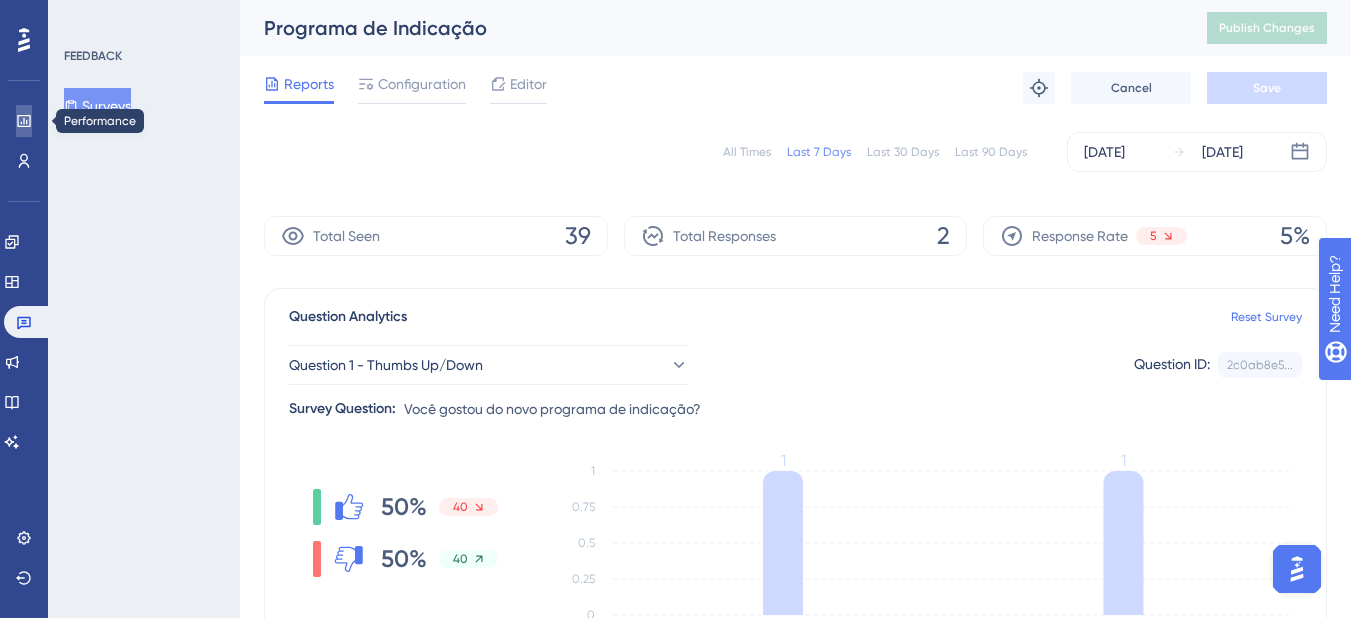 click at bounding box center (24, 121) 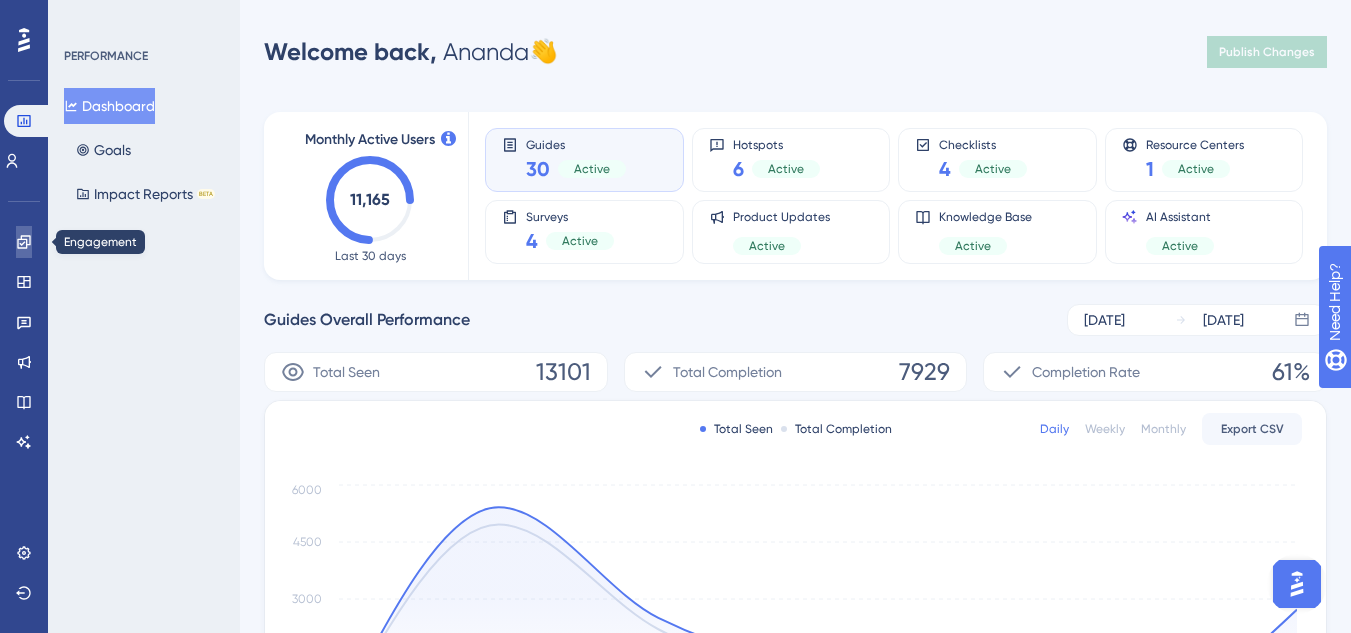 click 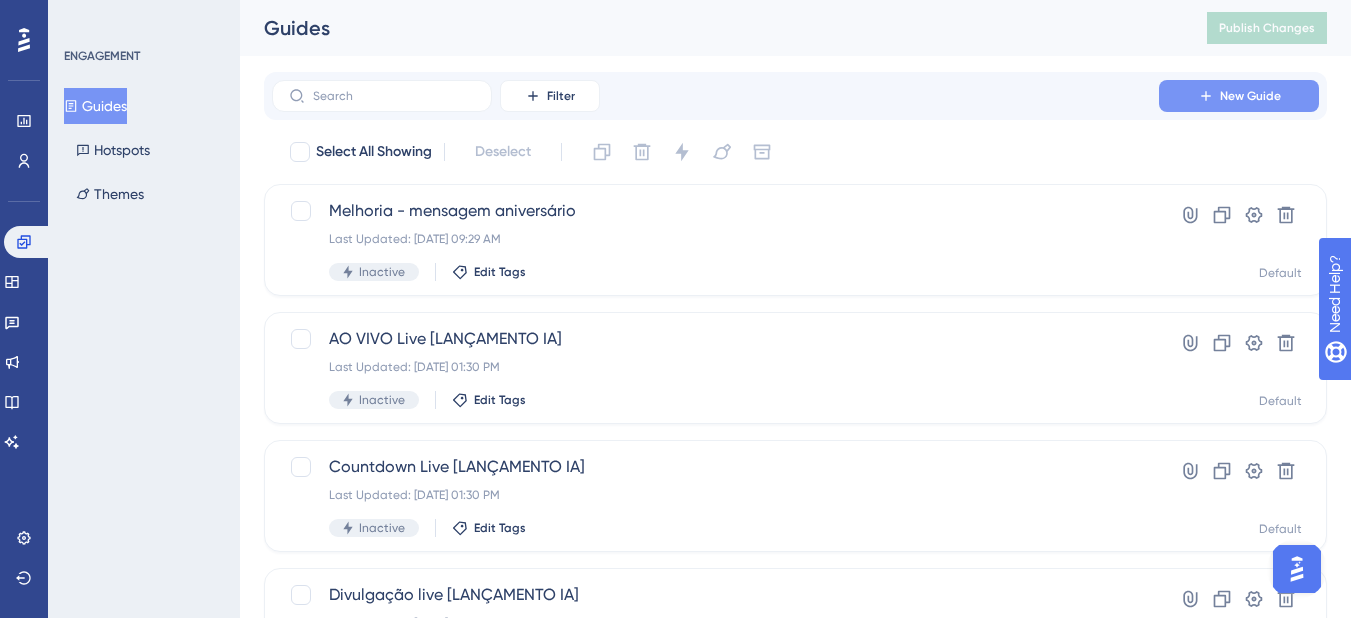 click on "New Guide" at bounding box center [1239, 96] 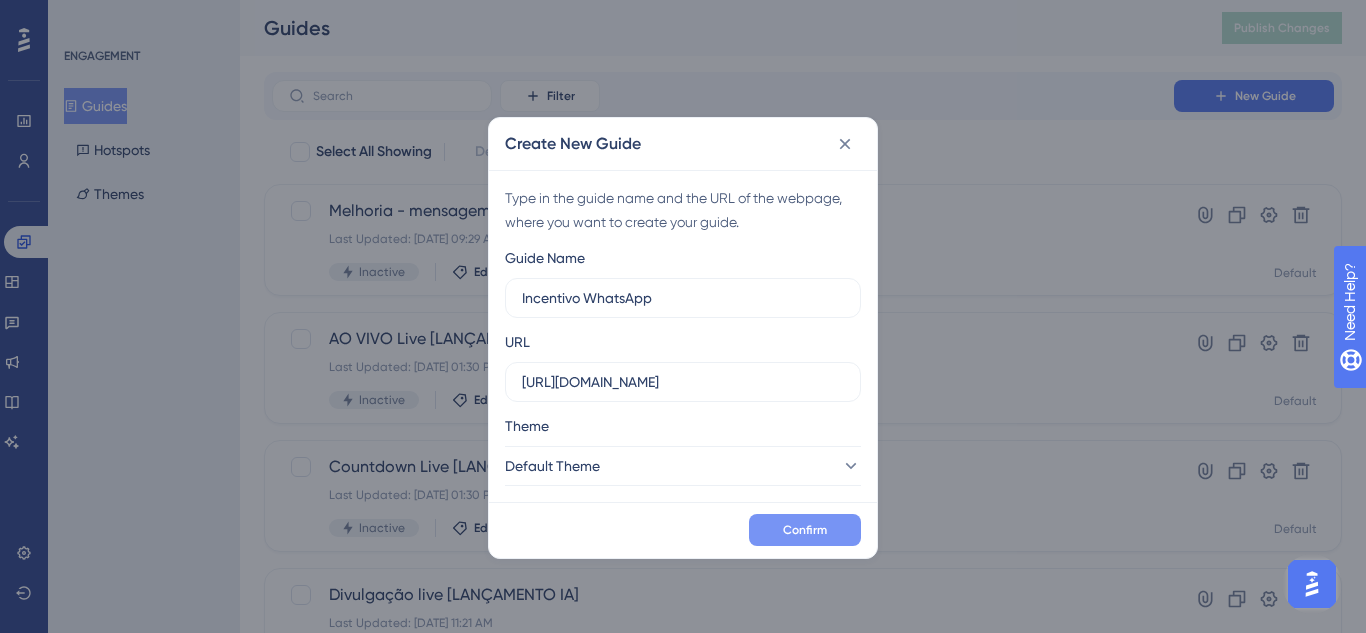 type on "Incentivo WhatsApp" 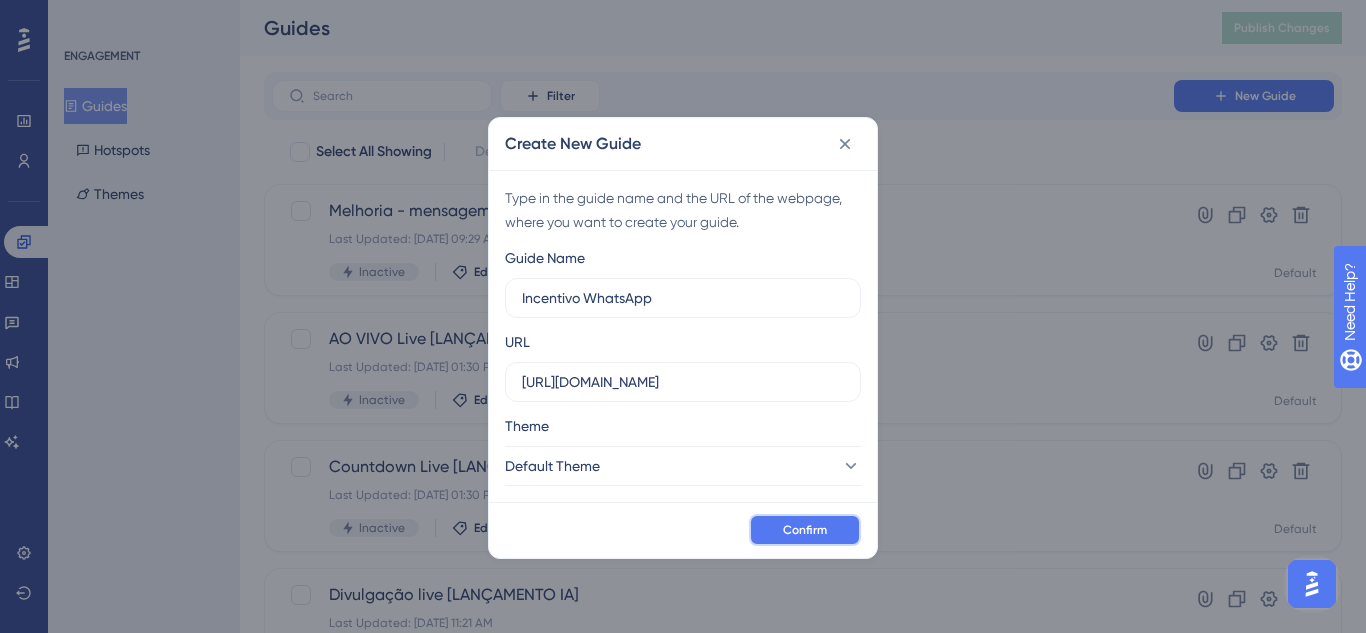click on "Confirm" at bounding box center (805, 530) 